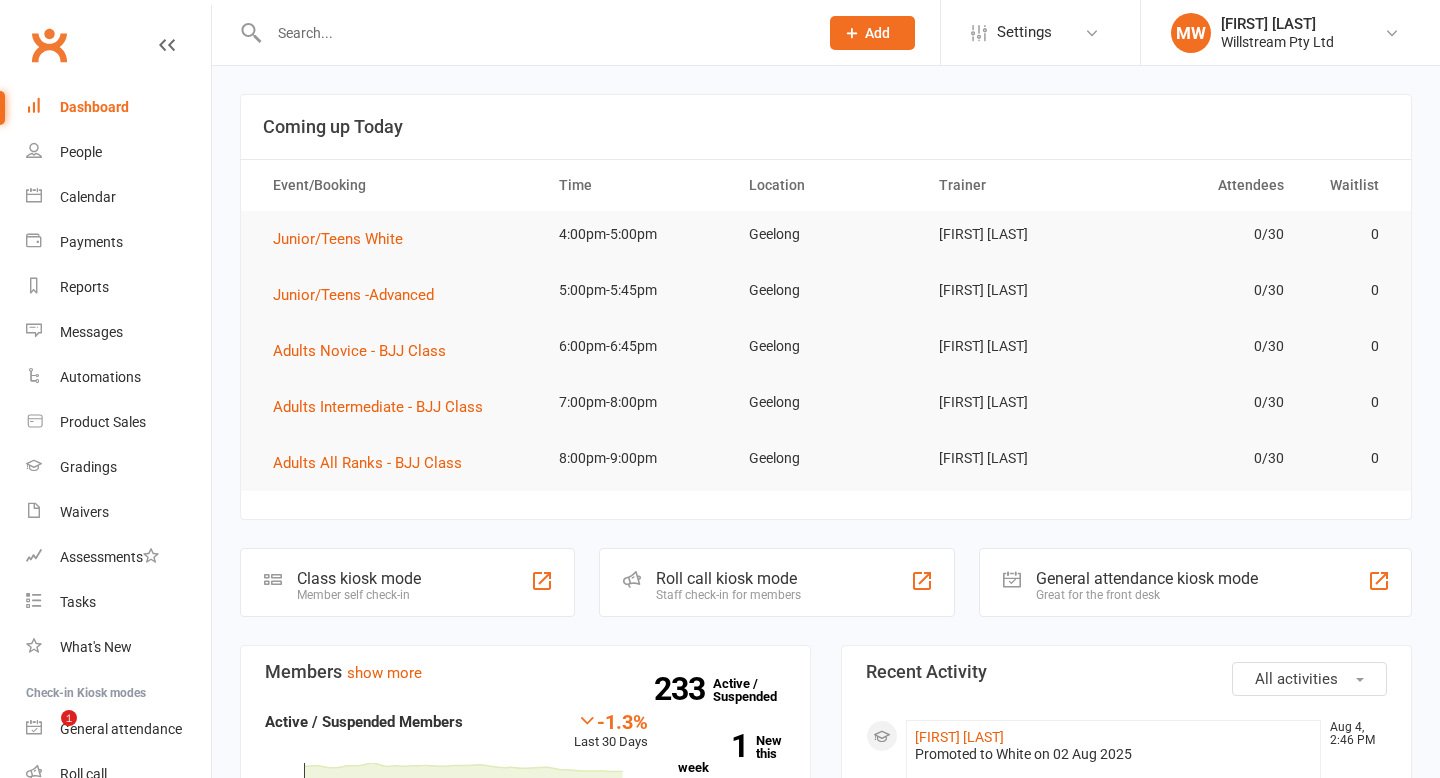 scroll, scrollTop: 0, scrollLeft: 0, axis: both 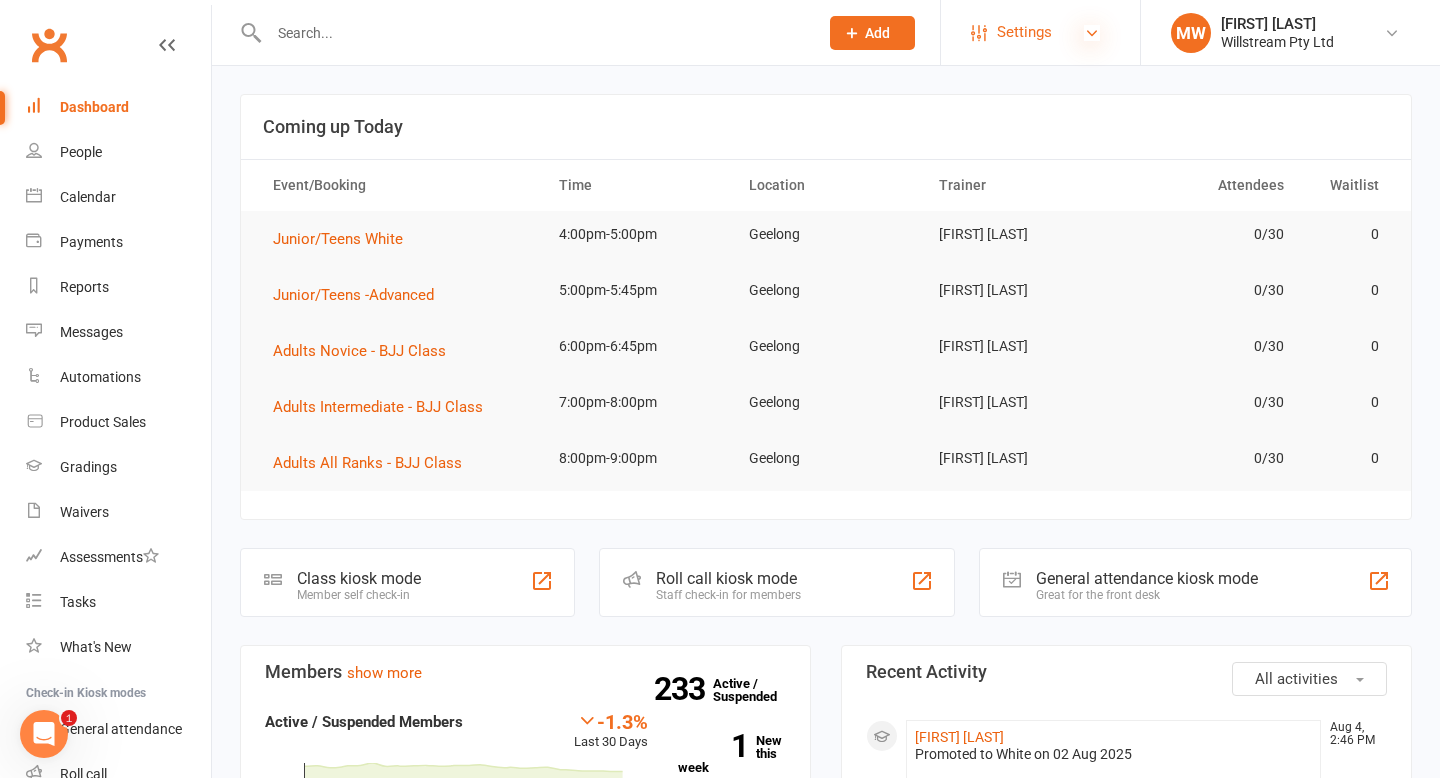 click at bounding box center (1092, 33) 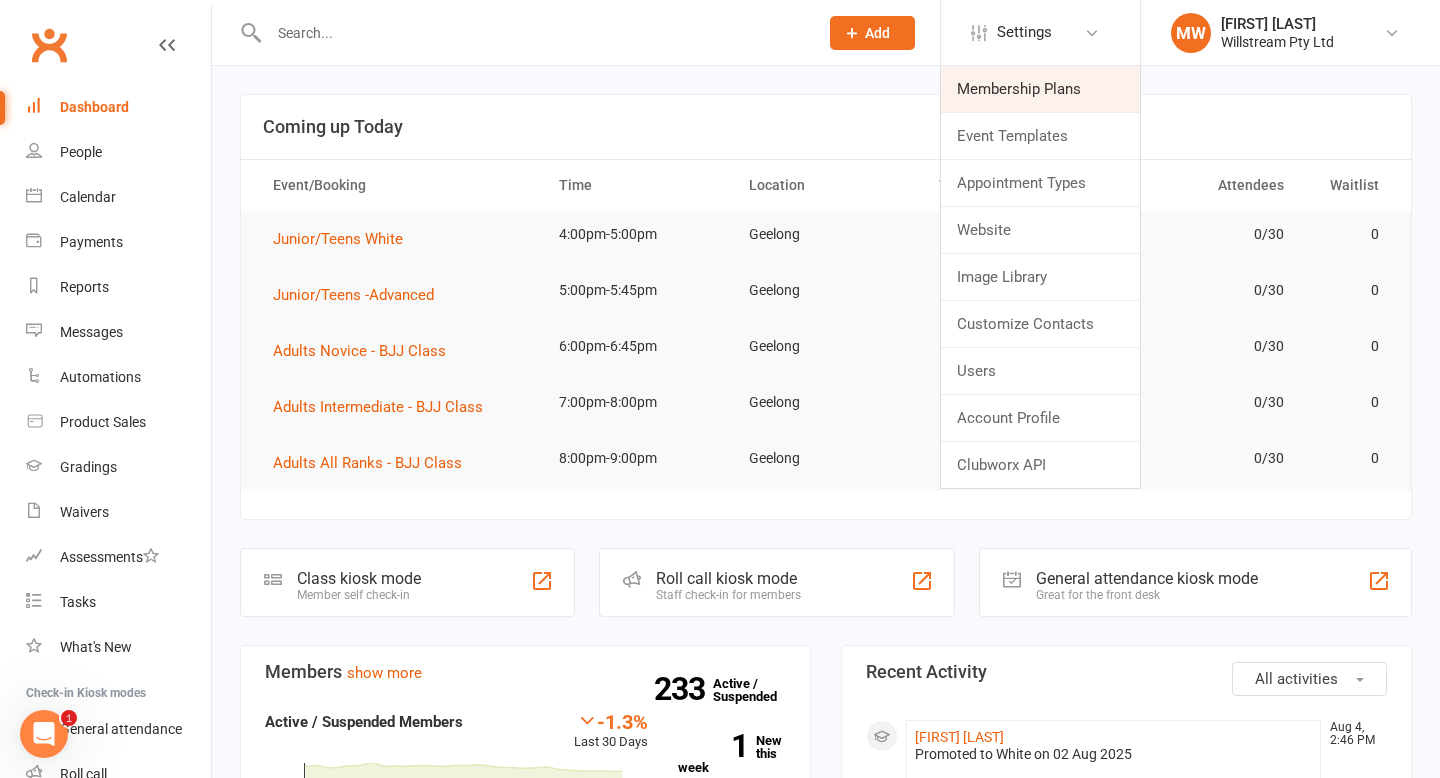 click on "Membership Plans" at bounding box center (1040, 89) 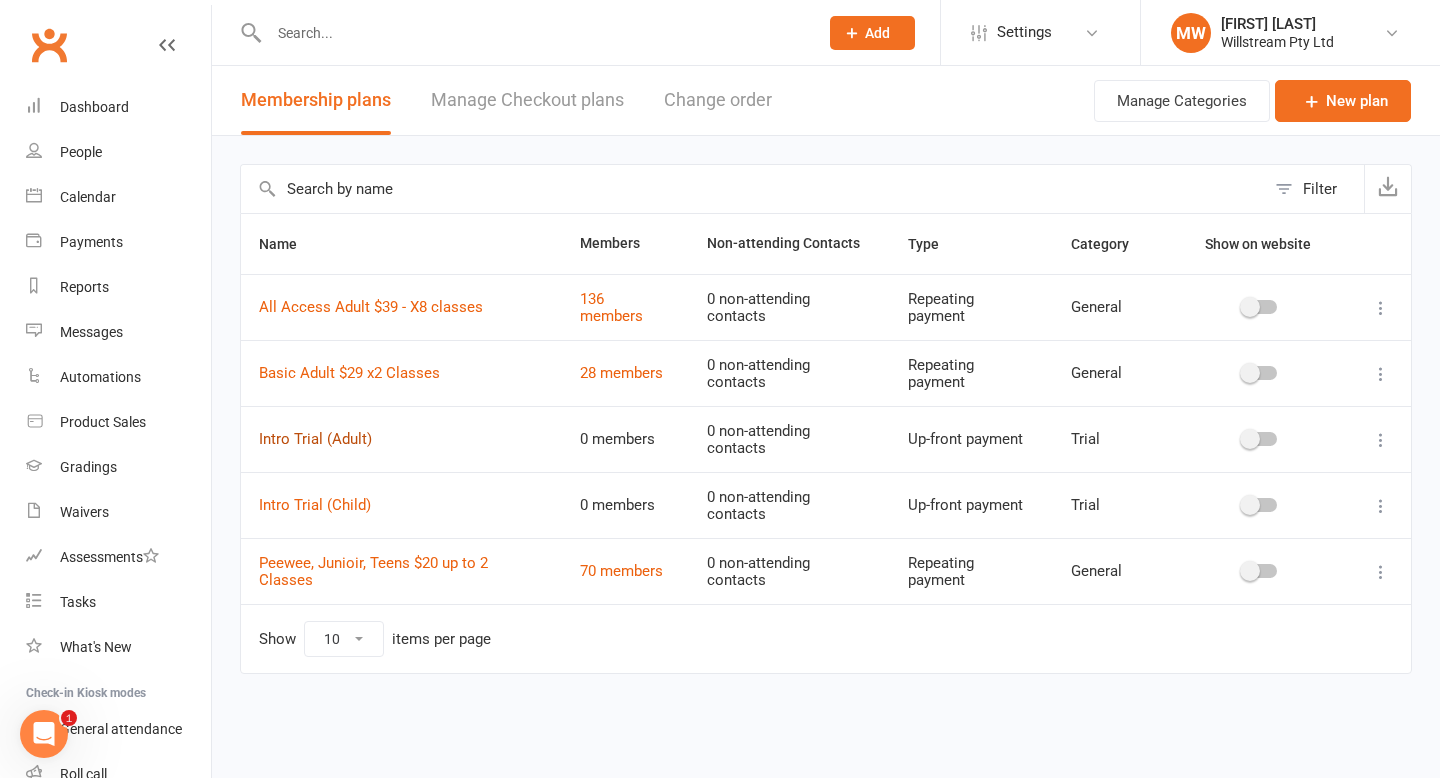 click on "Intro Trial (Adult)" at bounding box center [315, 439] 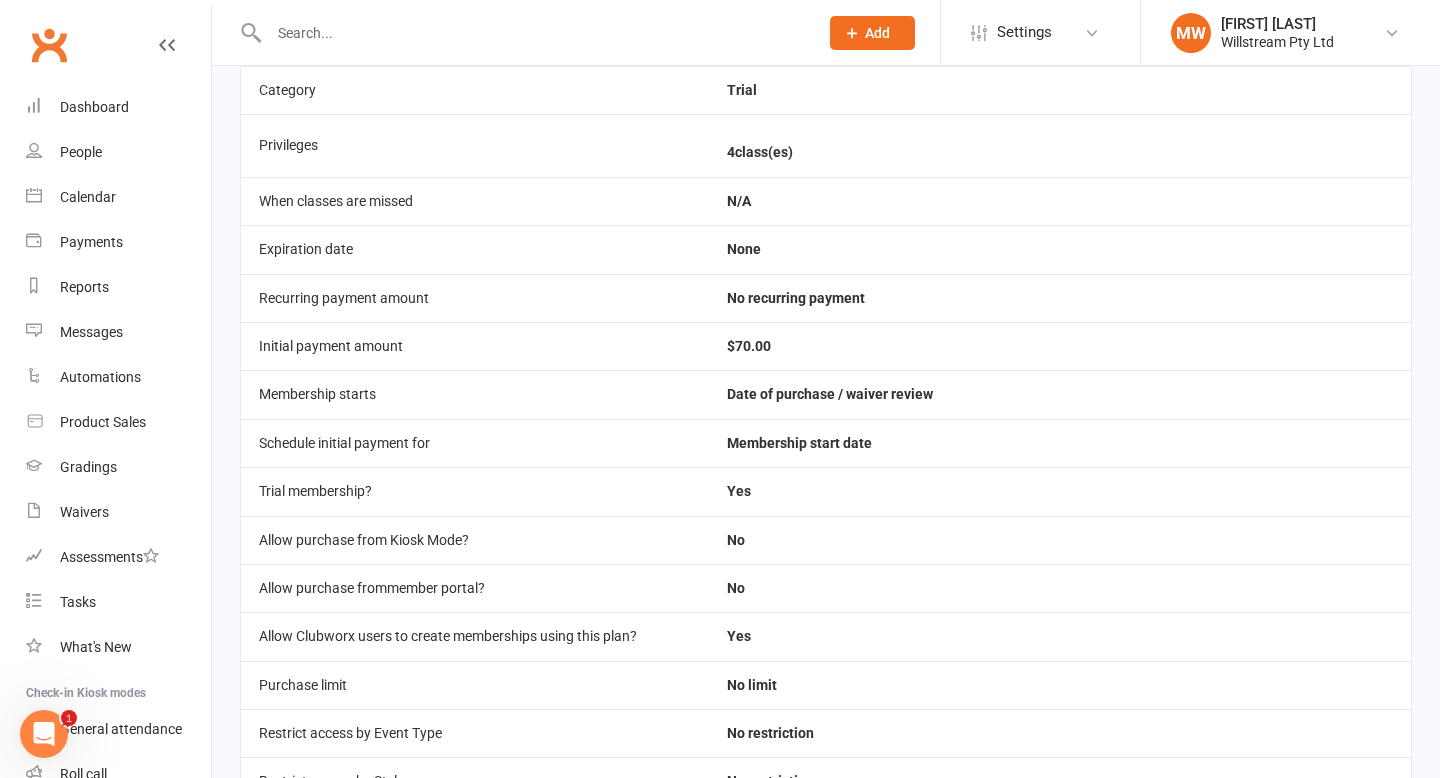 scroll, scrollTop: 0, scrollLeft: 0, axis: both 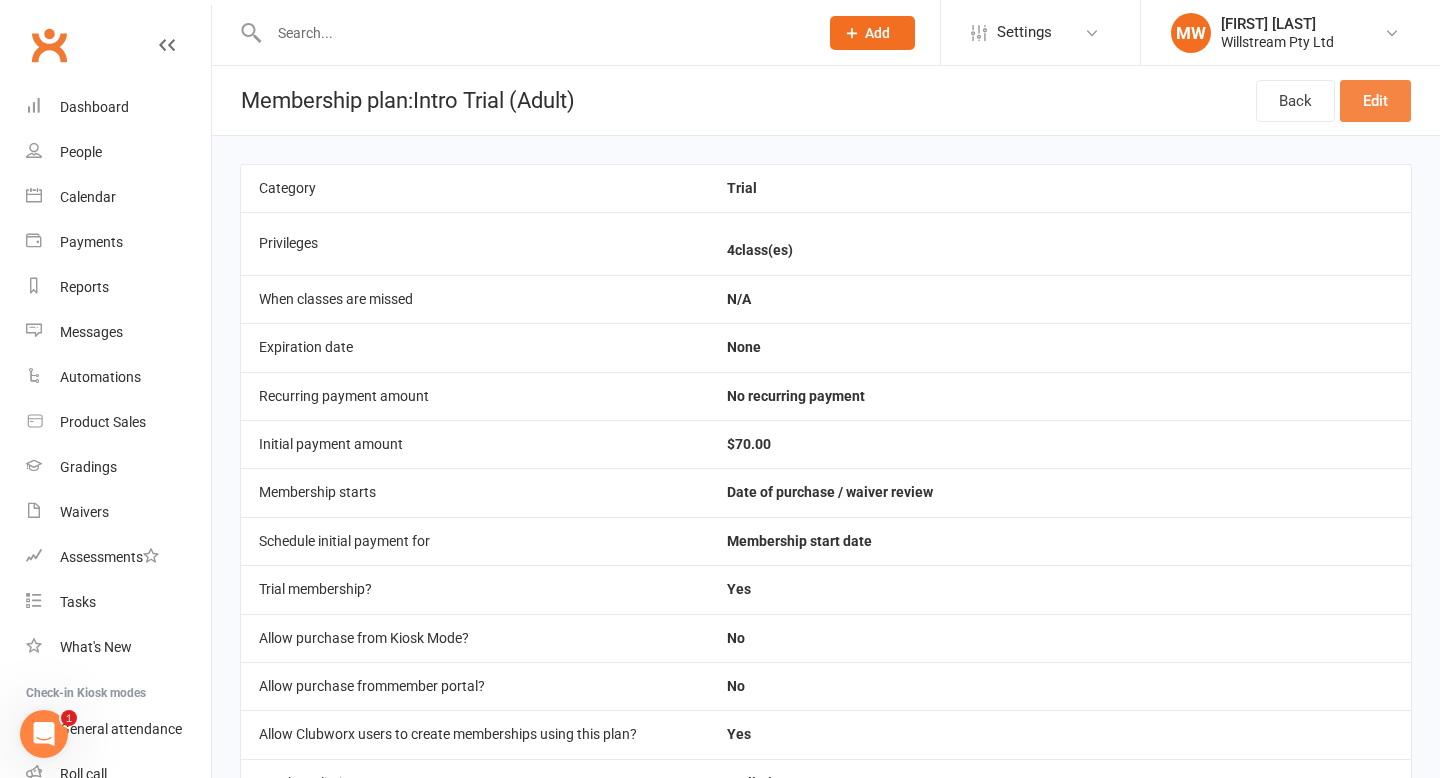 click on "Edit" at bounding box center [1375, 101] 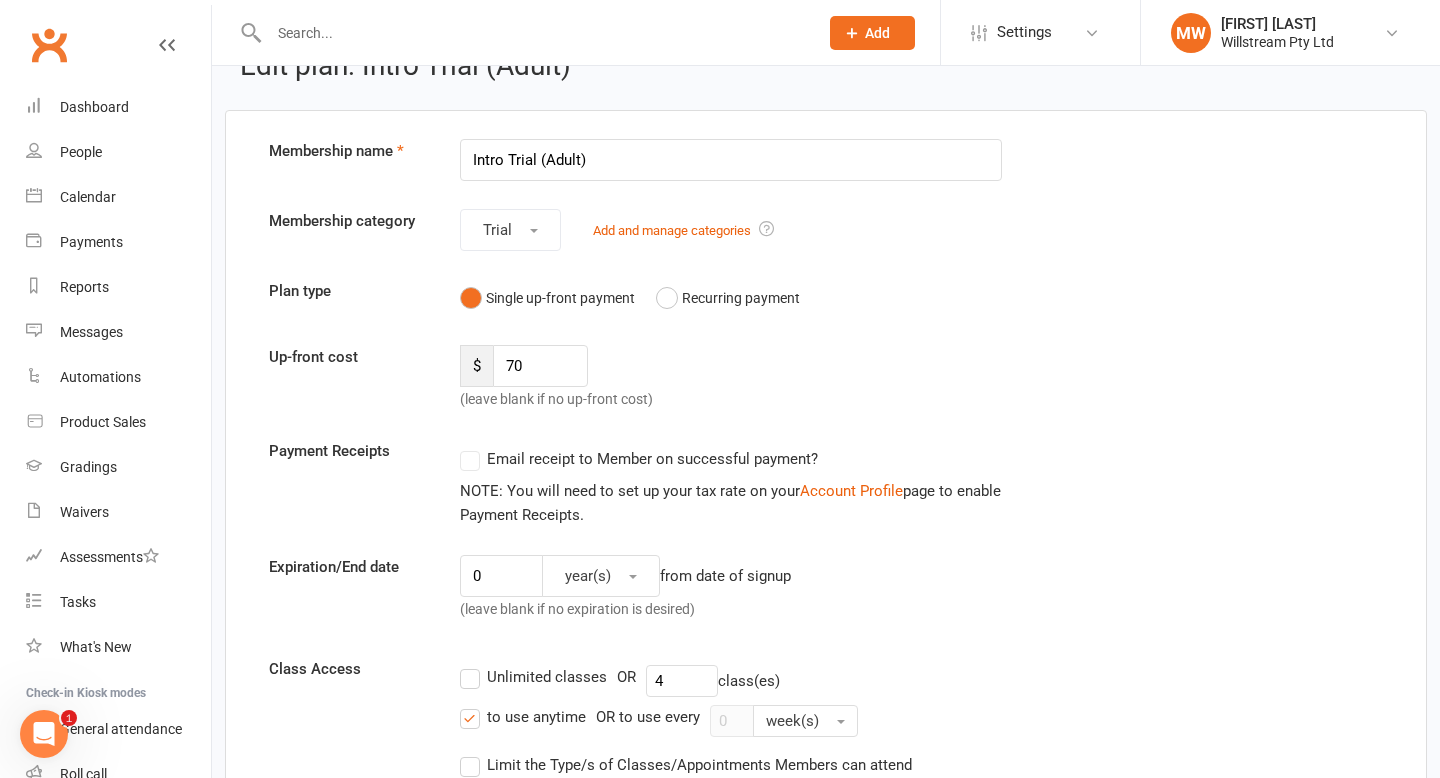 scroll, scrollTop: 45, scrollLeft: 0, axis: vertical 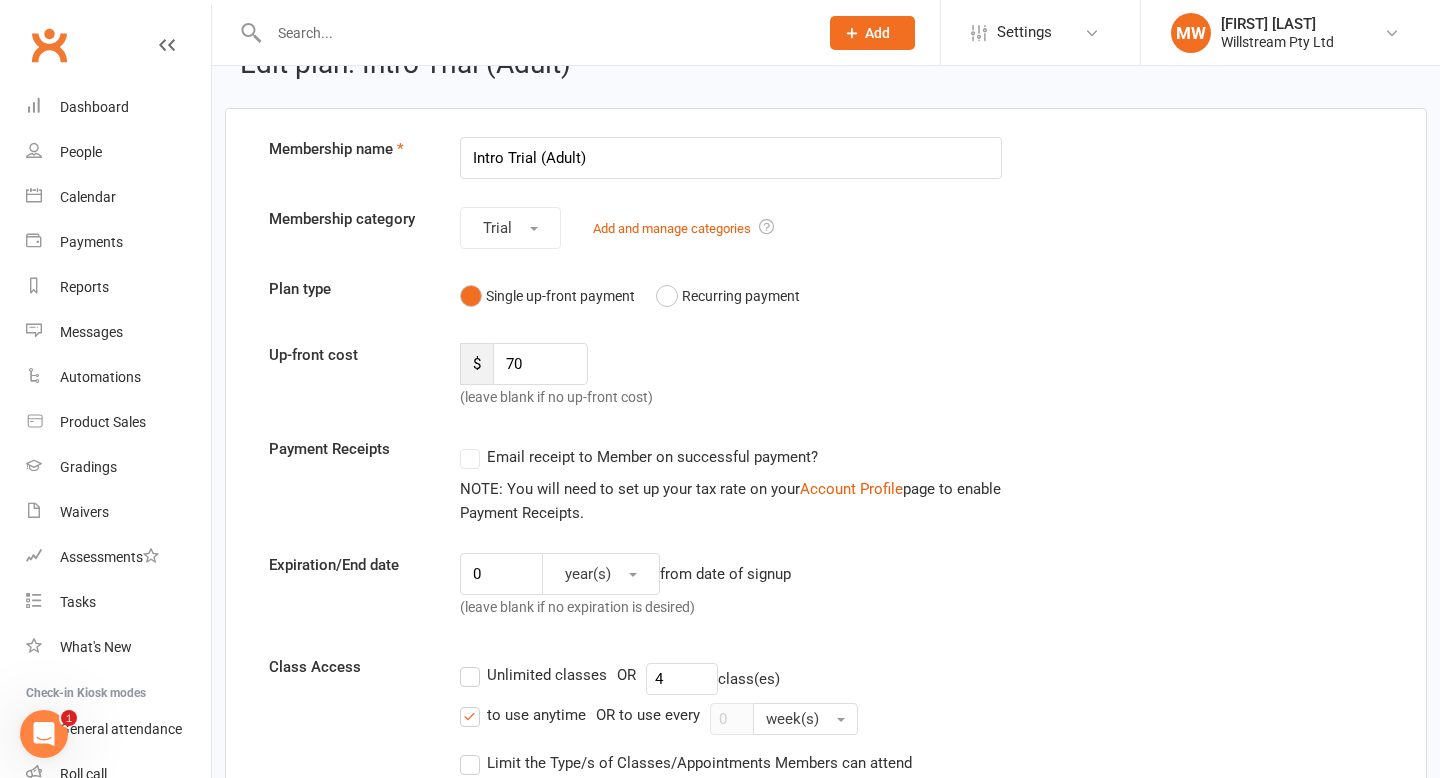 click on "Email receipt to Member on successful payment?" at bounding box center (639, 457) 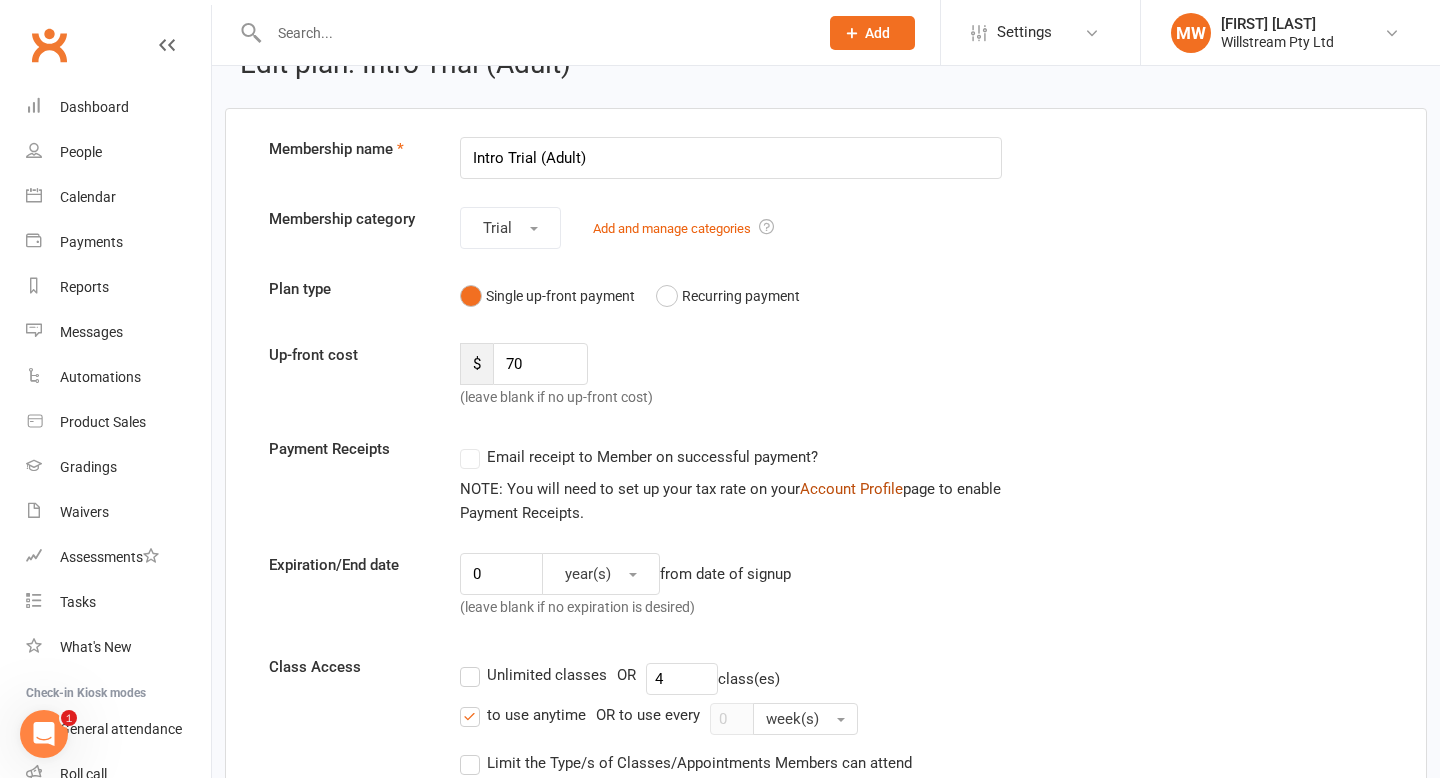 click on "Account Profile" at bounding box center (851, 489) 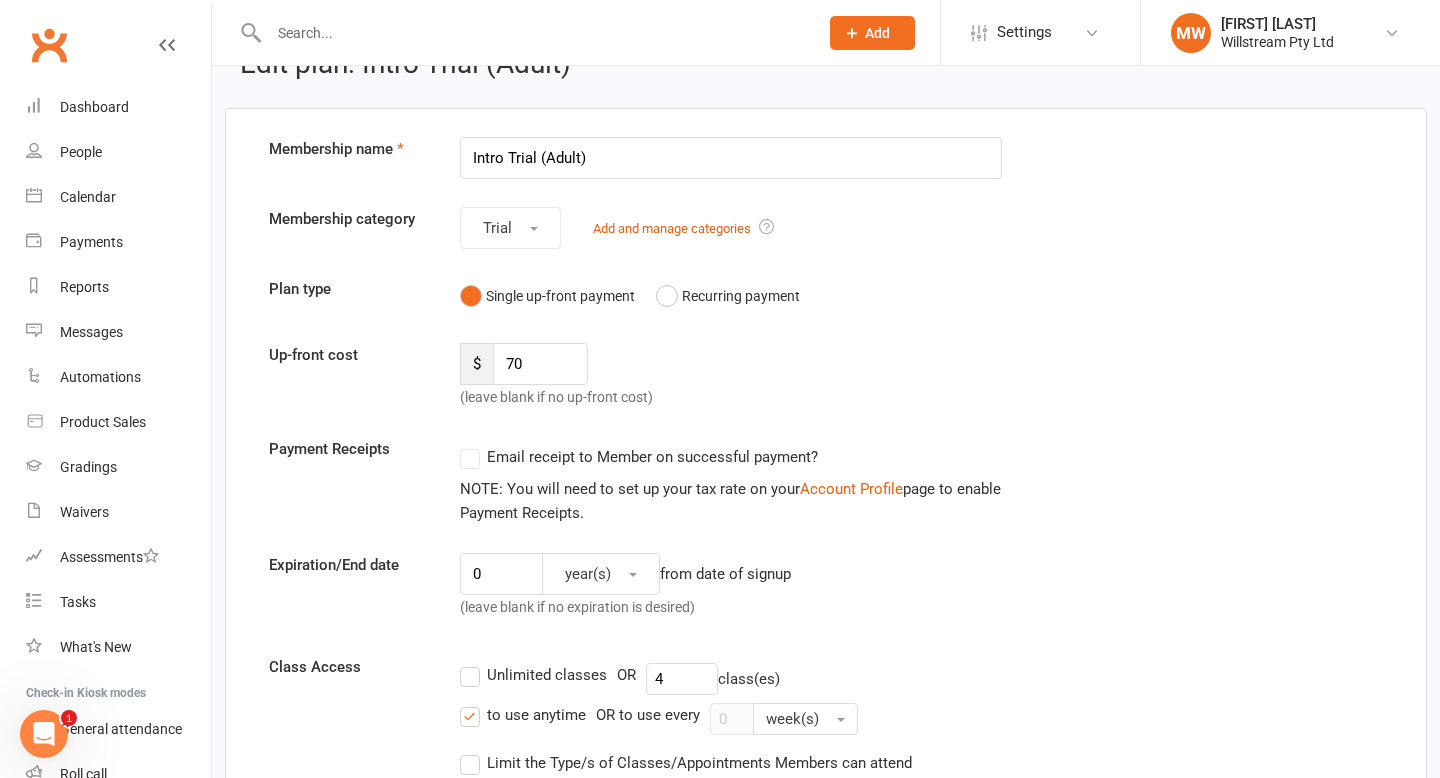 click on "Email receipt to Member on successful payment?" at bounding box center (639, 457) 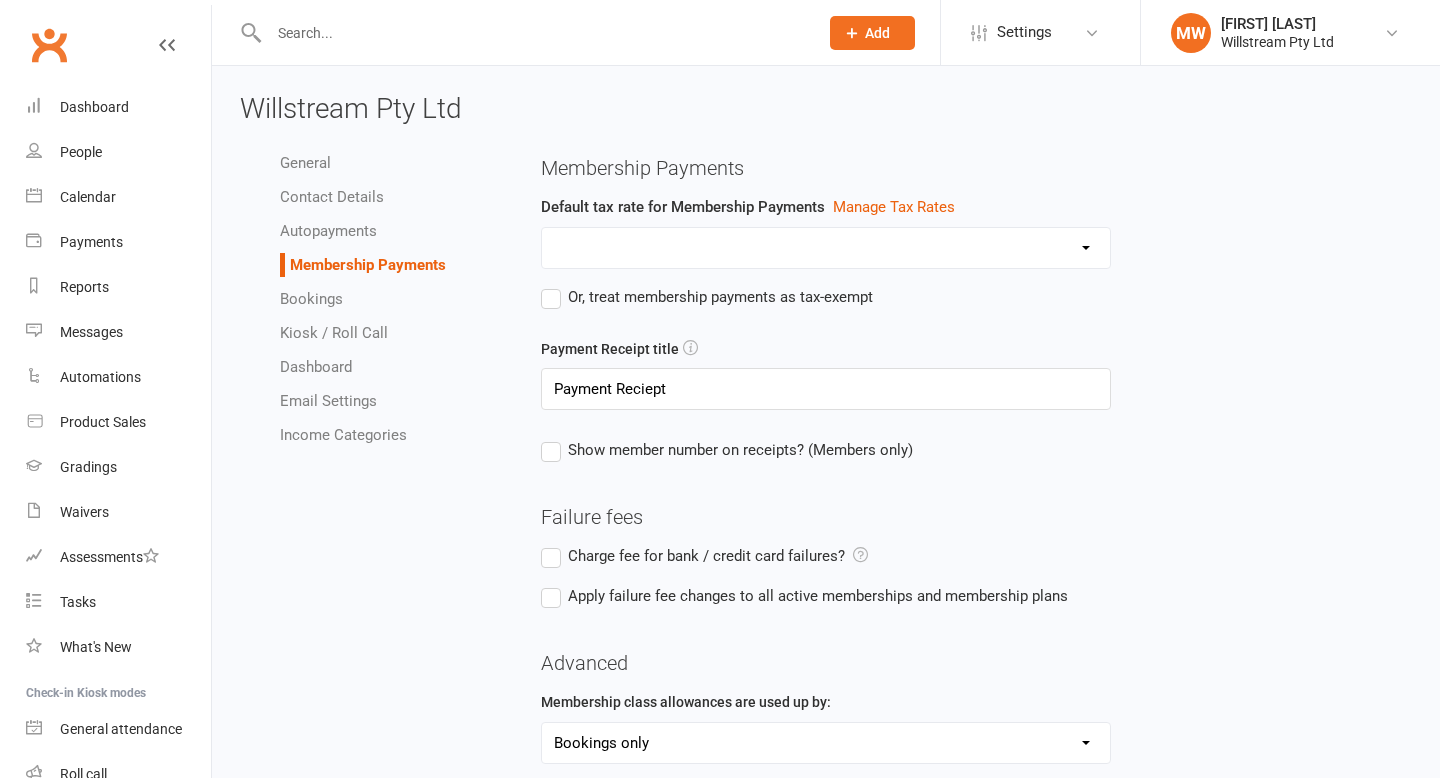 select on "allow_make_up_classes_for_expired_memberships_up_to_90d" 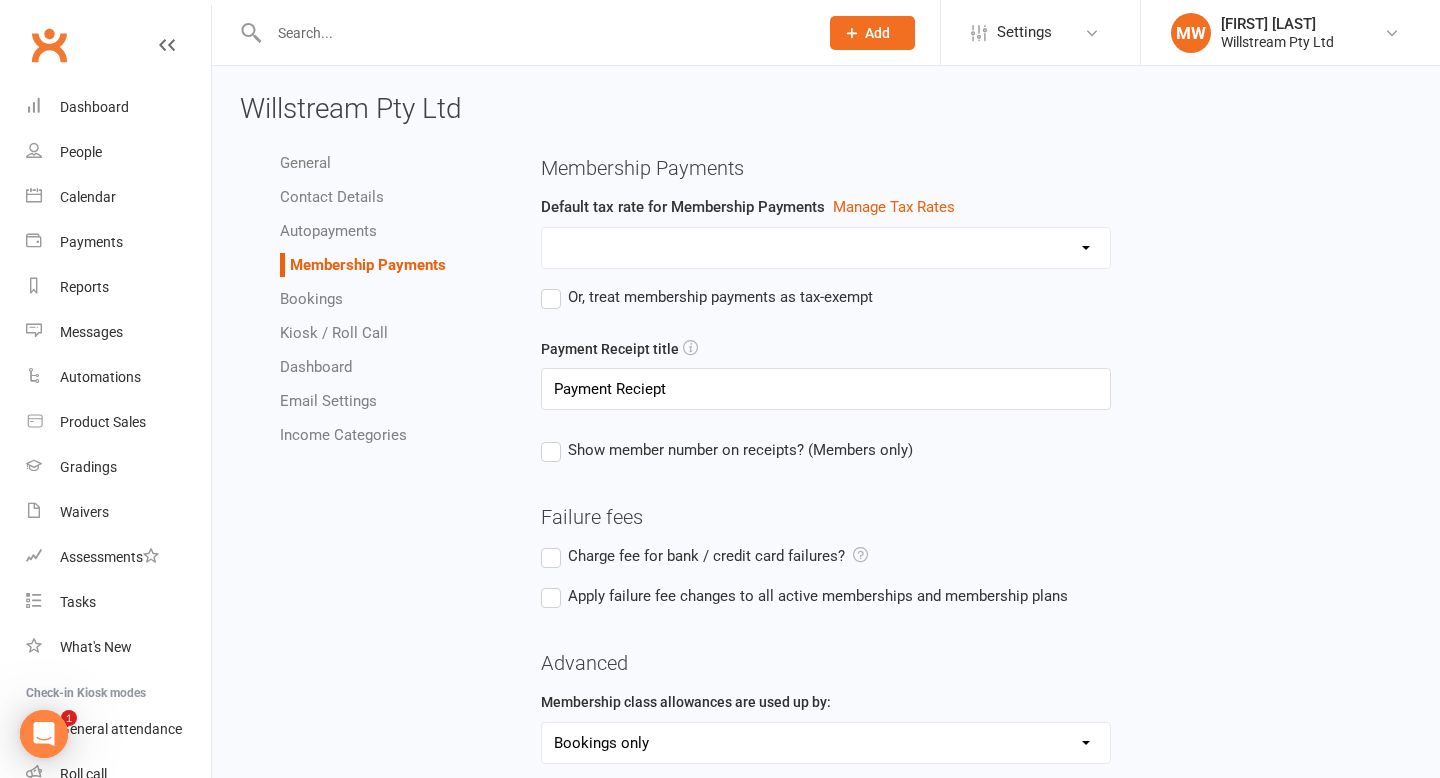 scroll, scrollTop: 0, scrollLeft: 0, axis: both 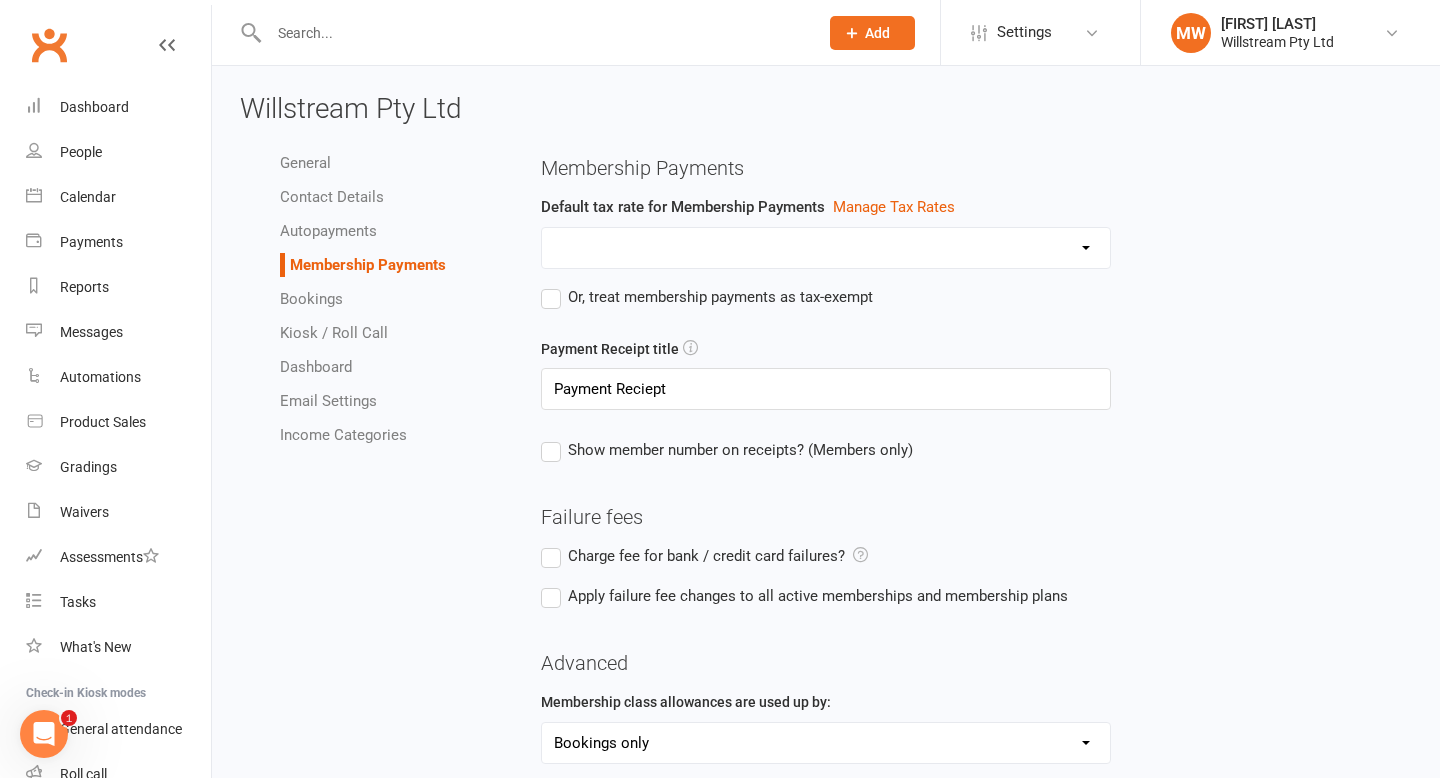 click at bounding box center [826, 248] 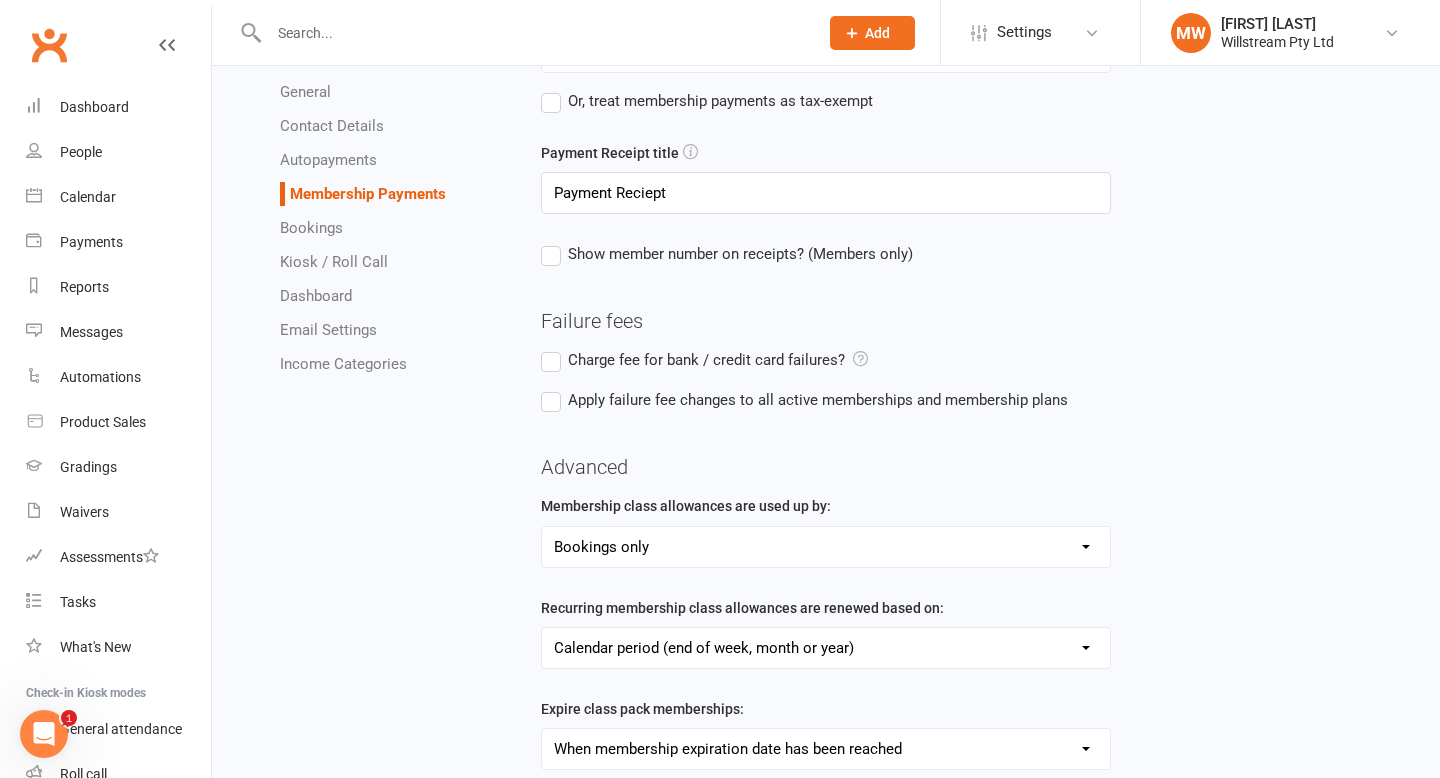 scroll, scrollTop: 0, scrollLeft: 0, axis: both 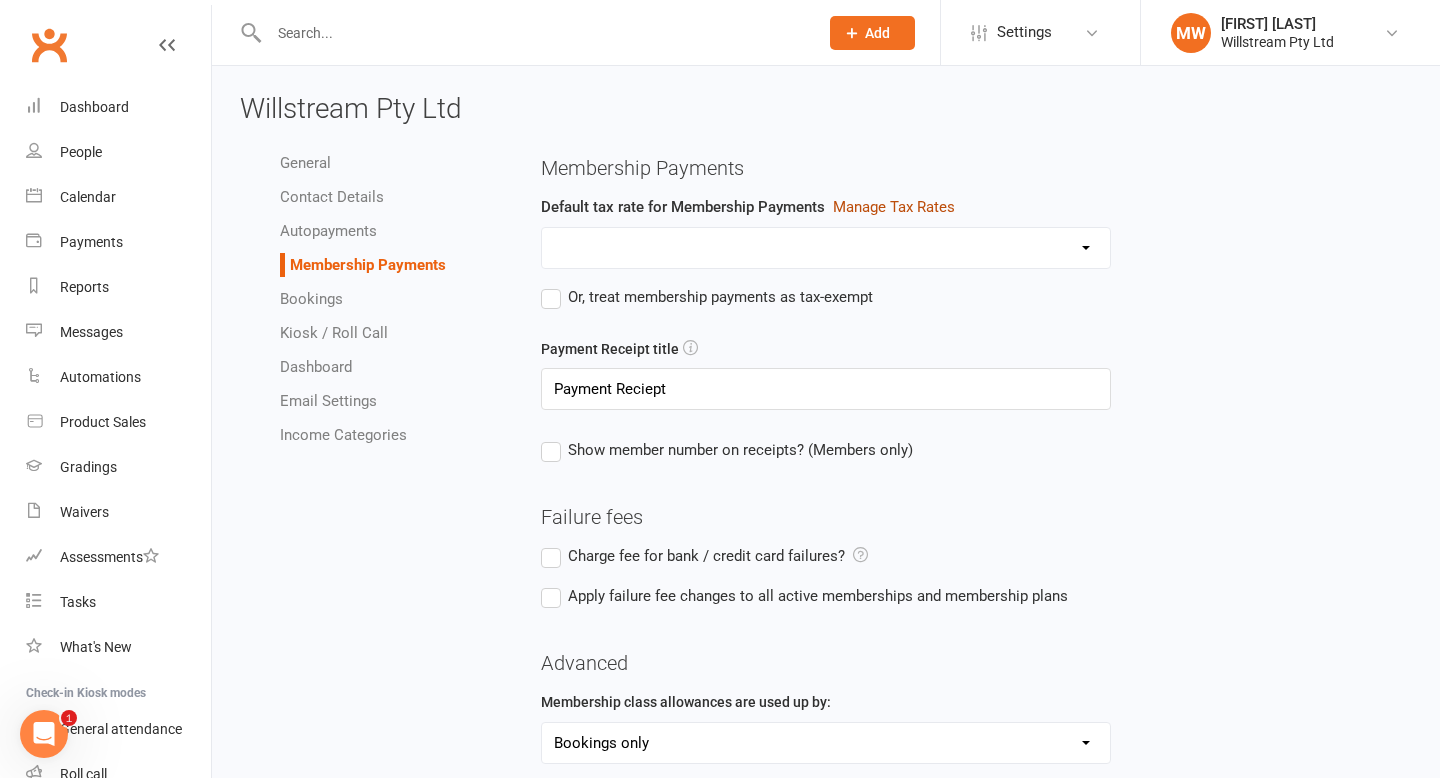 click on "Manage Tax Rates" at bounding box center [894, 207] 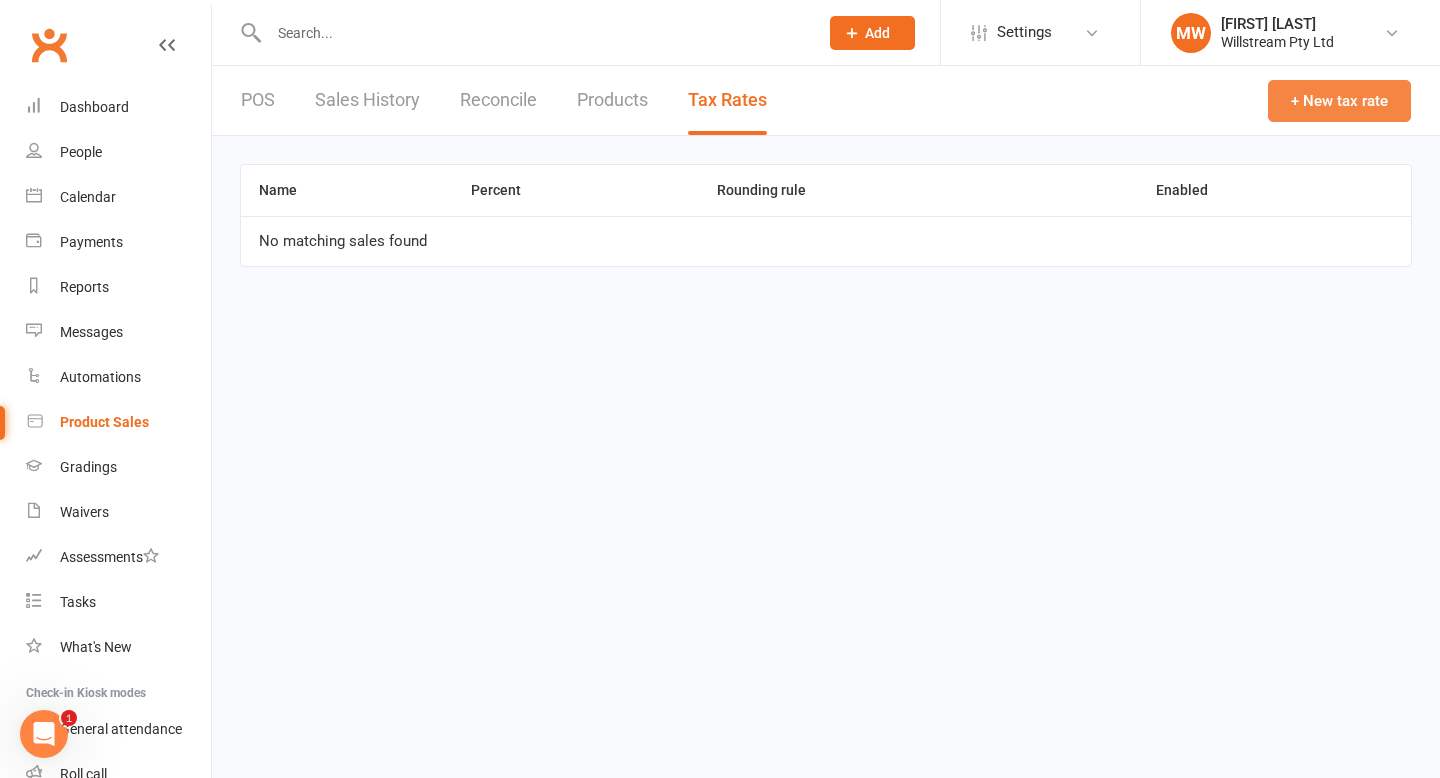 click on "+ New tax rate" at bounding box center (1339, 101) 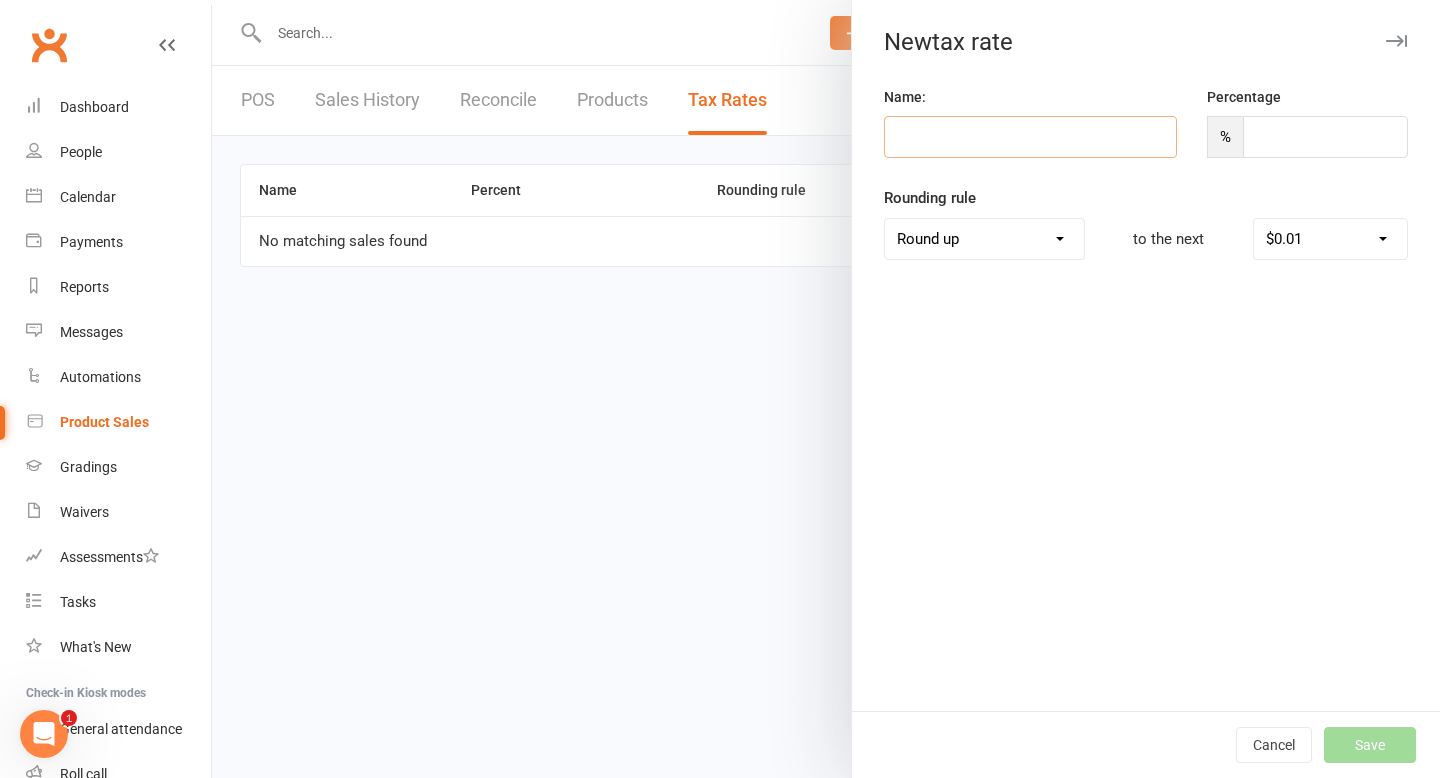 click at bounding box center (1030, 137) 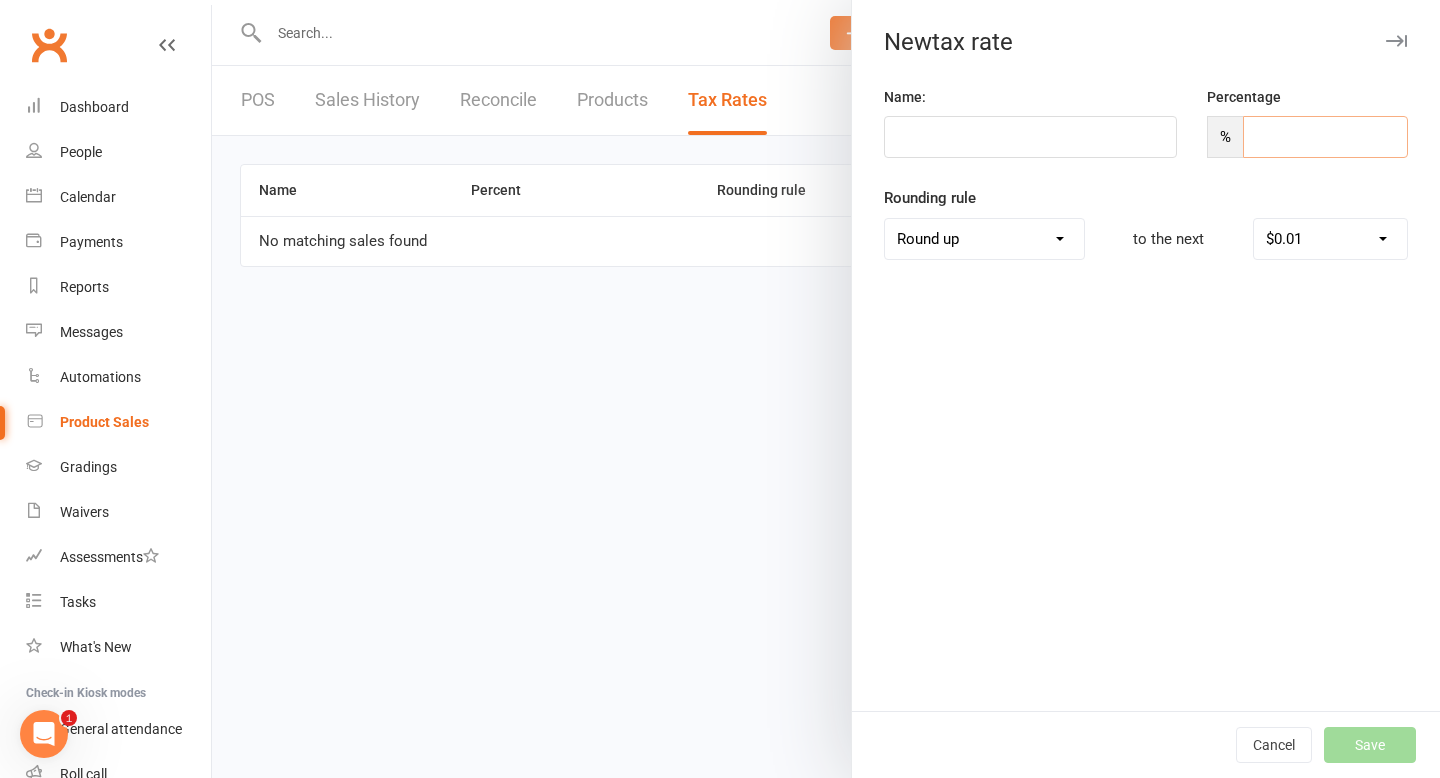 click at bounding box center (1325, 137) 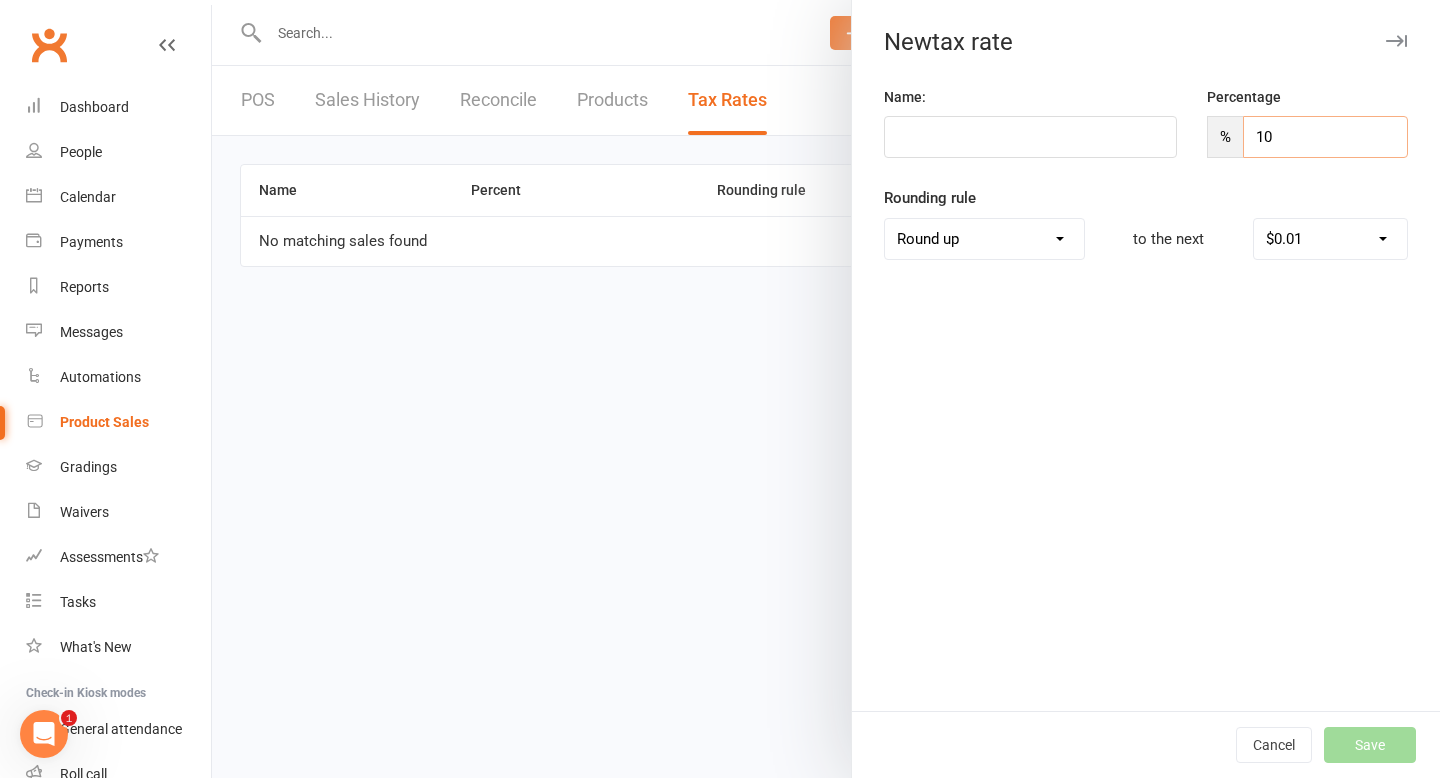 type on "10" 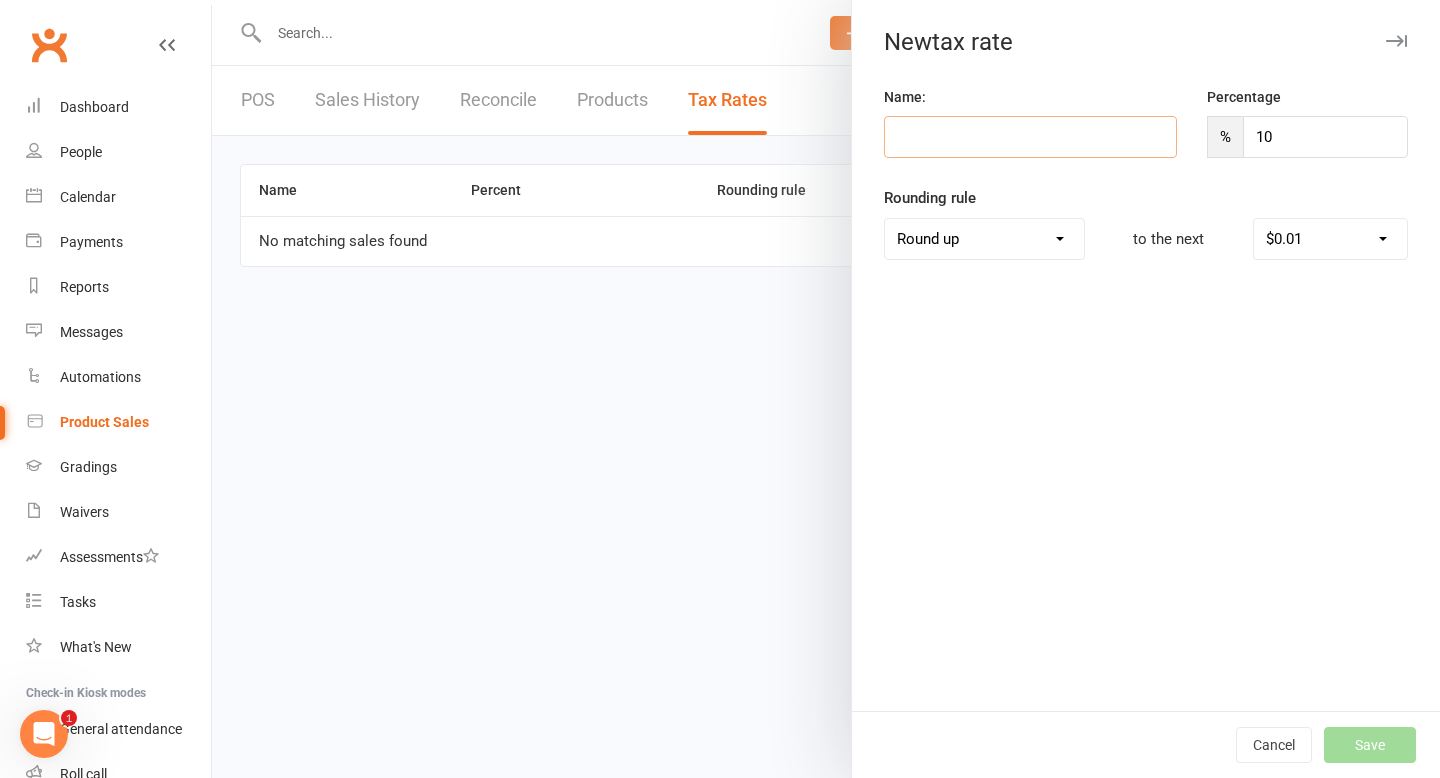 click at bounding box center [1030, 137] 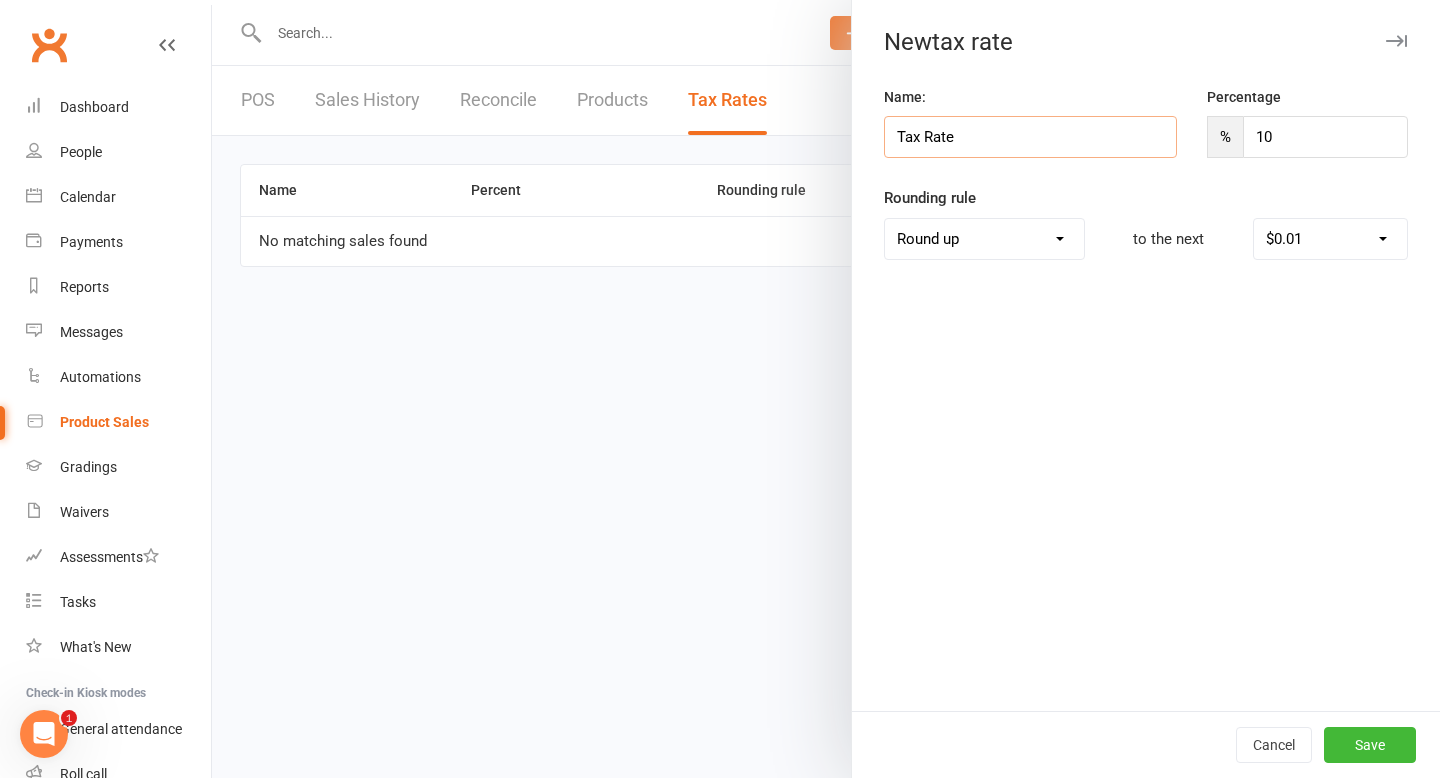 click on "Tax Rate" at bounding box center (1030, 137) 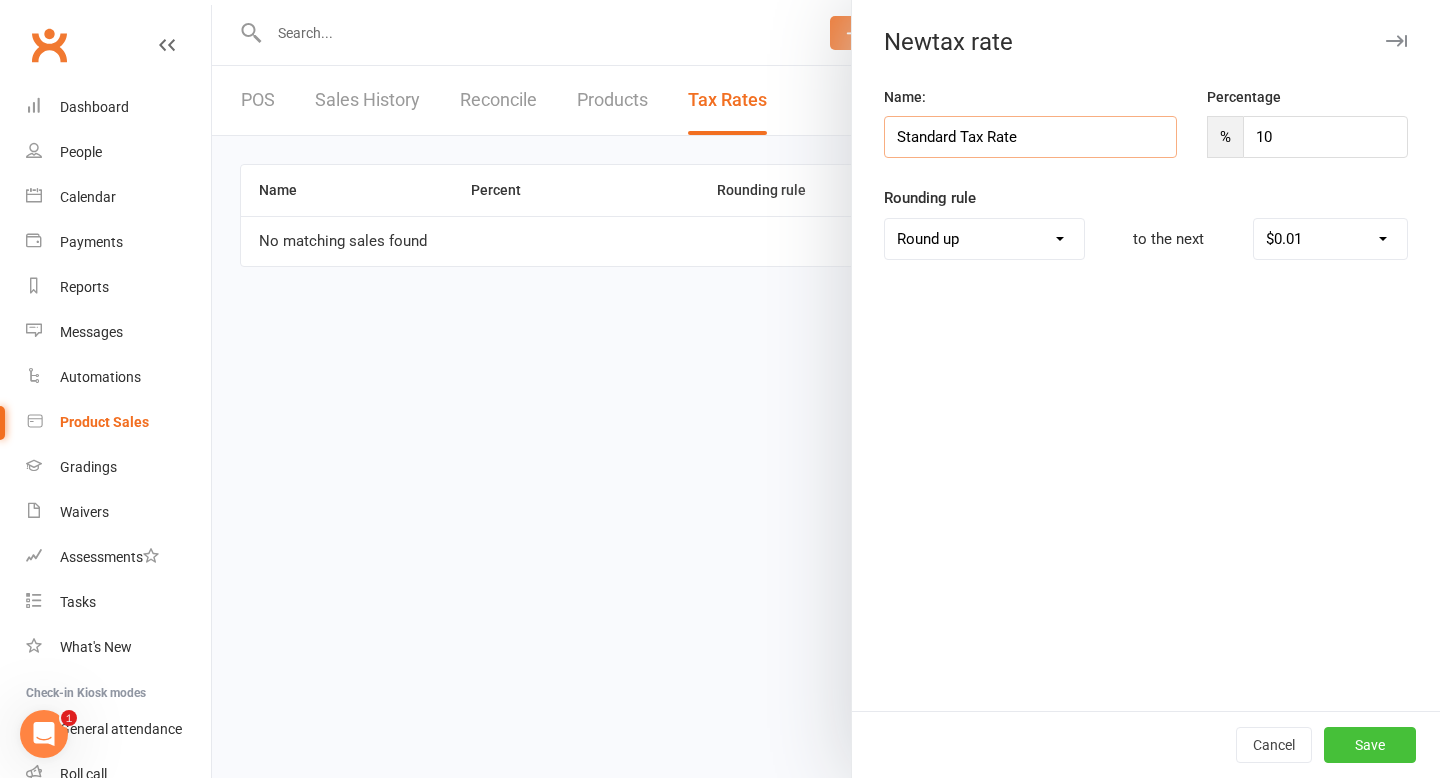 type on "Standard Tax Rate" 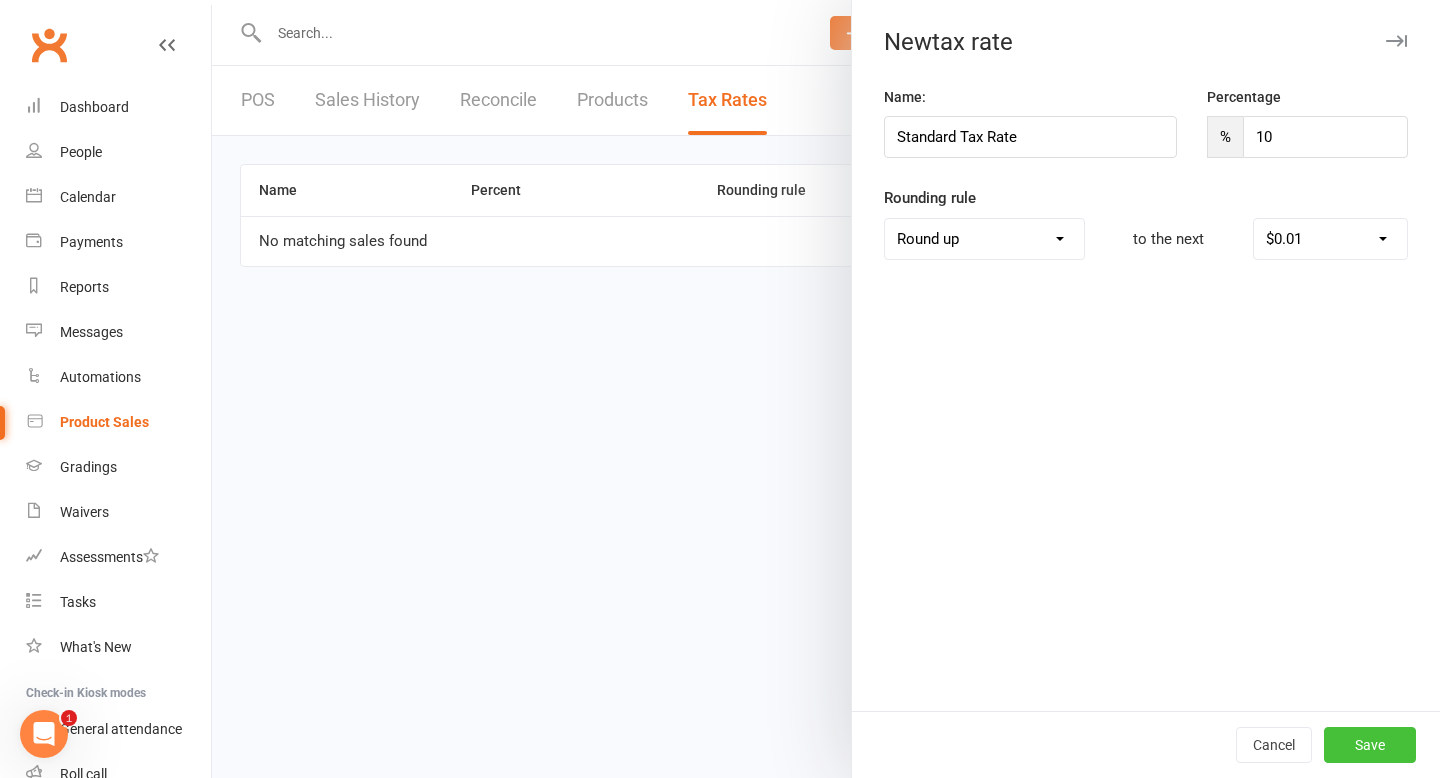 click on "Save" at bounding box center [1370, 745] 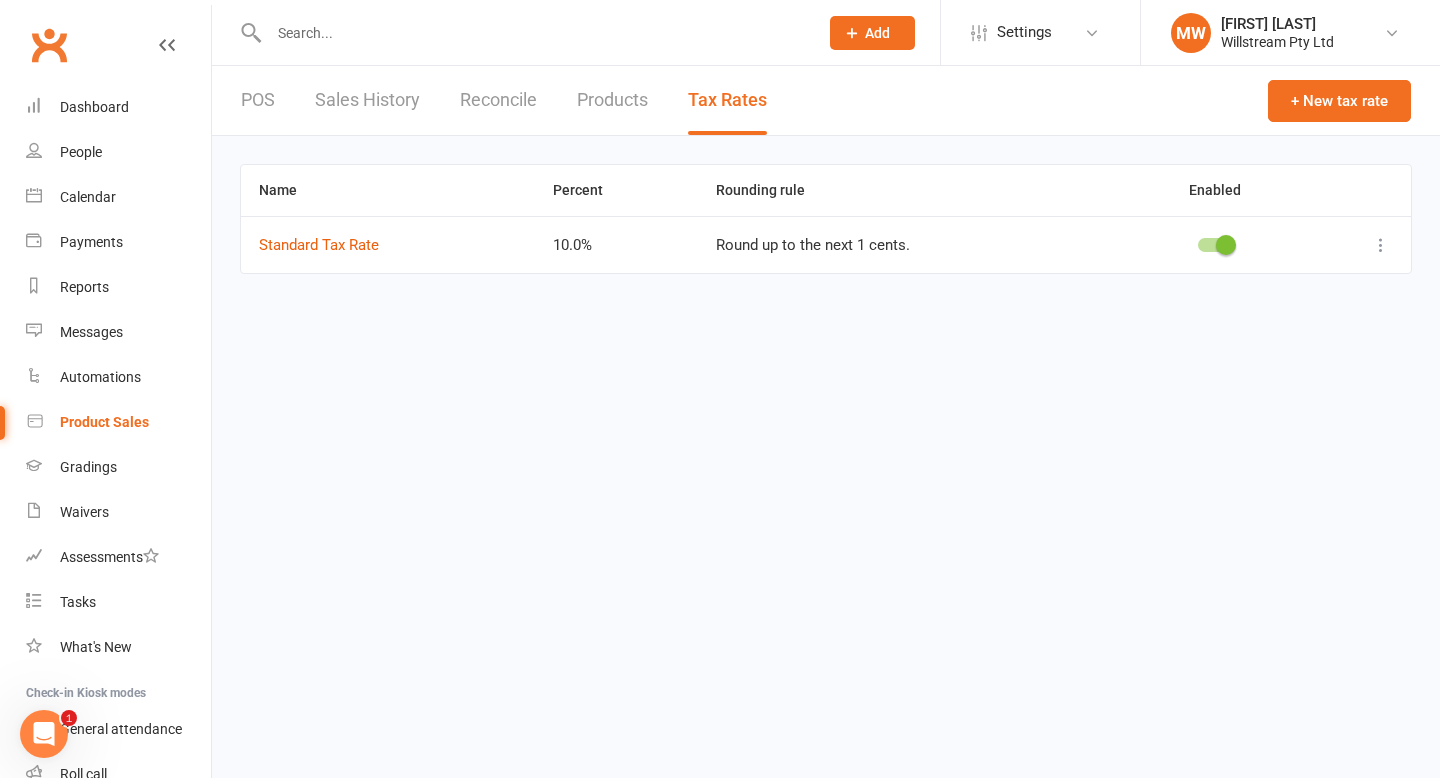 select on "allow_make_up_classes_for_expired_memberships_up_to_90d" 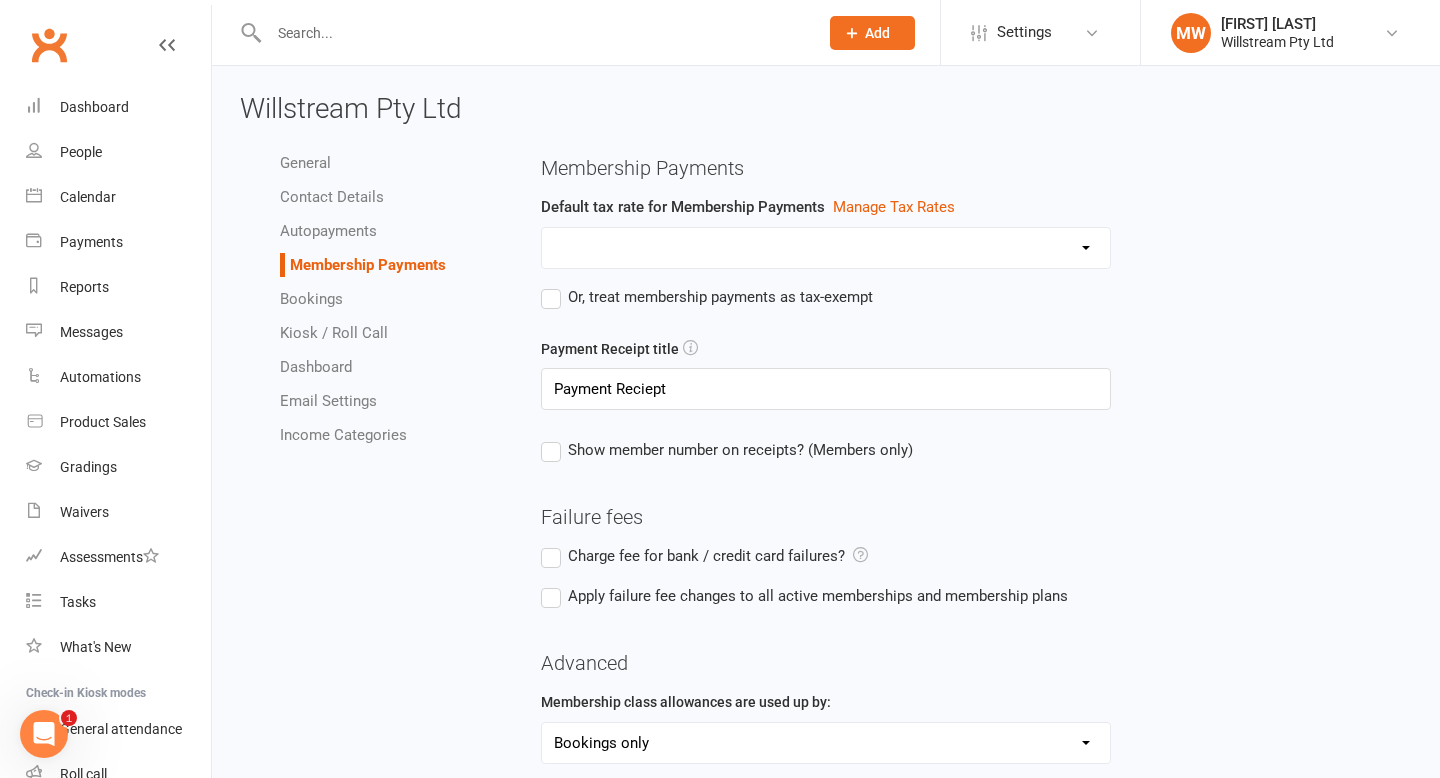 click at bounding box center [826, 248] 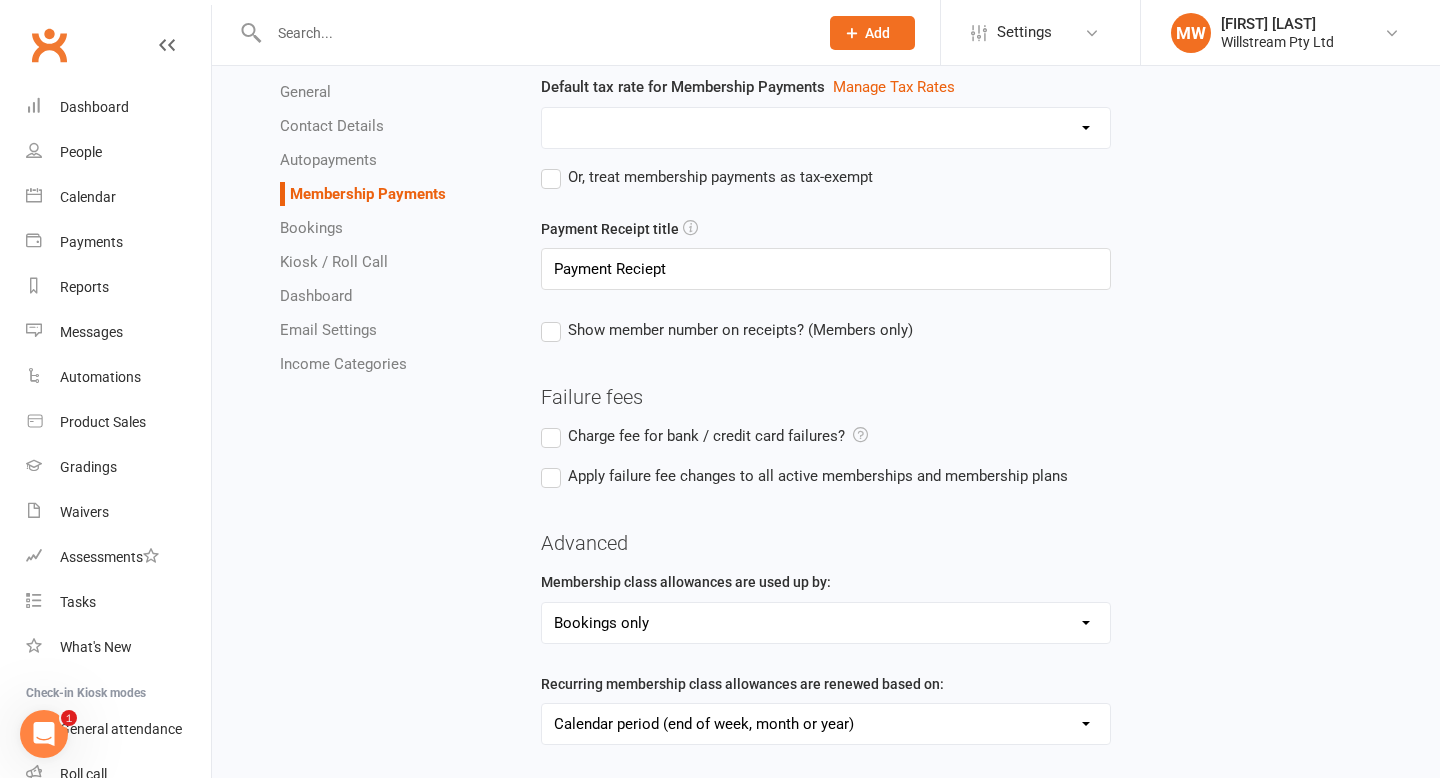 scroll, scrollTop: 0, scrollLeft: 0, axis: both 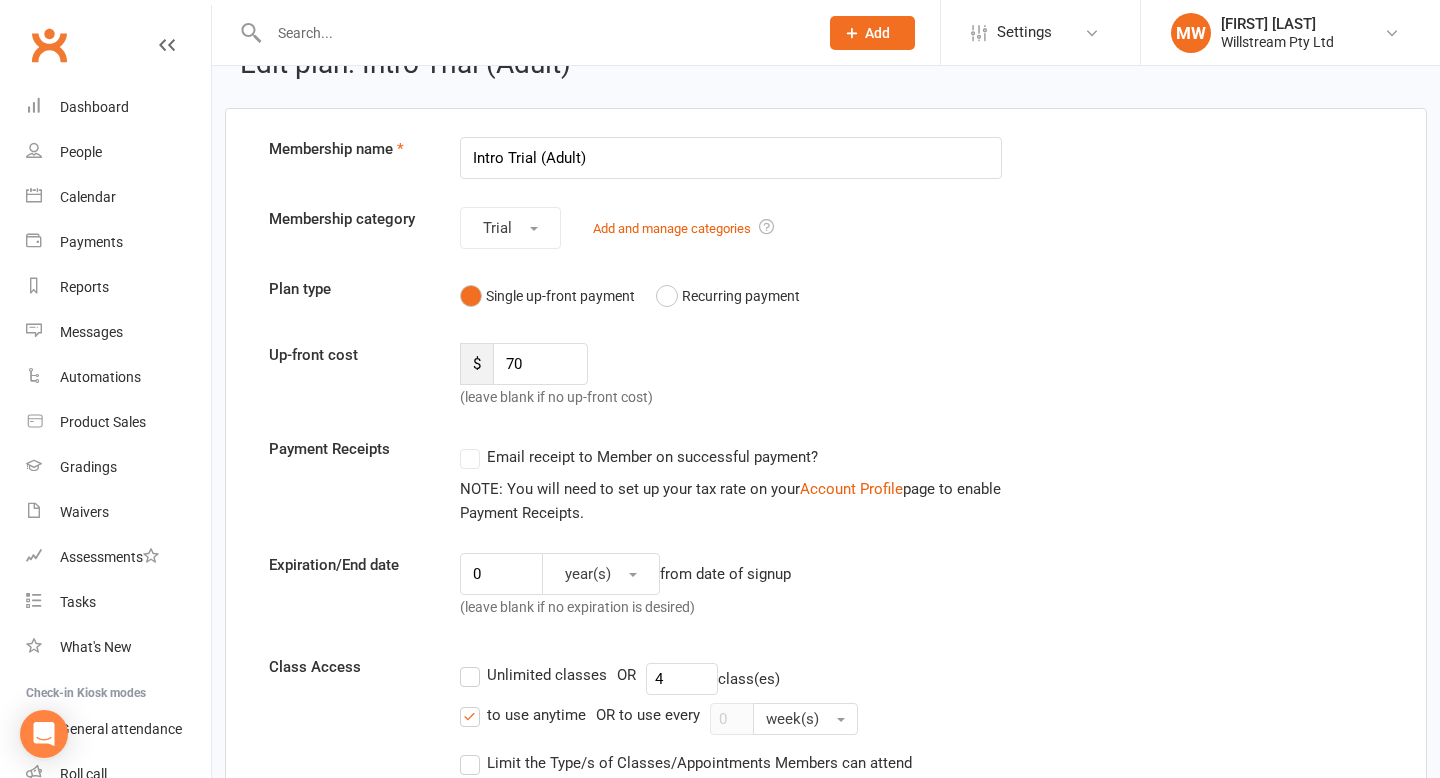 click on "Email receipt to Member on successful payment?" at bounding box center (639, 457) 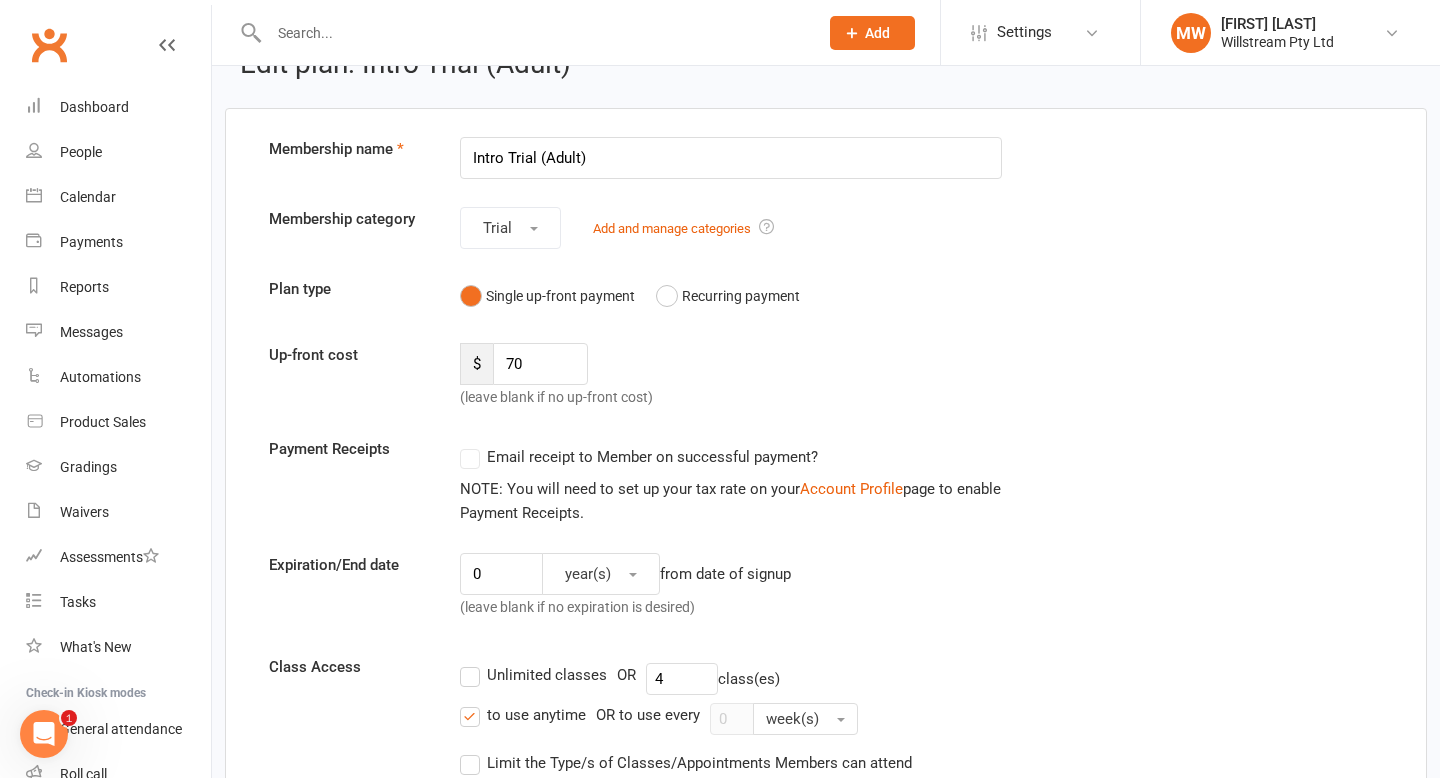 scroll, scrollTop: 0, scrollLeft: 0, axis: both 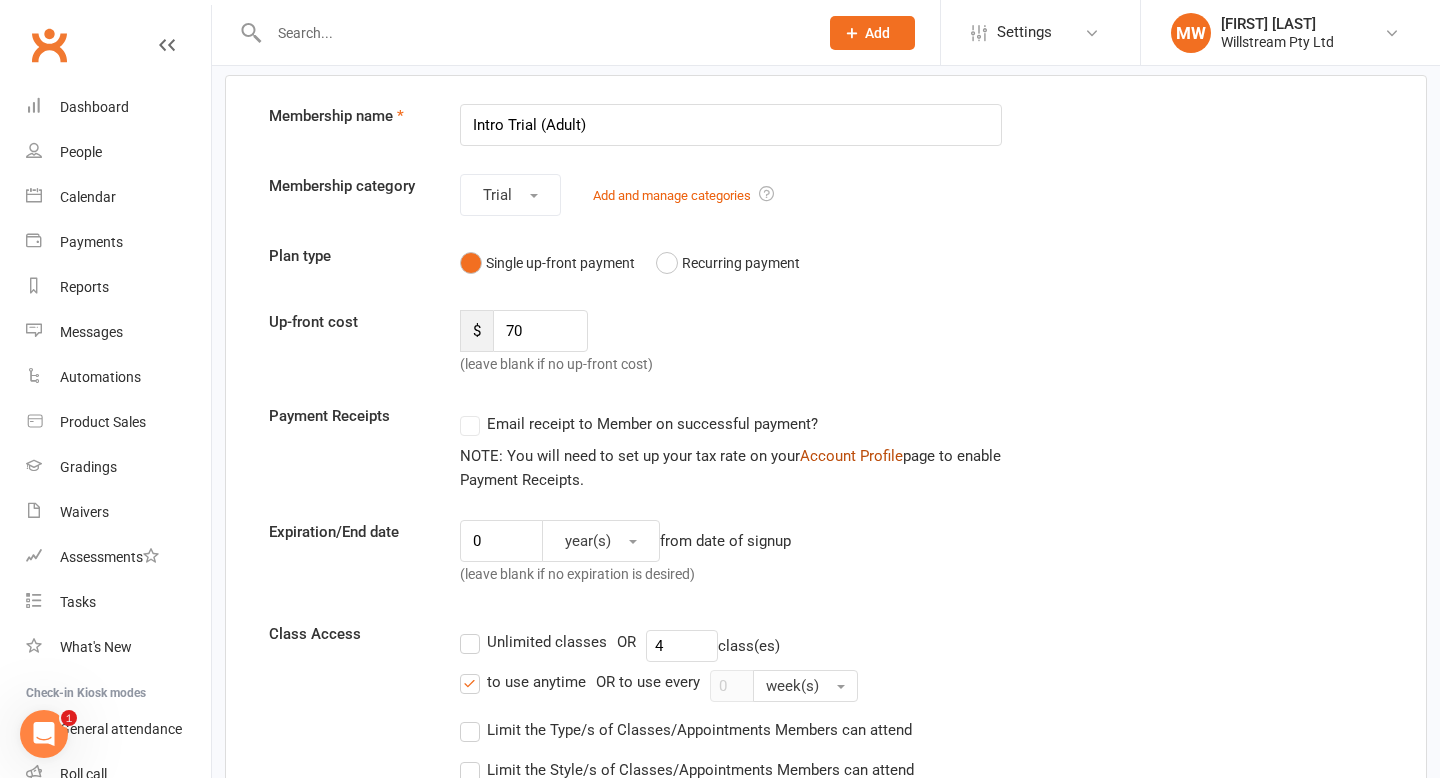 click on "Account Profile" at bounding box center [851, 456] 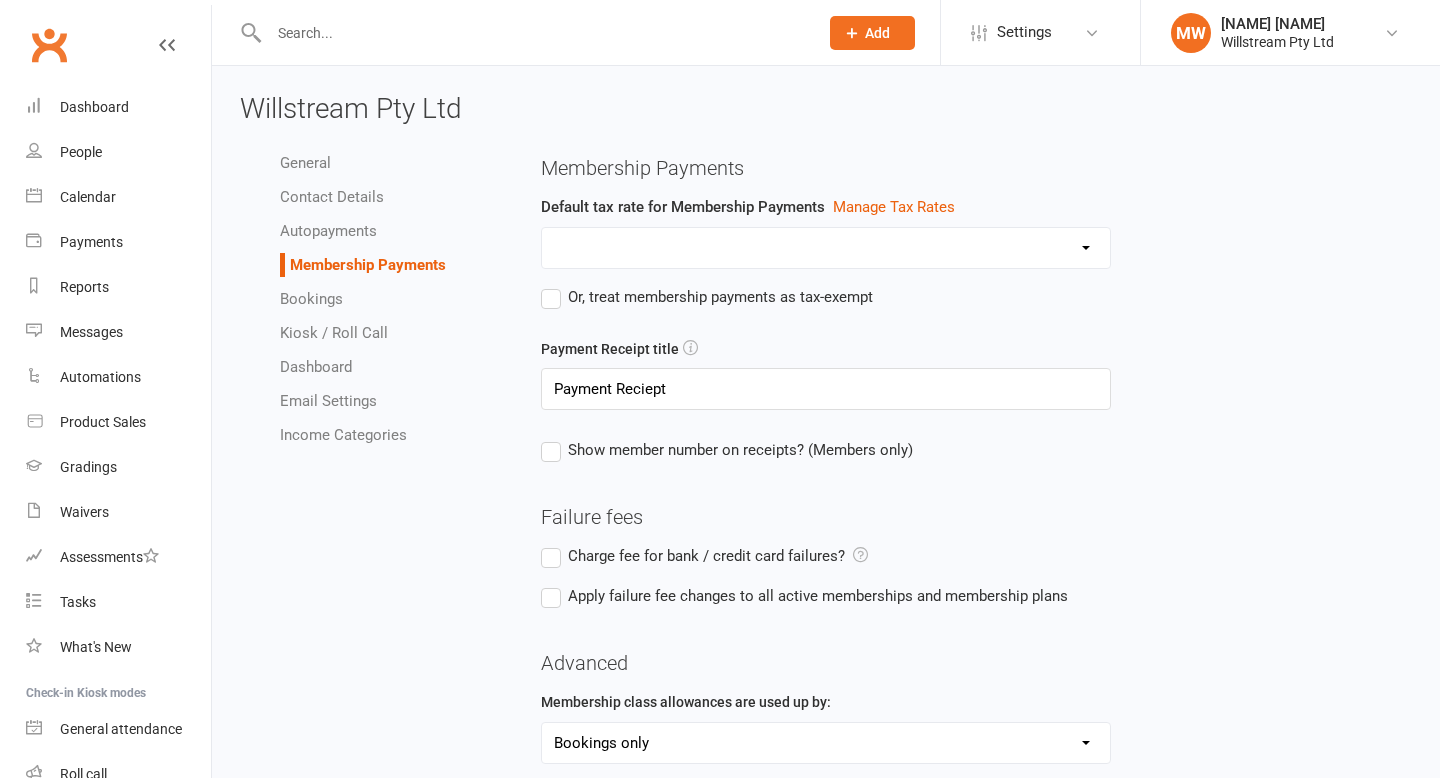 select on "allow_make_up_classes_for_expired_memberships_up_to_90d" 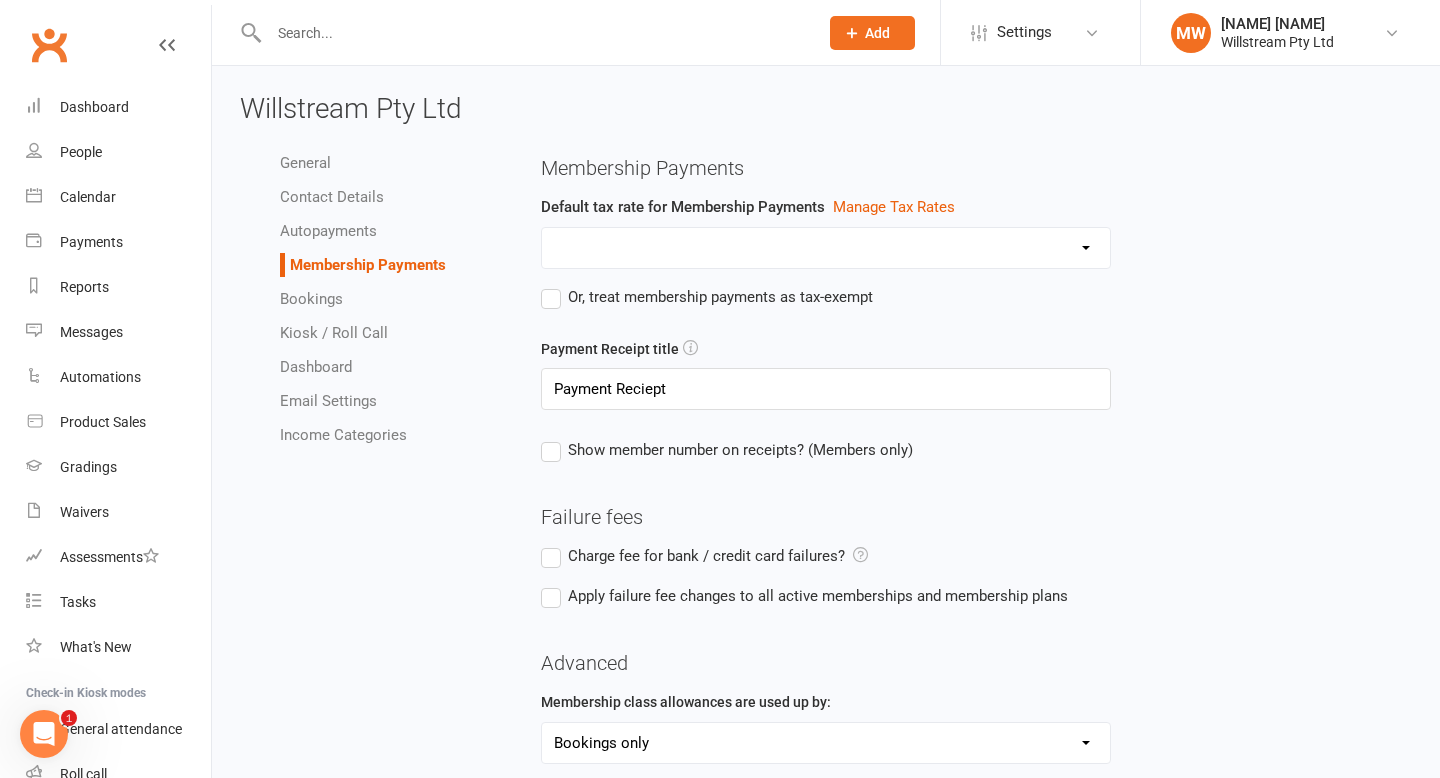 scroll, scrollTop: 0, scrollLeft: 0, axis: both 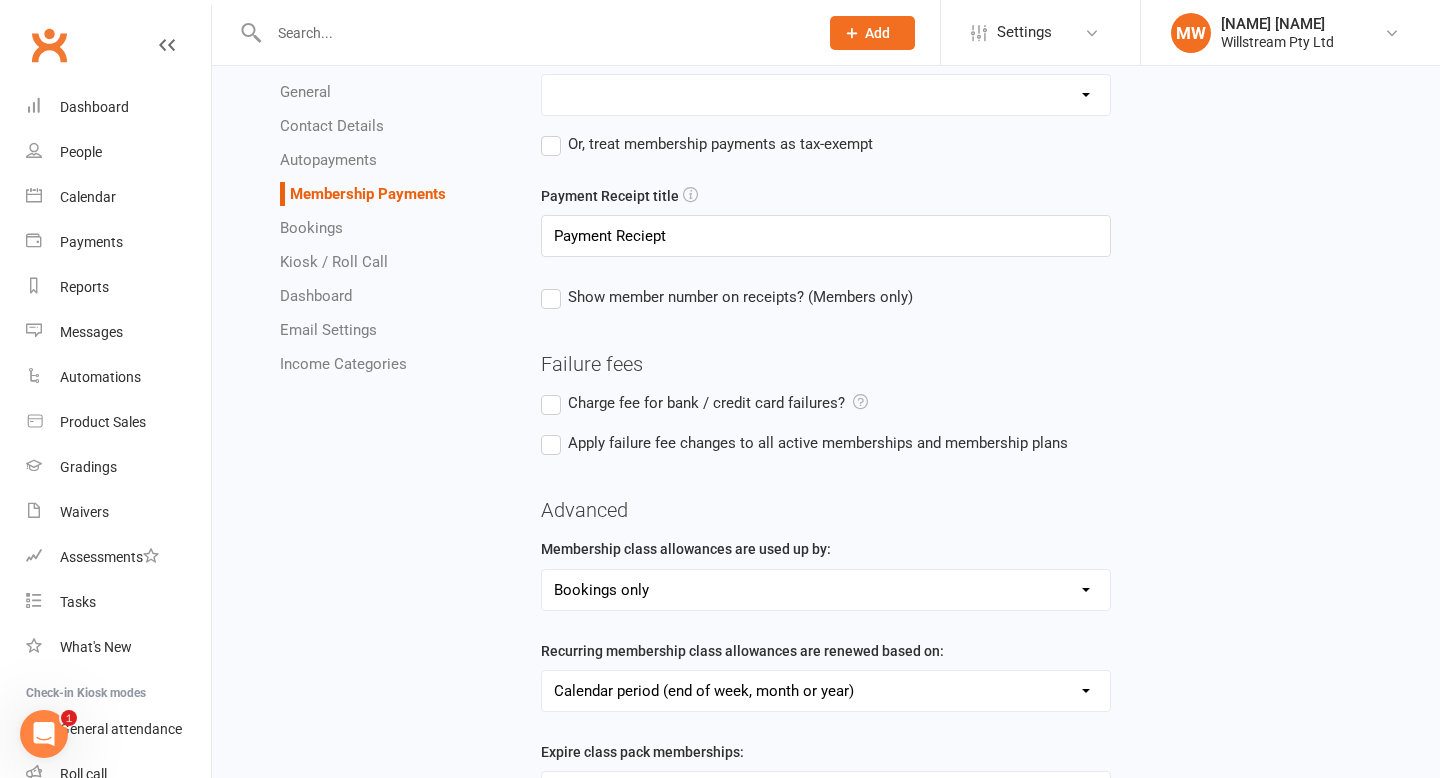click on "Charge fee for bank / credit card failures?" at bounding box center [704, 403] 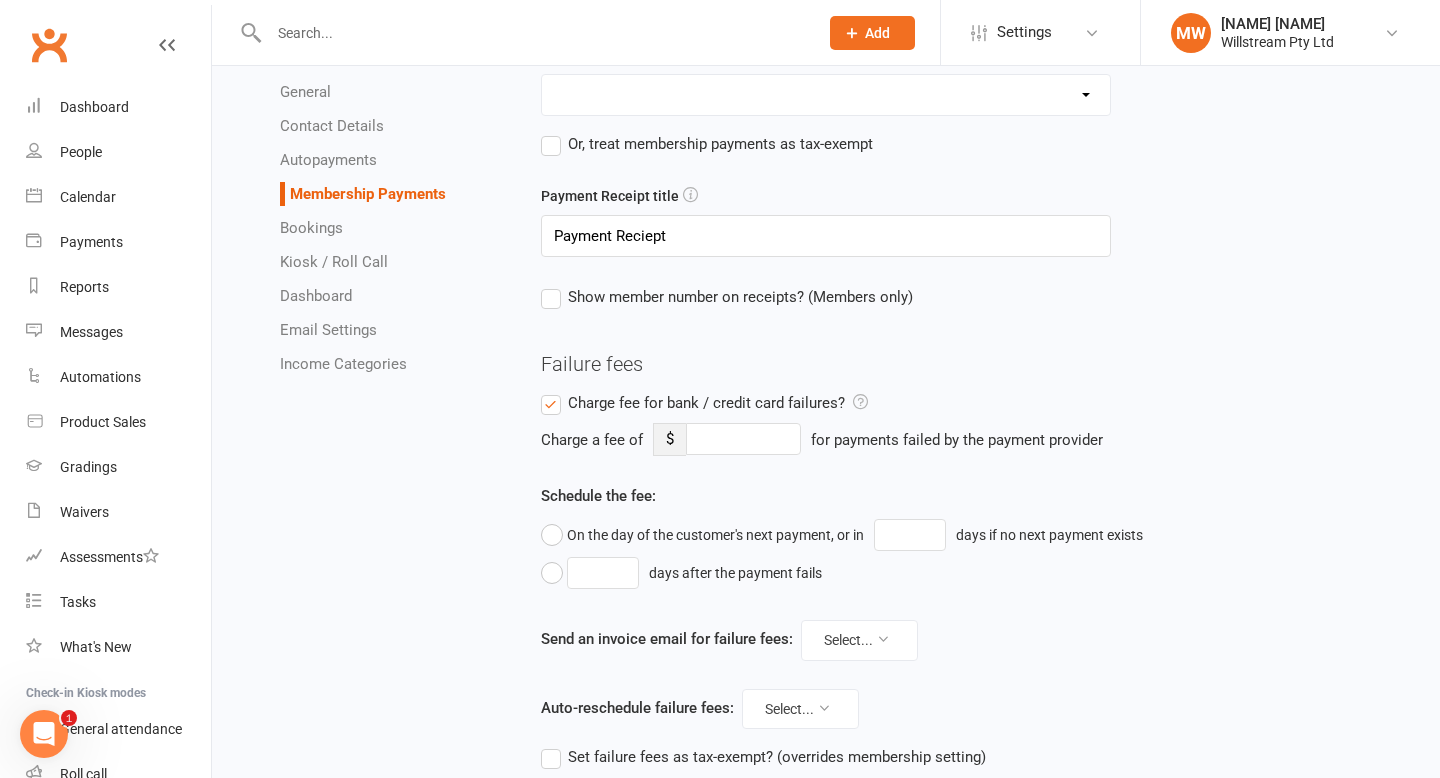 click at bounding box center (860, 401) 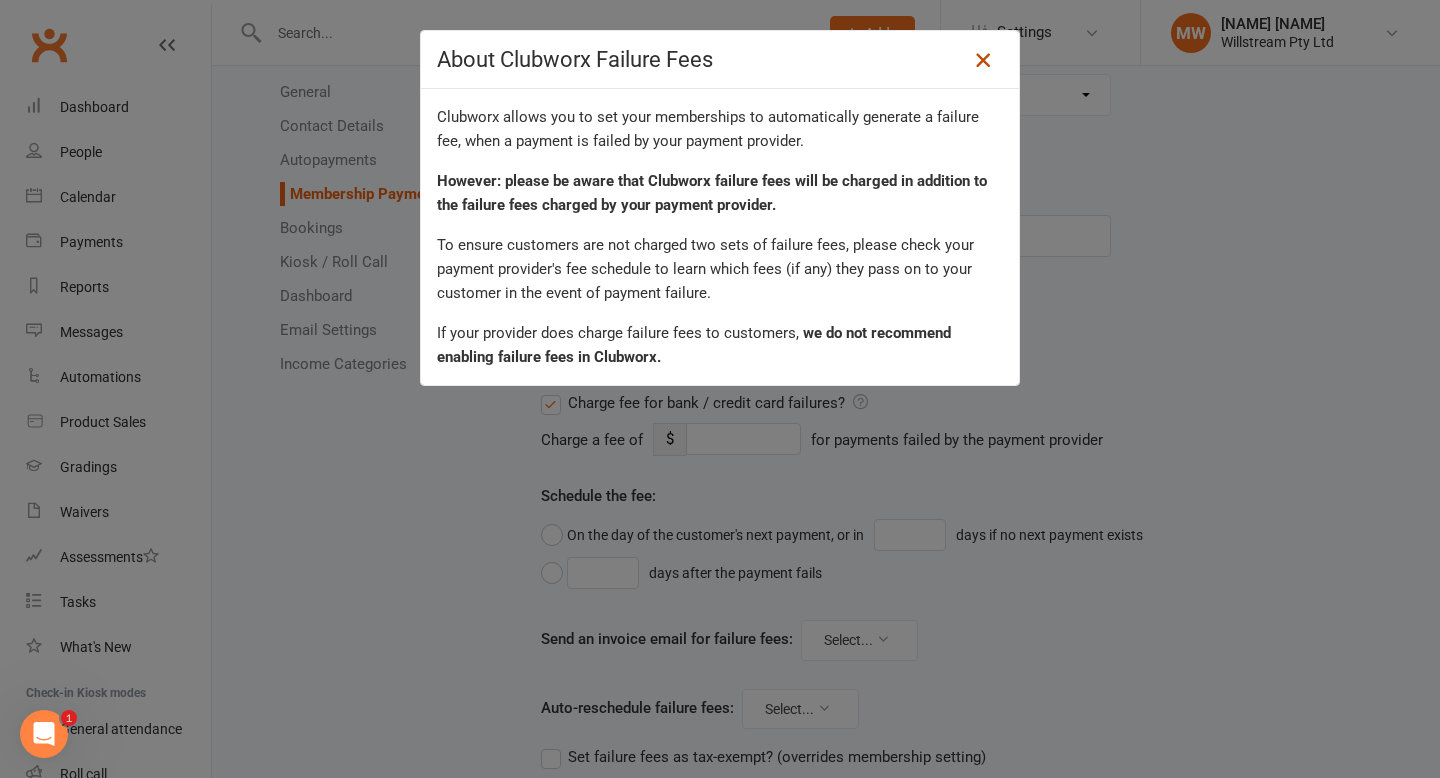 click at bounding box center (983, 60) 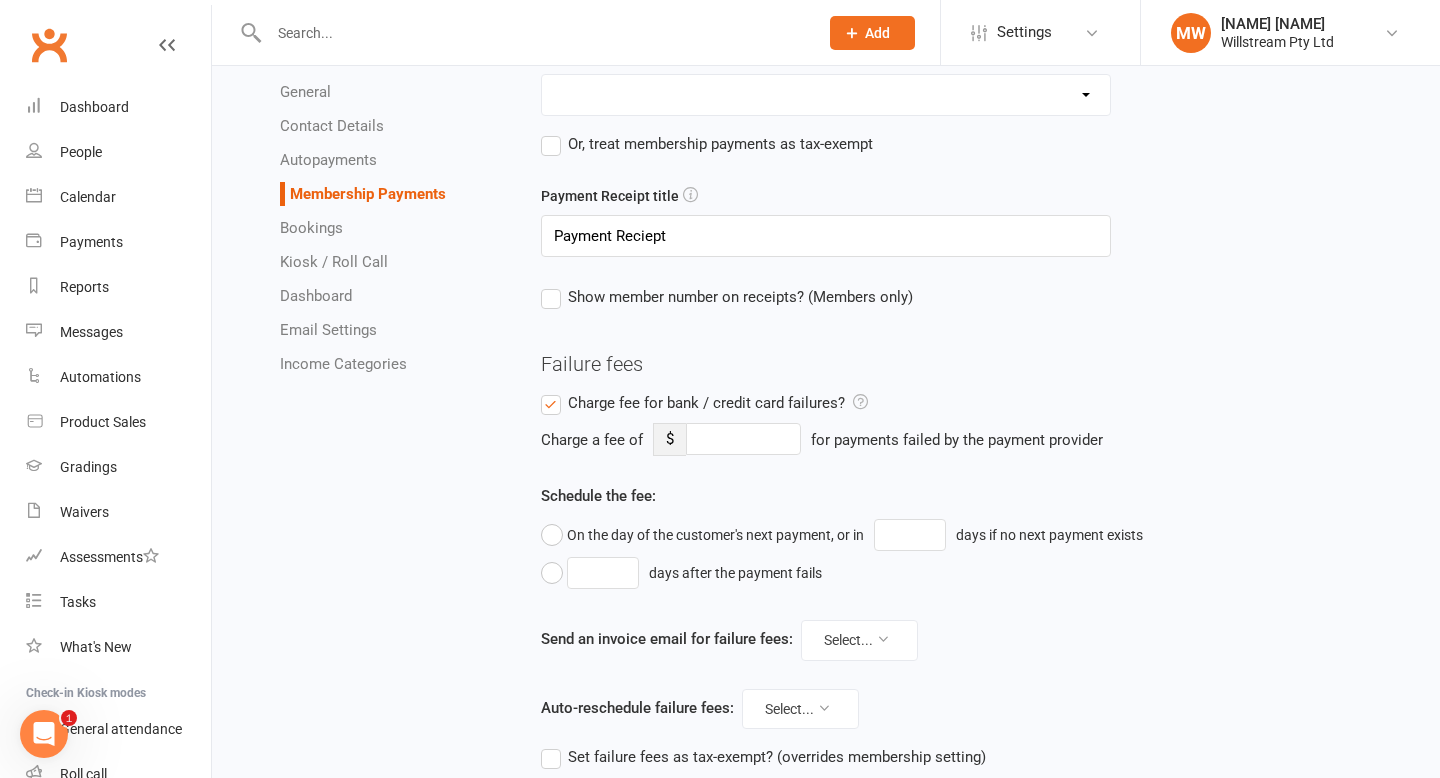 click on "Charge fee for bank / credit card failures?" at bounding box center (704, 403) 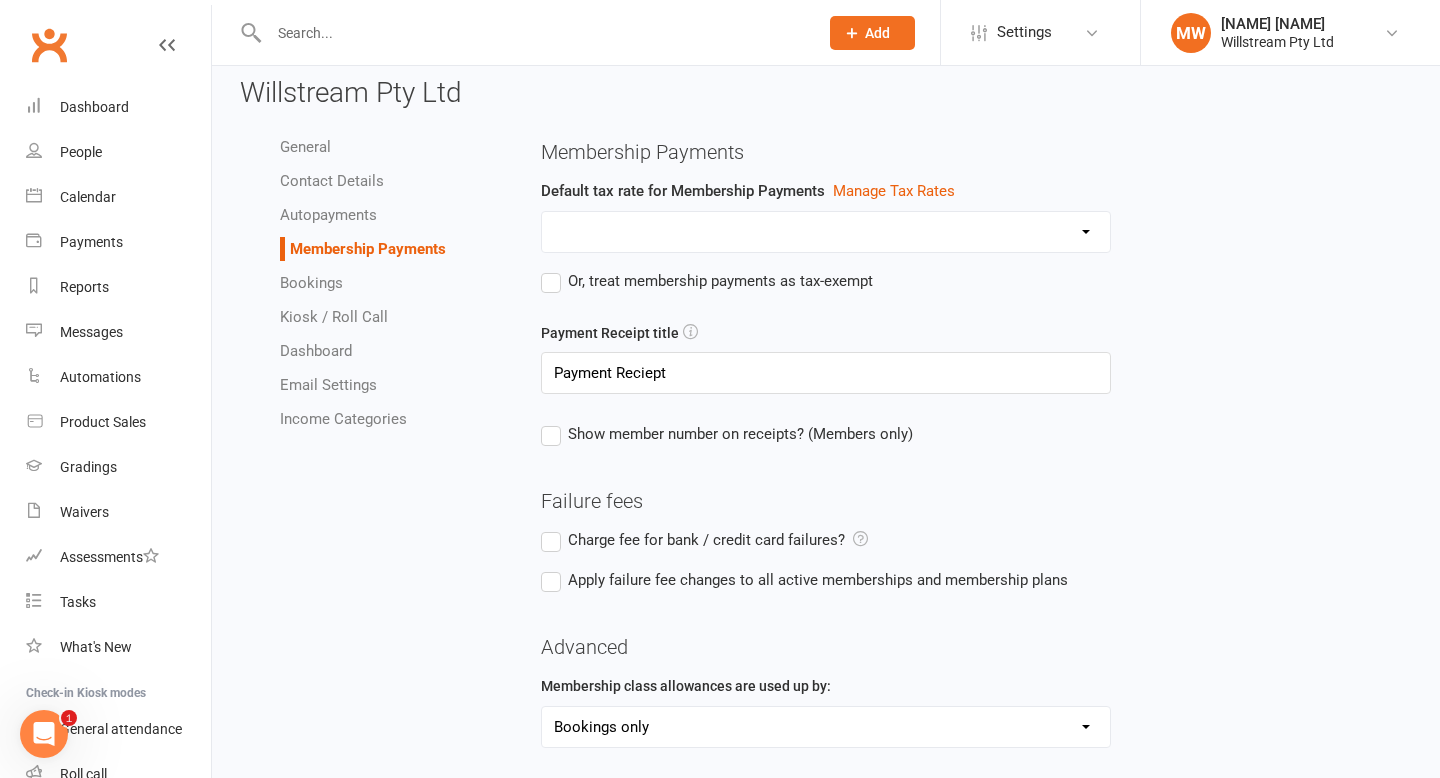 scroll, scrollTop: 0, scrollLeft: 0, axis: both 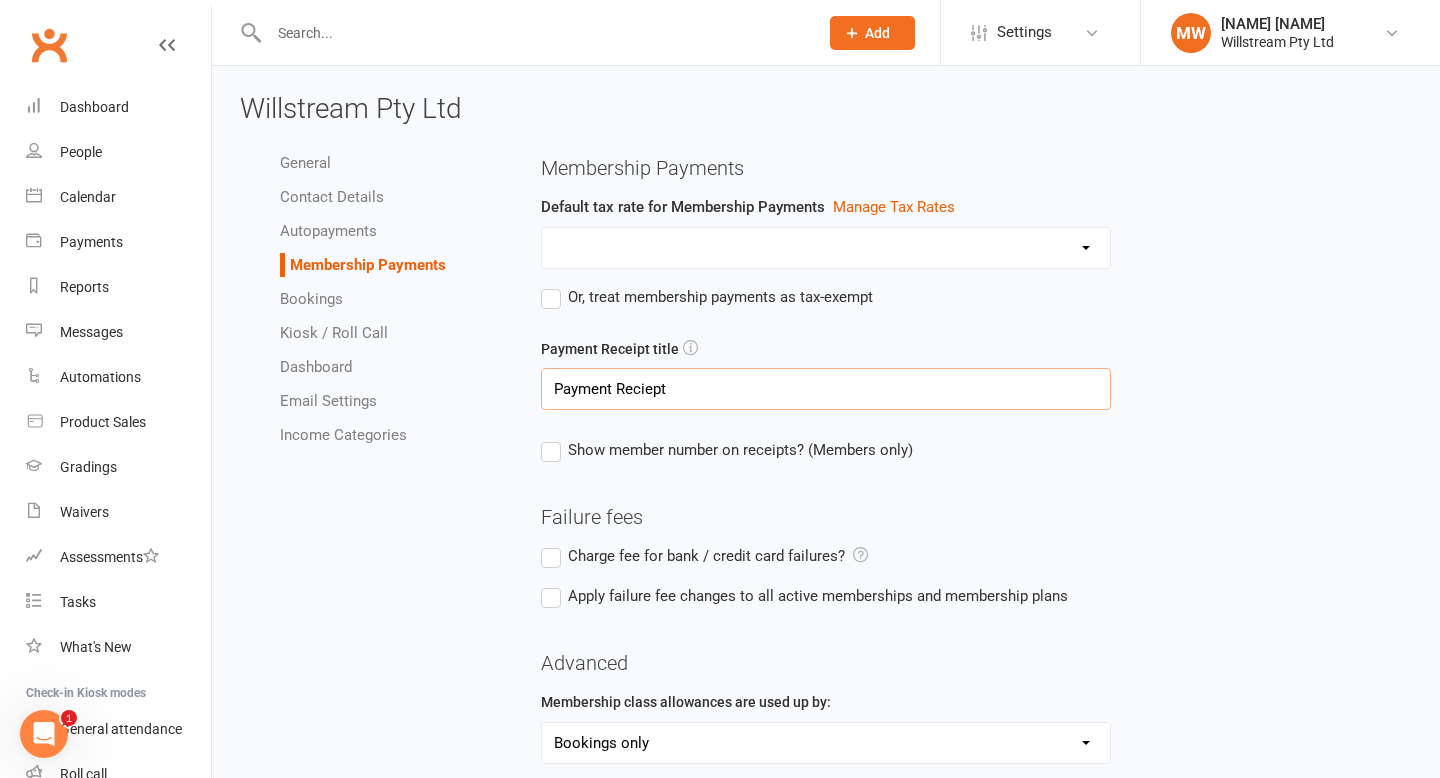 click on "Payment Reciept" at bounding box center [826, 389] 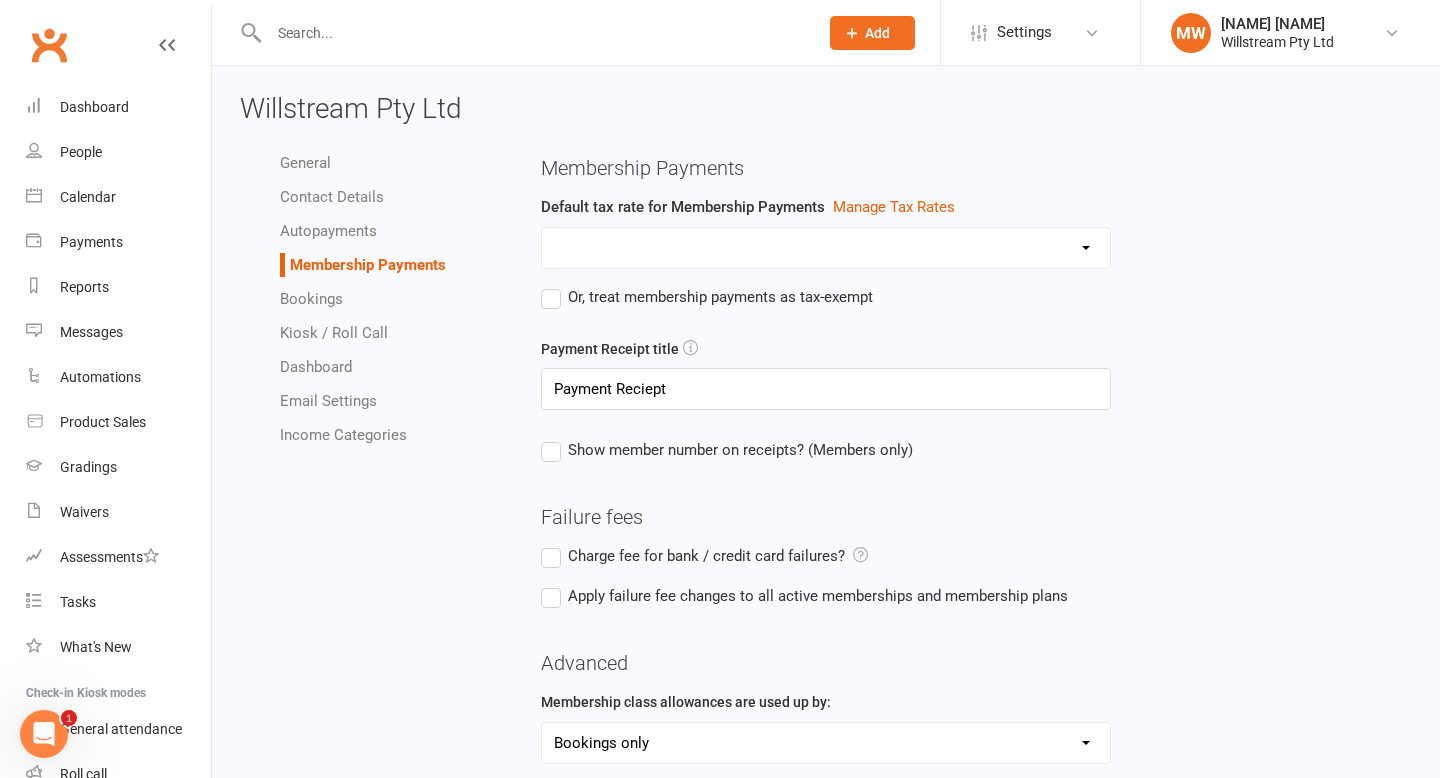 click on "Standard Tax Rate Or, treat membership payments as tax-exempt" at bounding box center [826, 282] 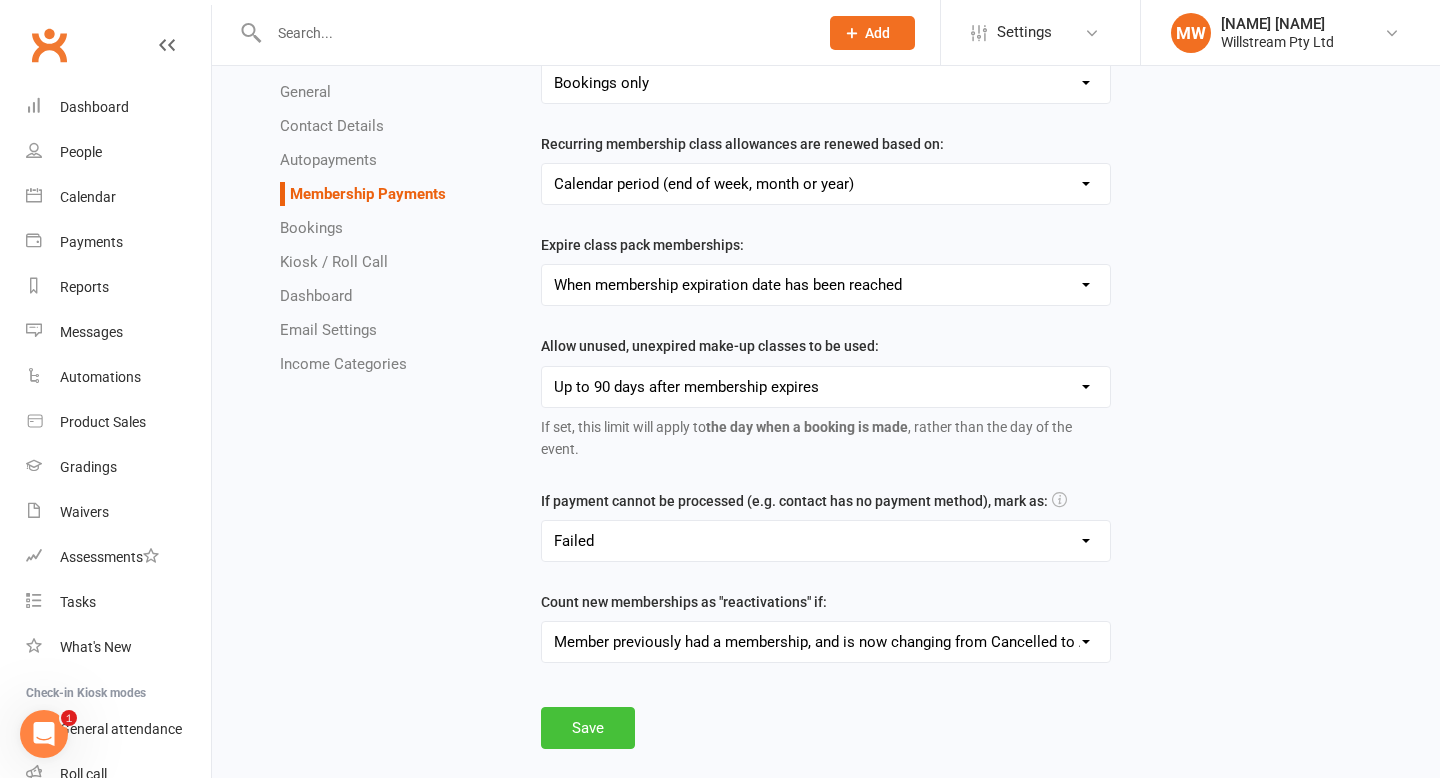 click on "Save" at bounding box center (588, 728) 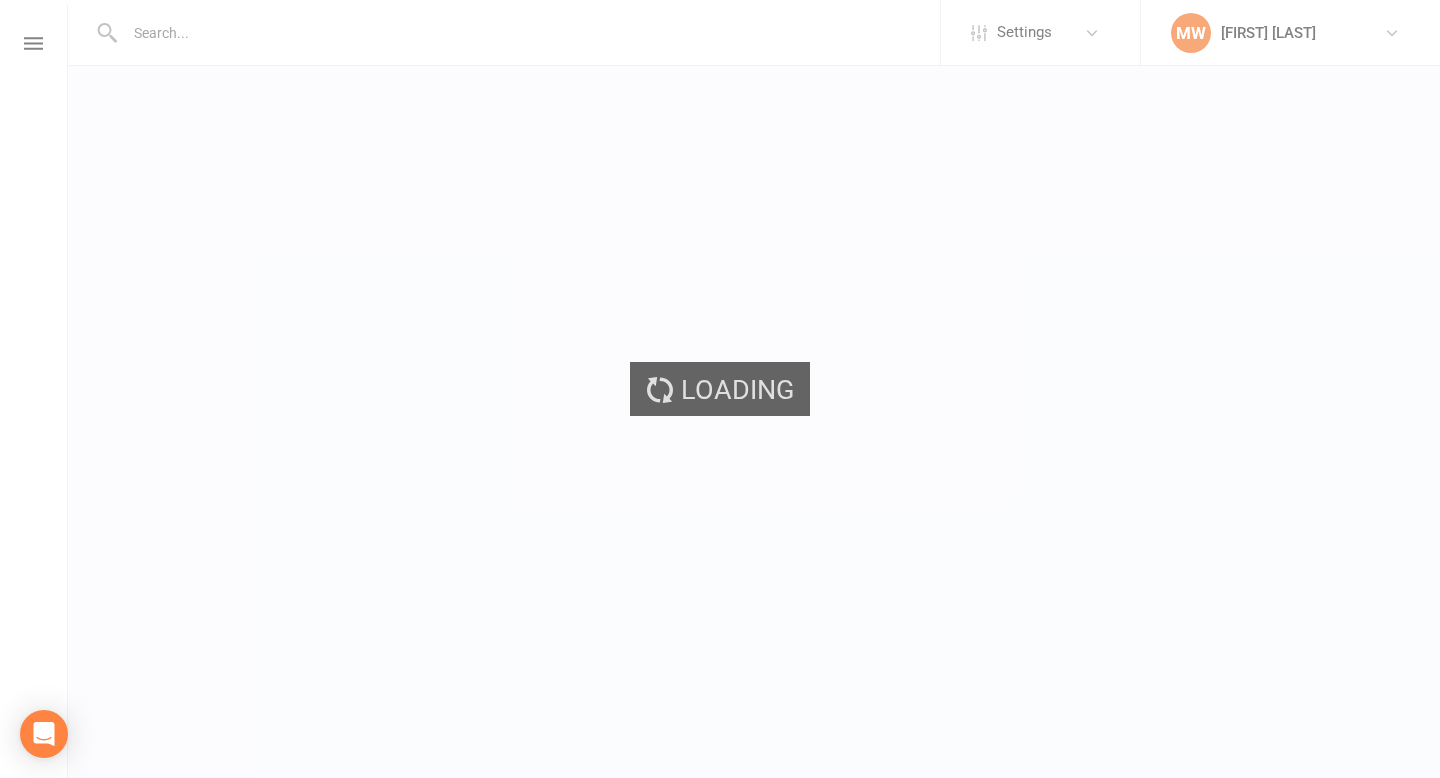 scroll, scrollTop: 0, scrollLeft: 0, axis: both 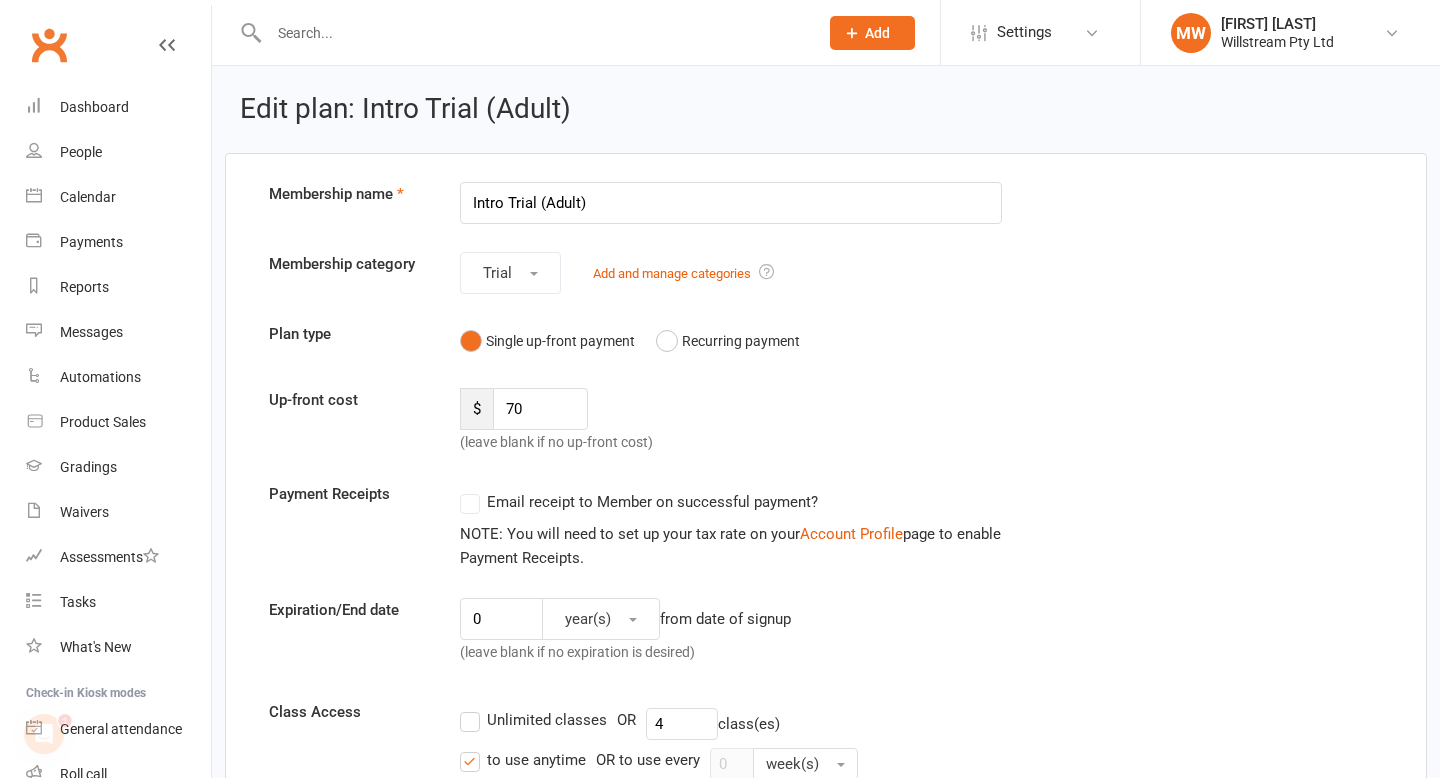 click on "Email receipt to Member on successful payment?" at bounding box center [639, 502] 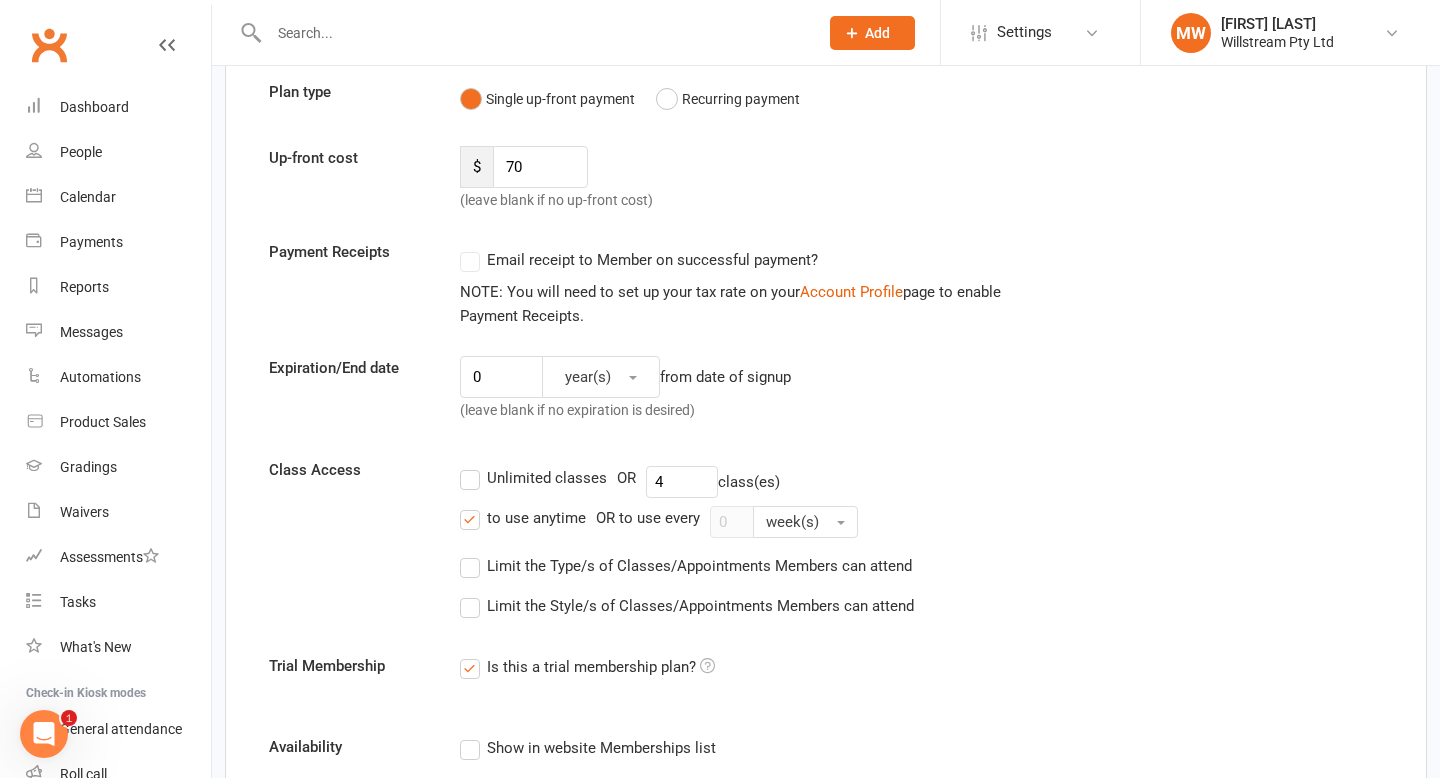 scroll, scrollTop: 0, scrollLeft: 0, axis: both 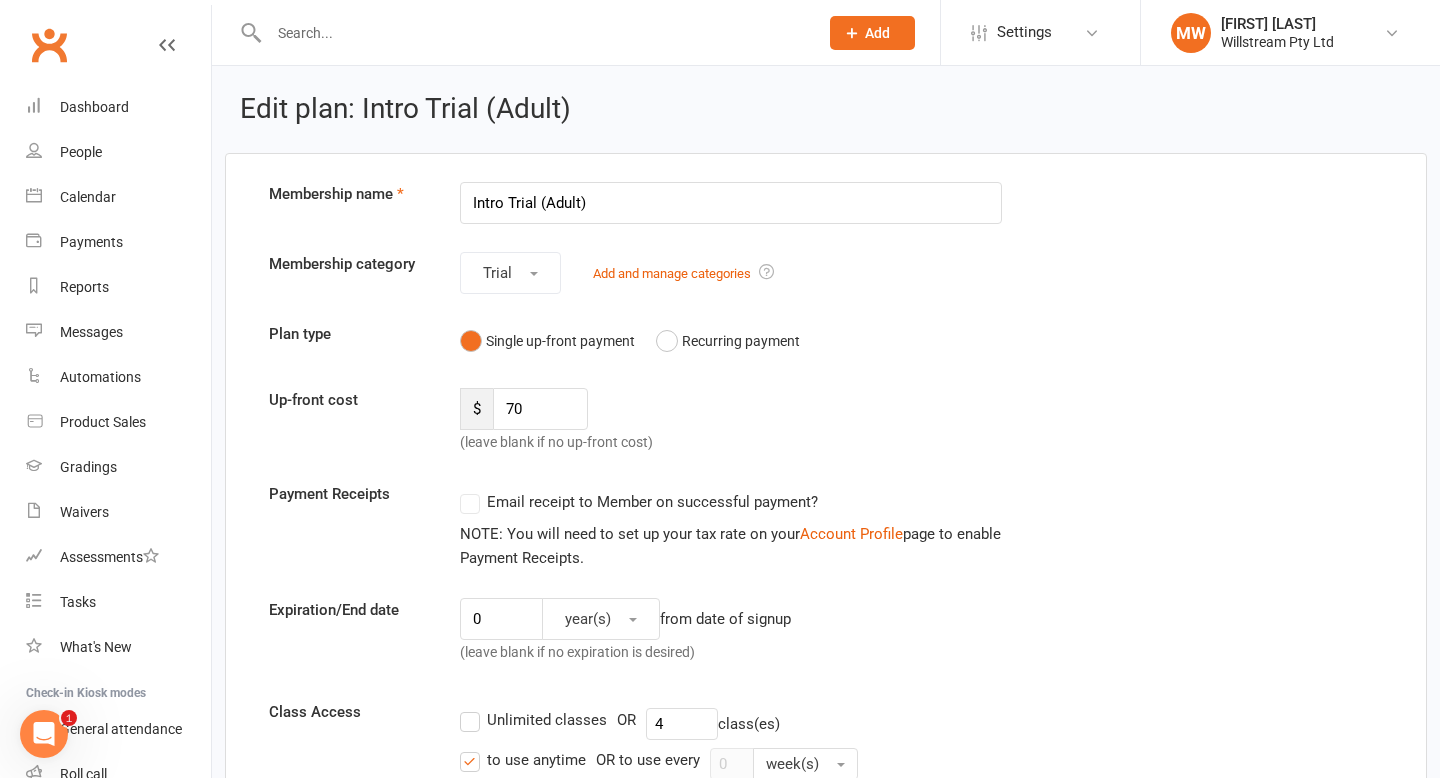click on "Email receipt to Member on successful payment?" at bounding box center (723, 502) 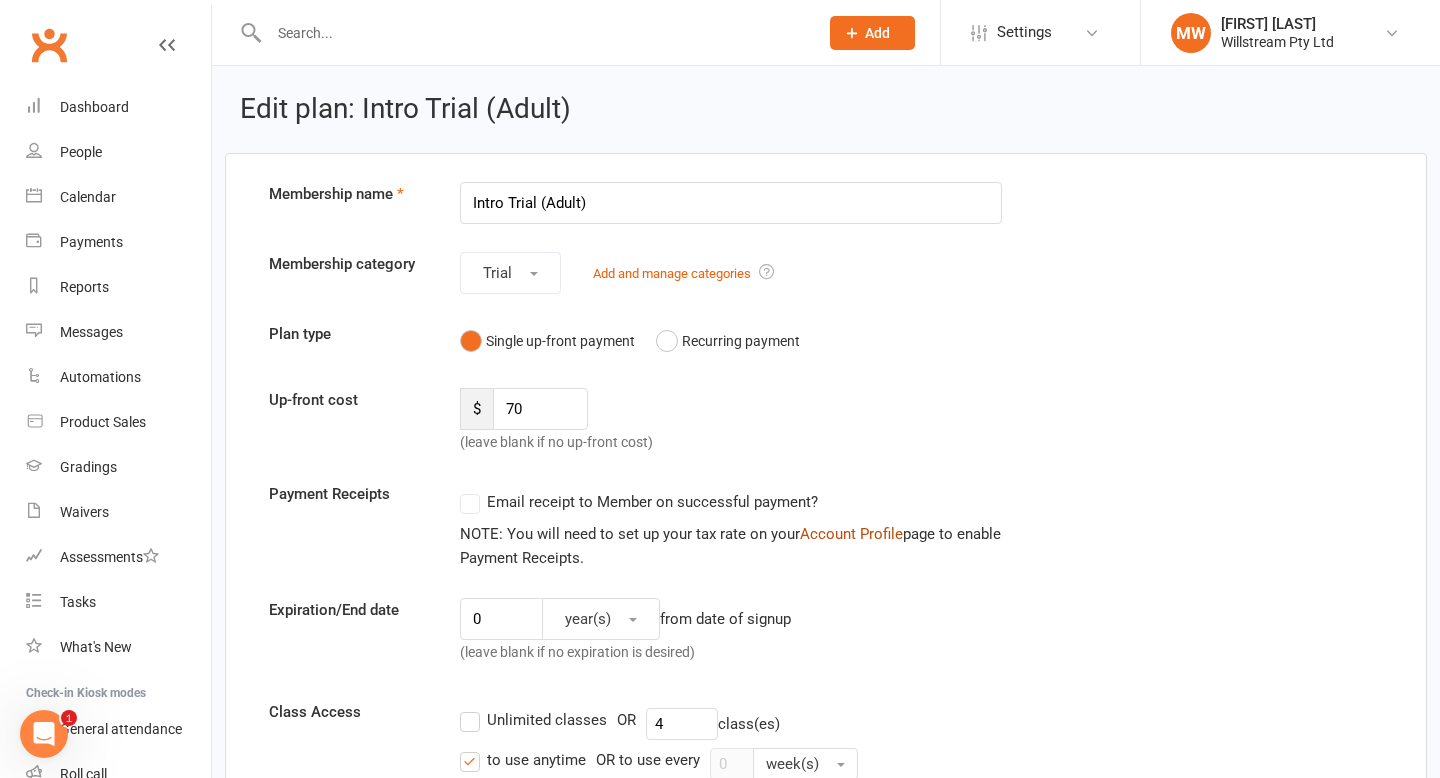 click on "Account Profile" at bounding box center (851, 534) 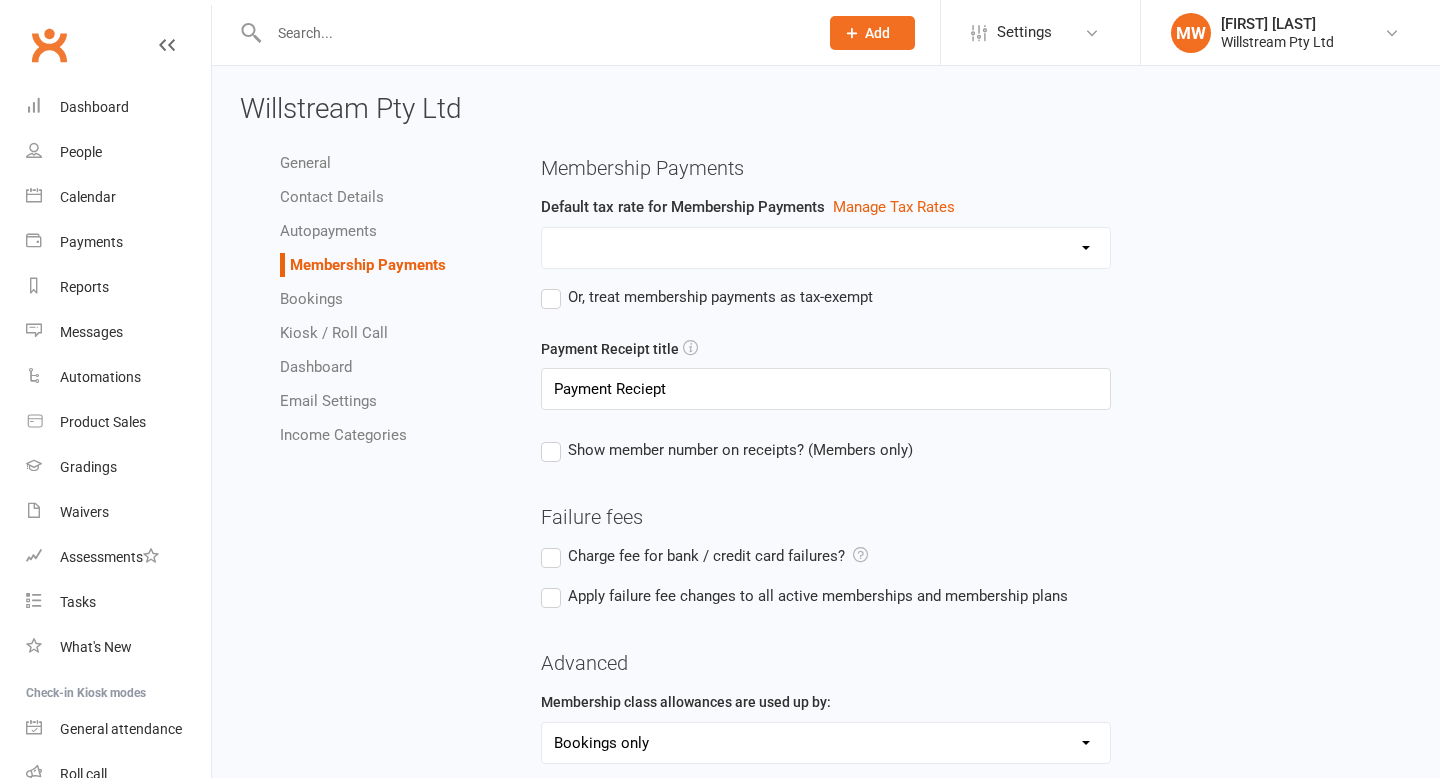 select on "allow_make_up_classes_for_expired_memberships_up_to_90d" 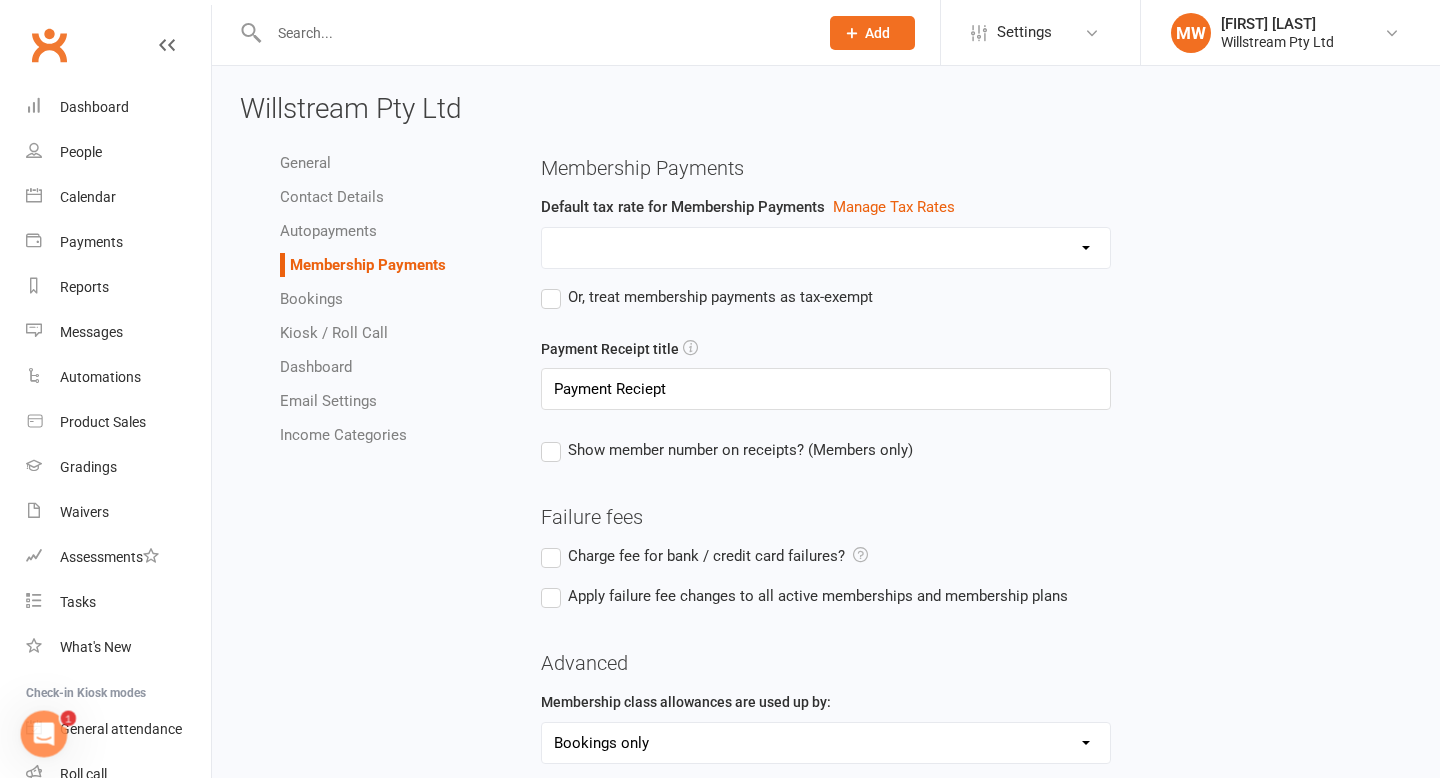 scroll, scrollTop: 0, scrollLeft: 0, axis: both 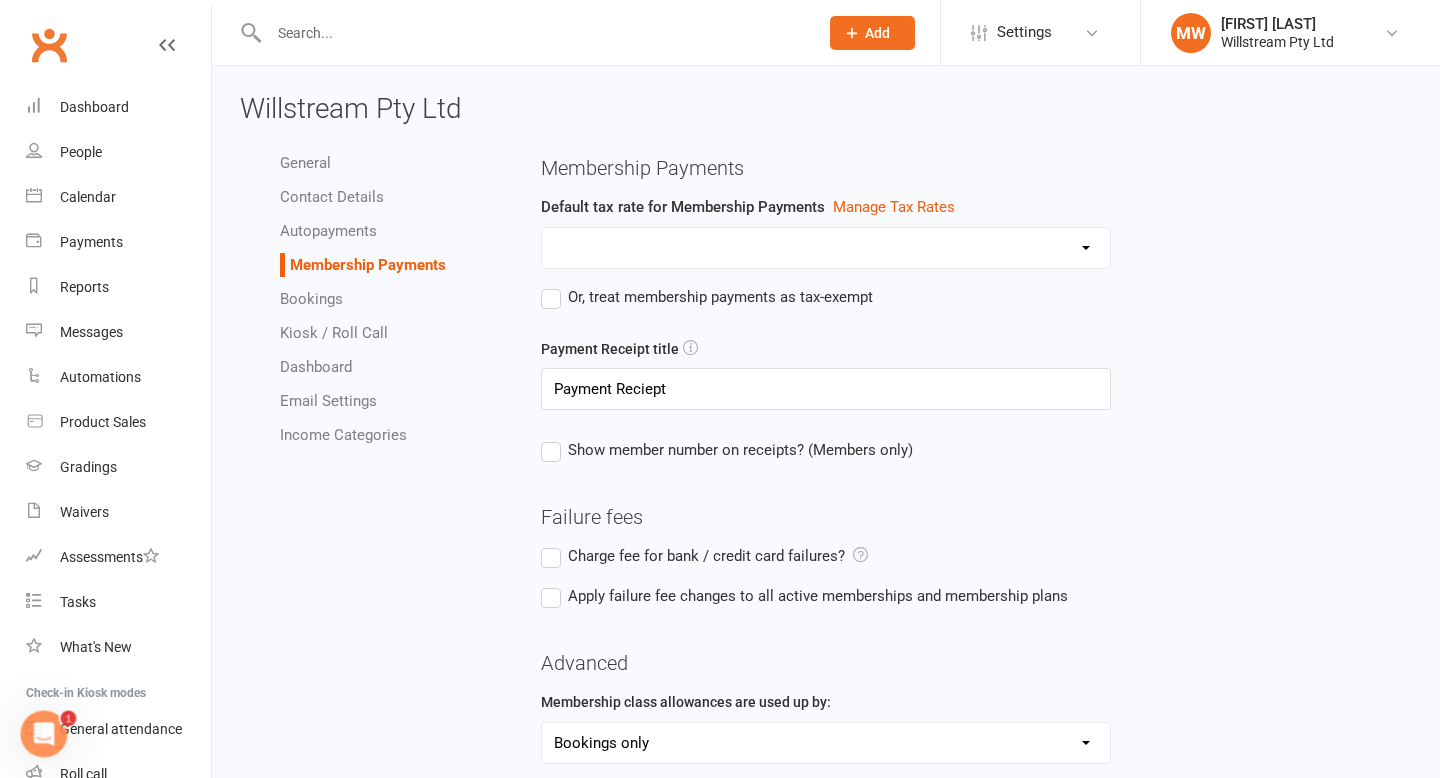 select on "1907" 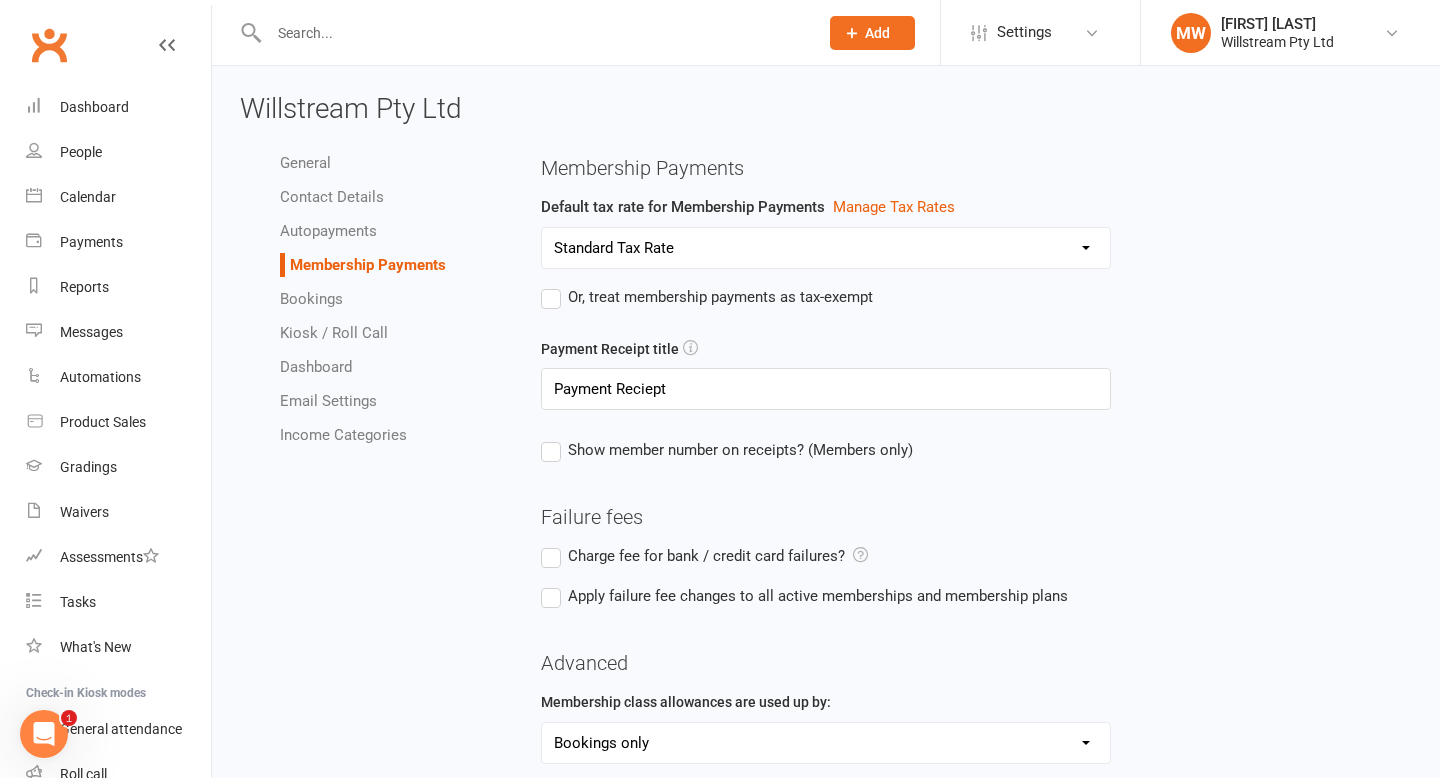scroll, scrollTop: 664, scrollLeft: 0, axis: vertical 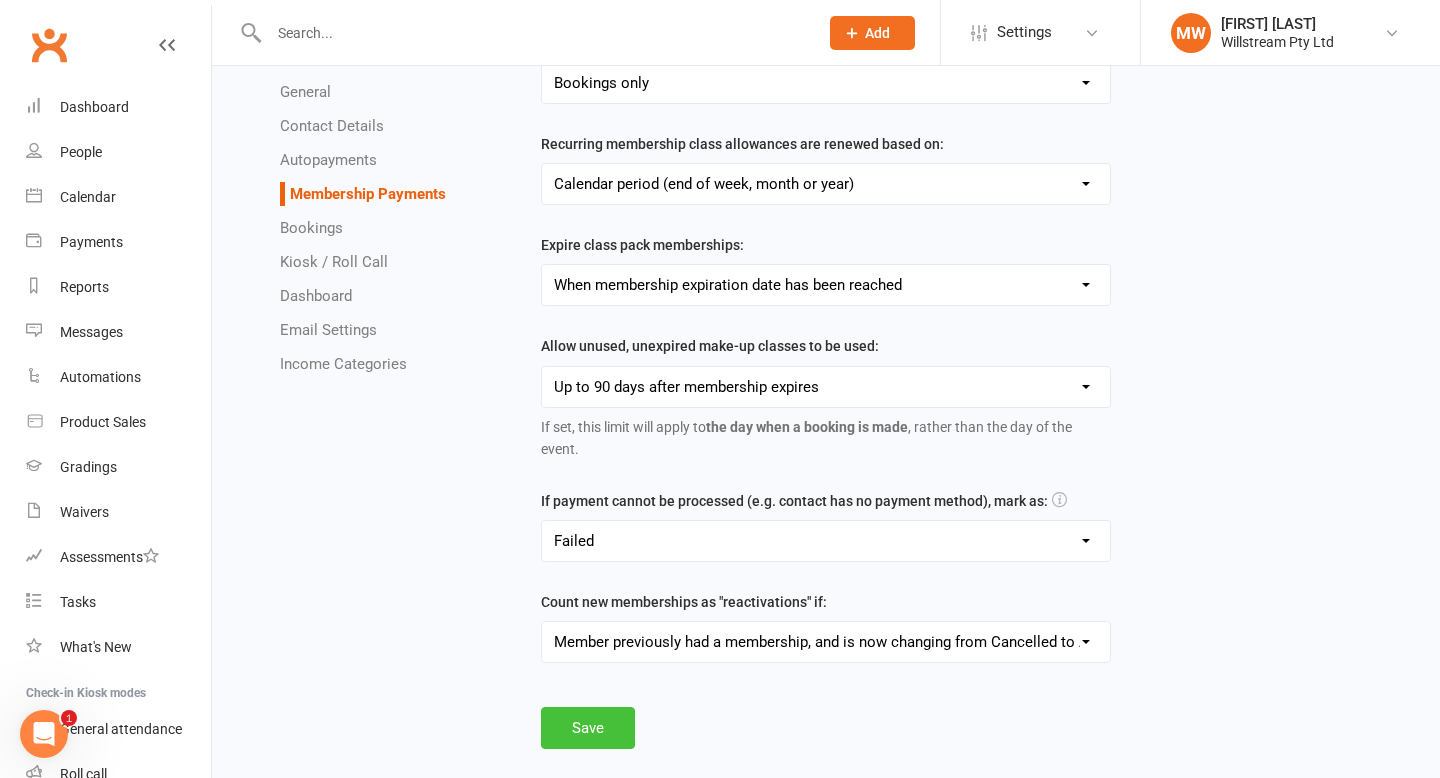 click on "Save" at bounding box center [588, 728] 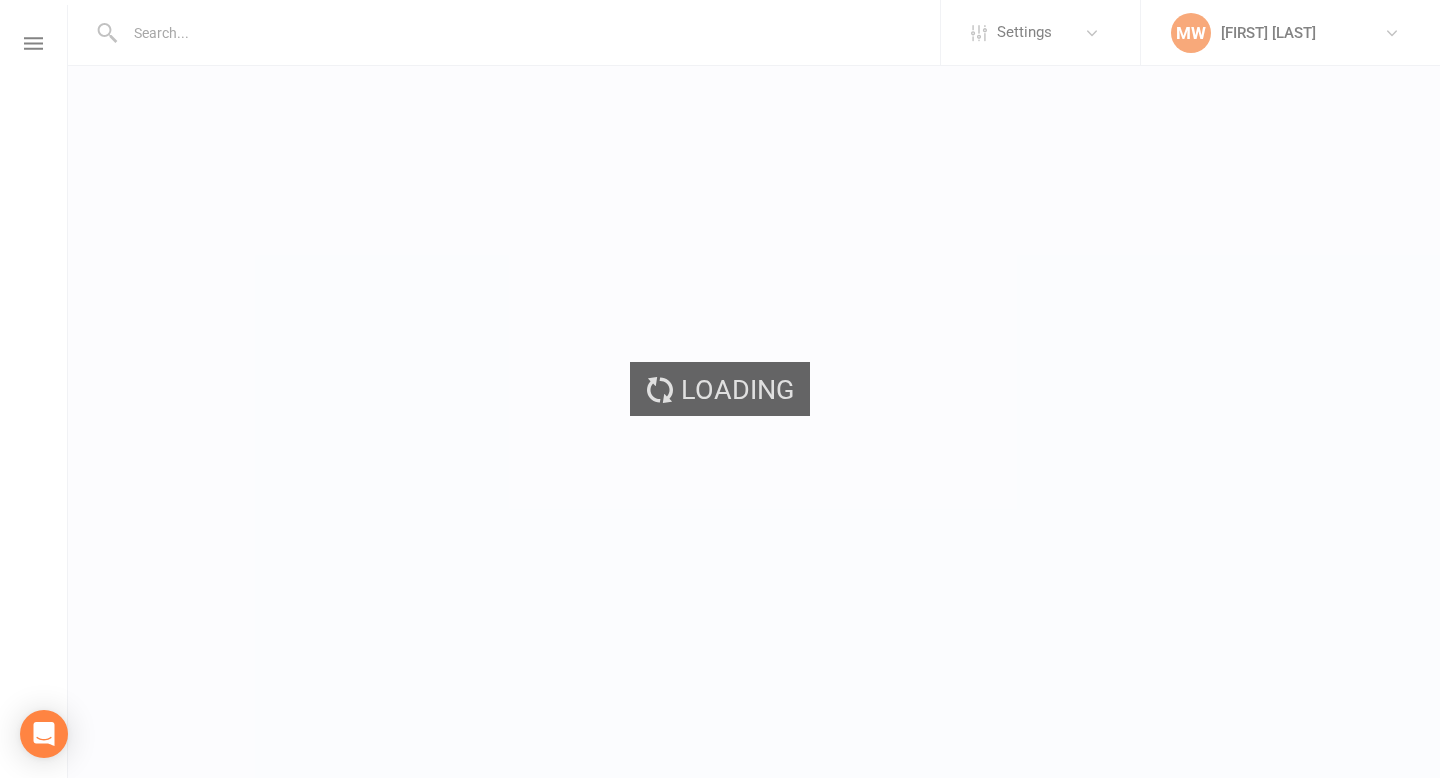 scroll, scrollTop: 0, scrollLeft: 0, axis: both 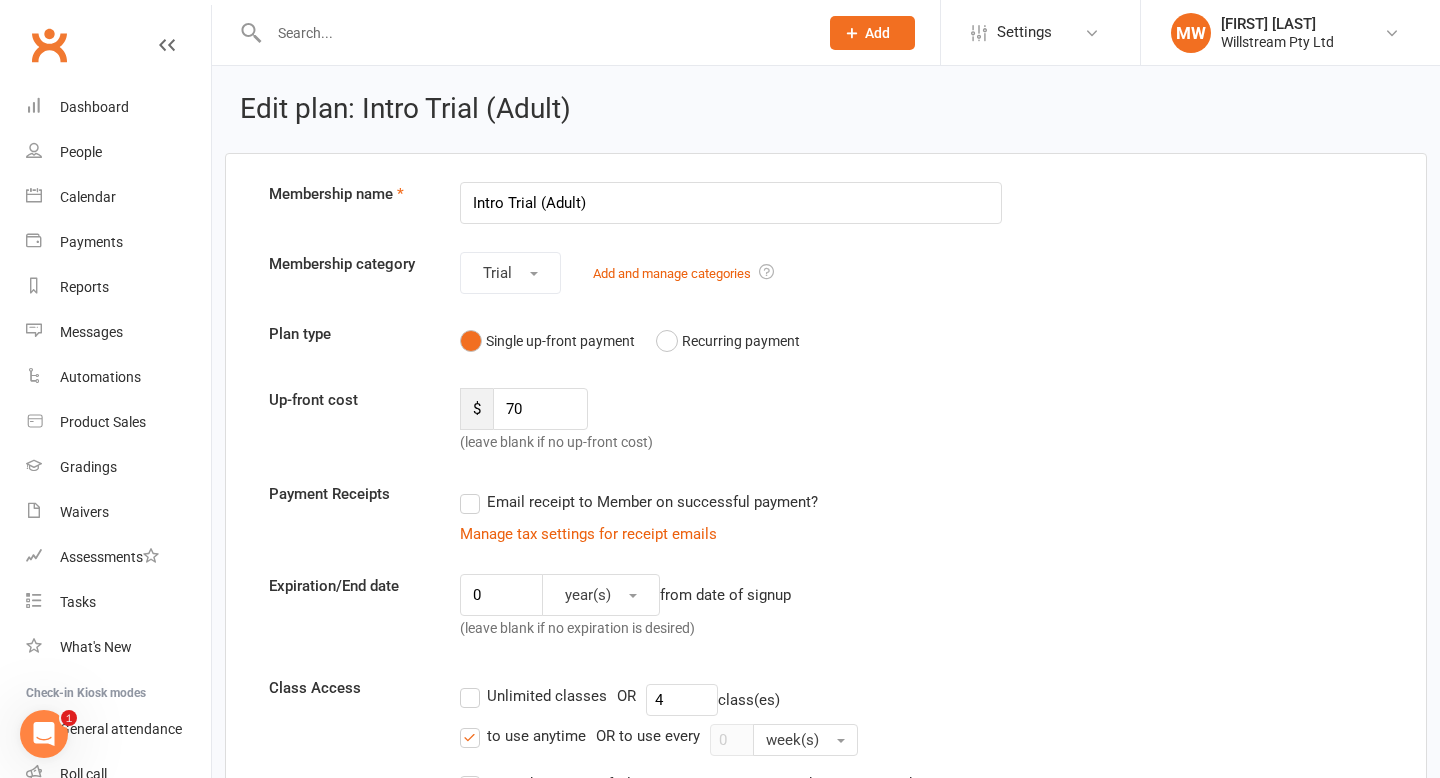 click on "Email receipt to Member on successful payment?" at bounding box center [639, 502] 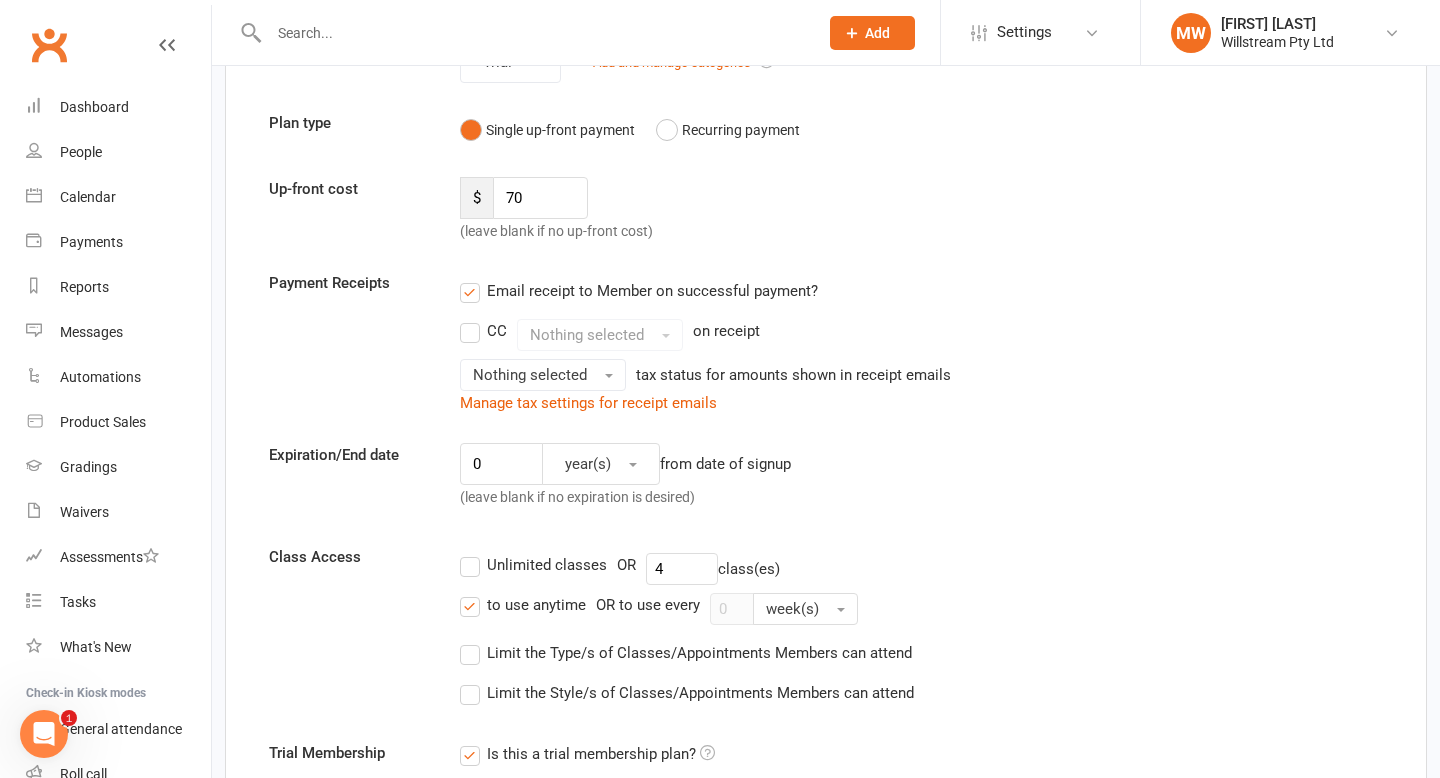 scroll, scrollTop: 215, scrollLeft: 0, axis: vertical 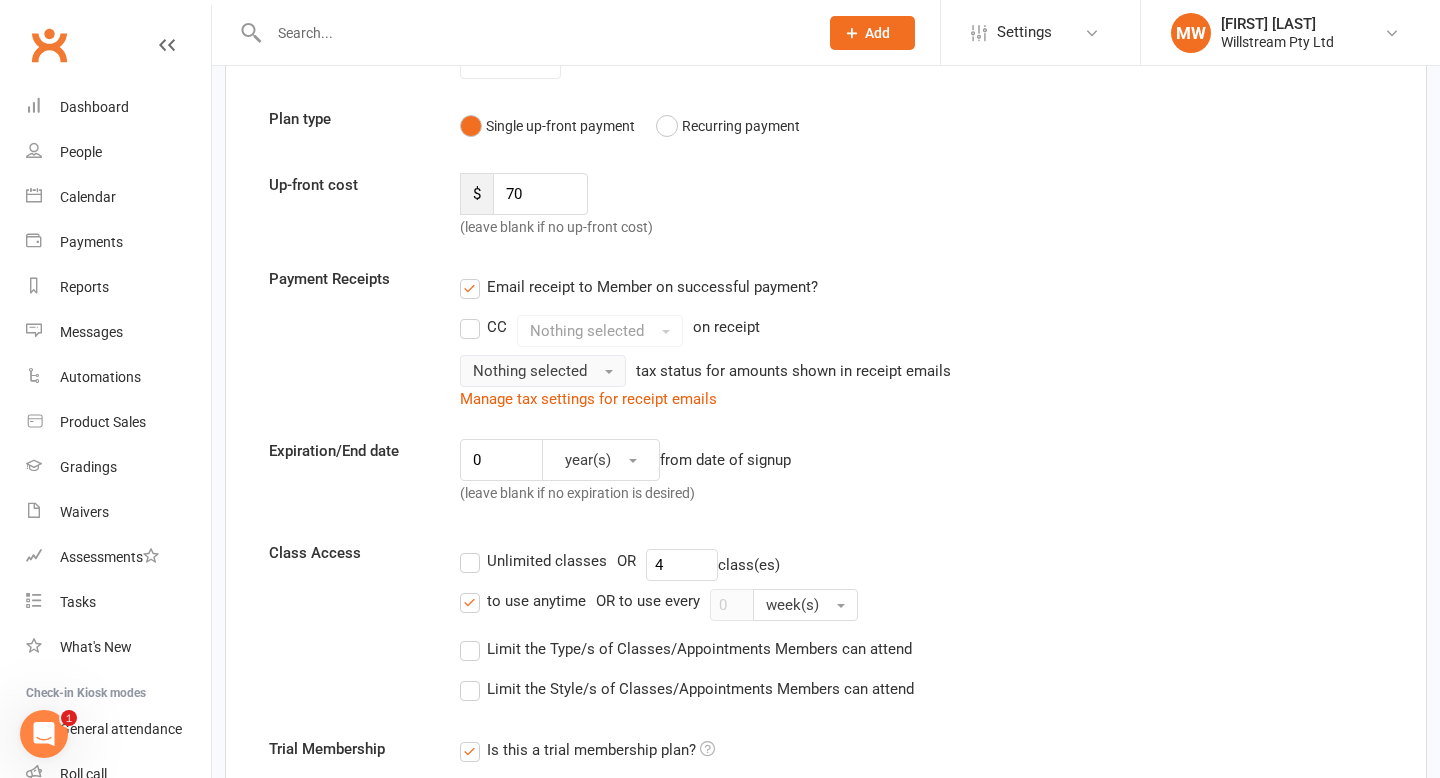 click on "Nothing selected" at bounding box center (543, 371) 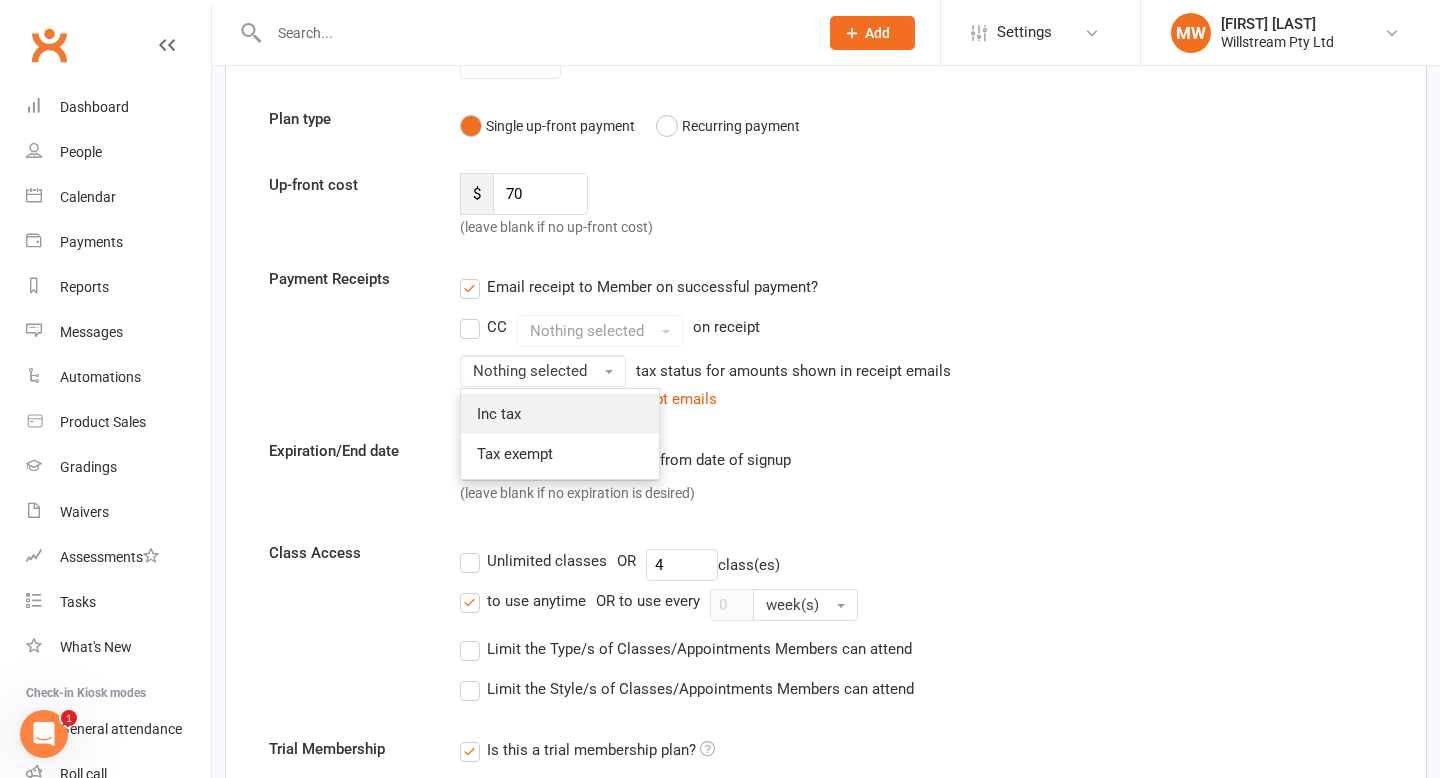 click on "Inc tax" at bounding box center (560, 414) 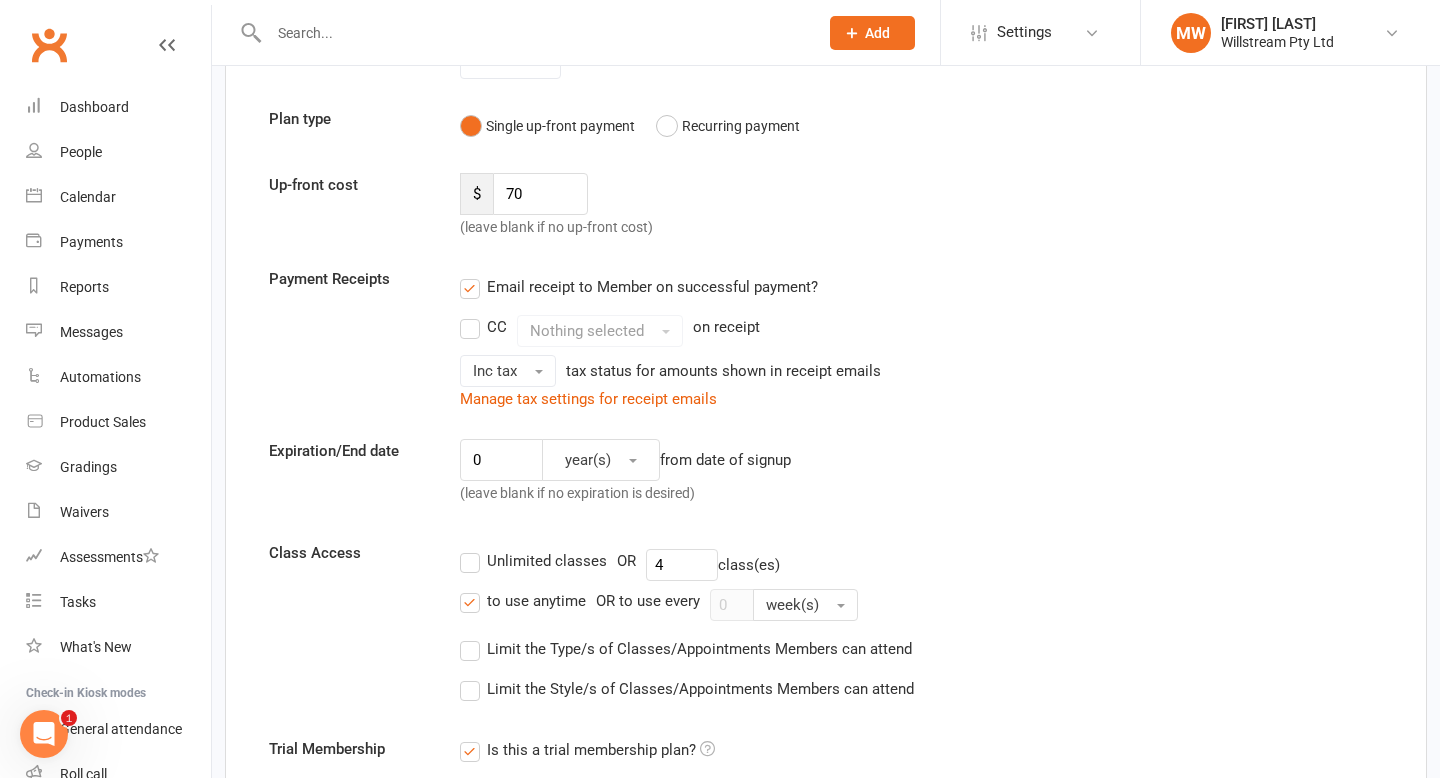 click on "Membership name Intro Trial (Adult) Membership category
Trial
Add and manage categories   Plan type Single up-front payment Recurring payment Up-front cost $ 70 (leave blank if no up-front cost) Payment Receipts Email receipt to Member on successful payment? CC
Nothing selected
on receipt
Inc tax
tax status for amounts shown in receipt emails Manage tax settings for receipt emails Expiration/End date 0
year(s)
from date of signup (leave blank if no expiration is desired) Class Access Unlimited classes  OR  4  class(es) to use anytime  OR to use every   0
week(s)
Limit the Type/s of Classes/Appointments Members can attend Select Types Class Training Session Classes with no Type set Create/Manage Types
. 1" at bounding box center (826, 1078) 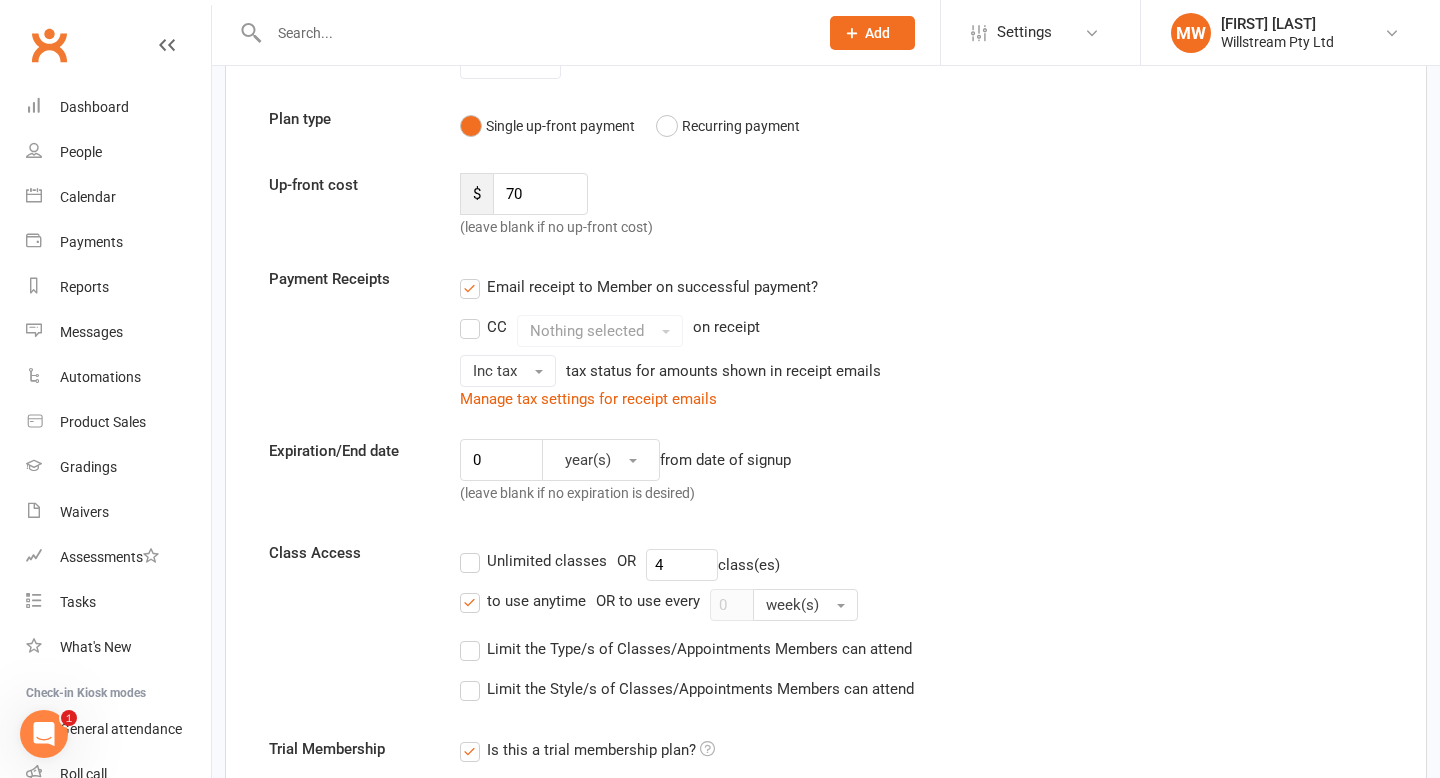 click on "Nothing selected" at bounding box center (600, 331) 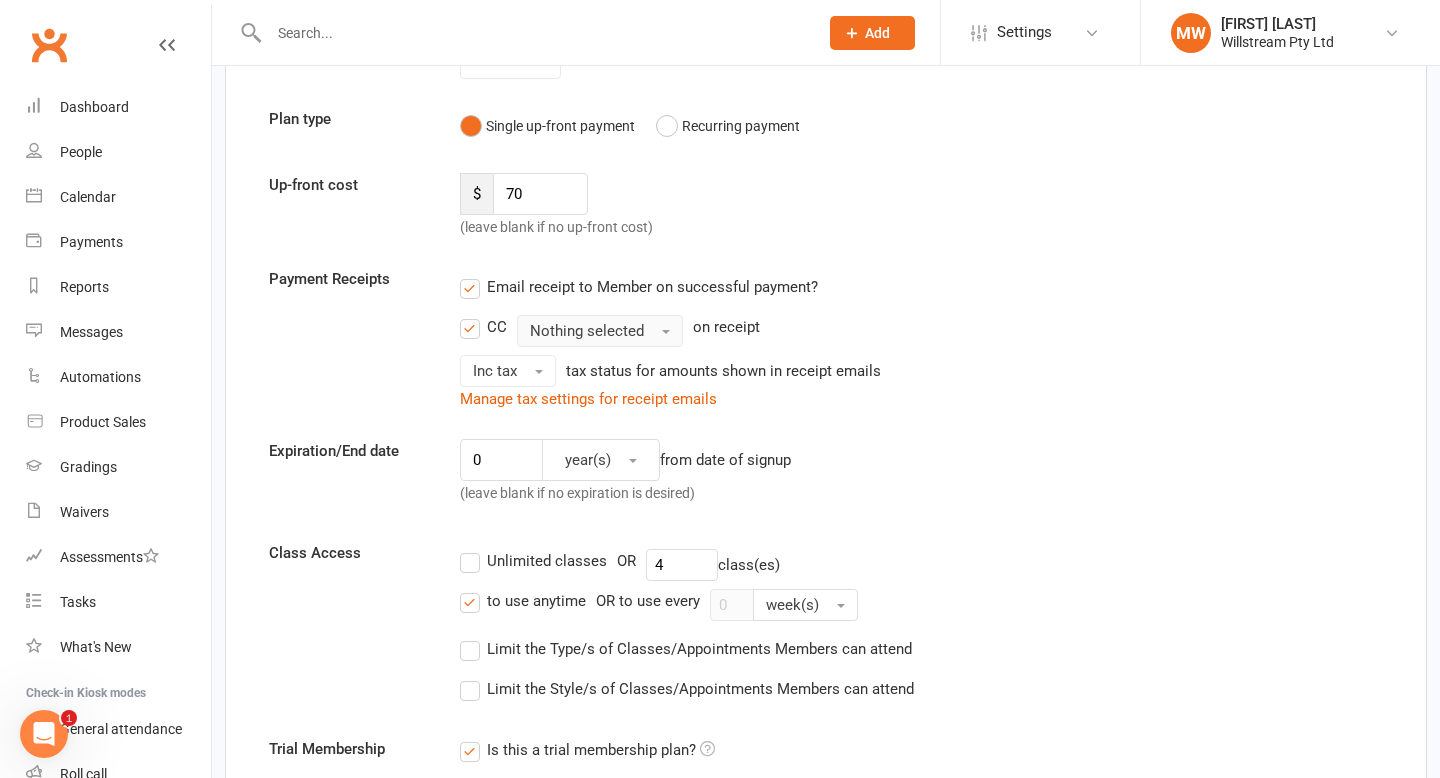 click on "Nothing selected" at bounding box center [587, 331] 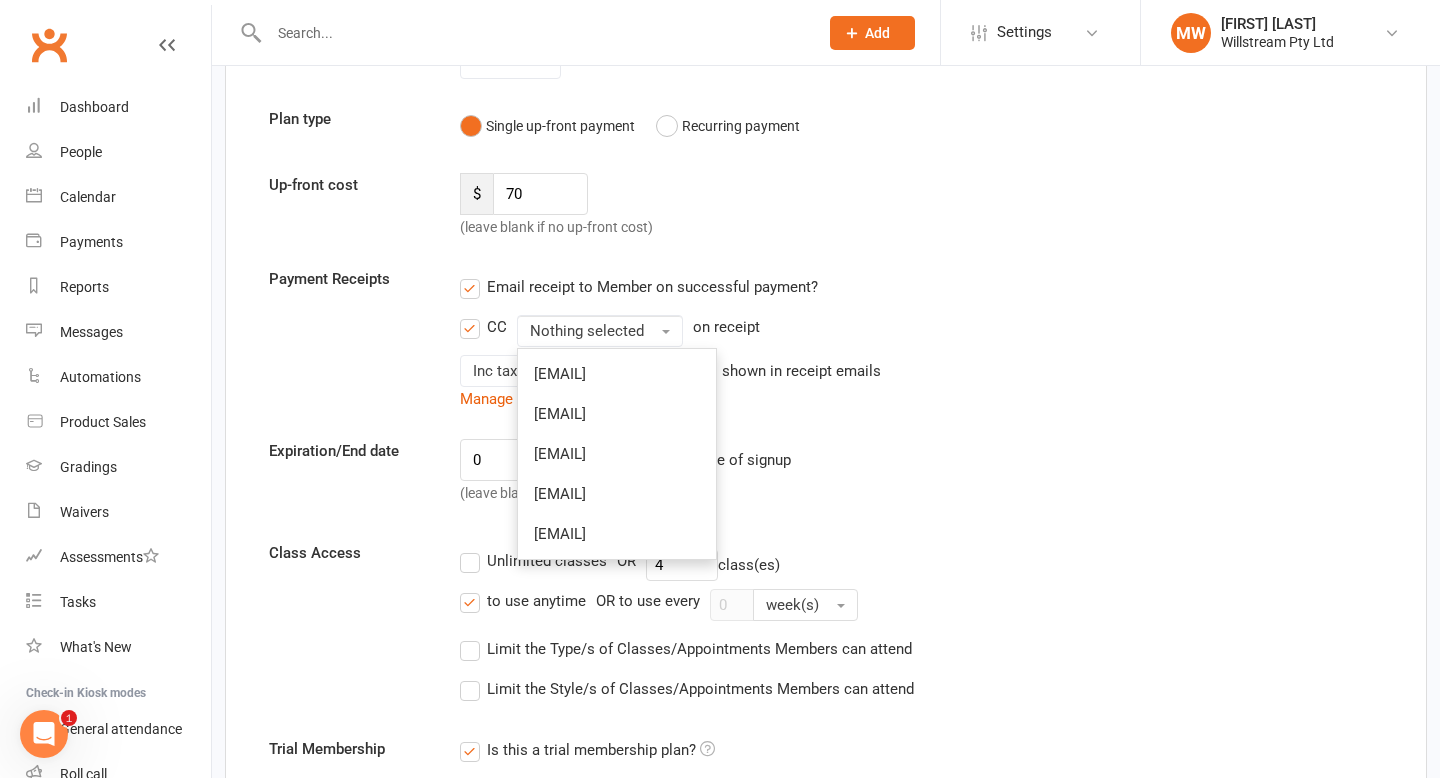 click on "CC" at bounding box center [483, 327] 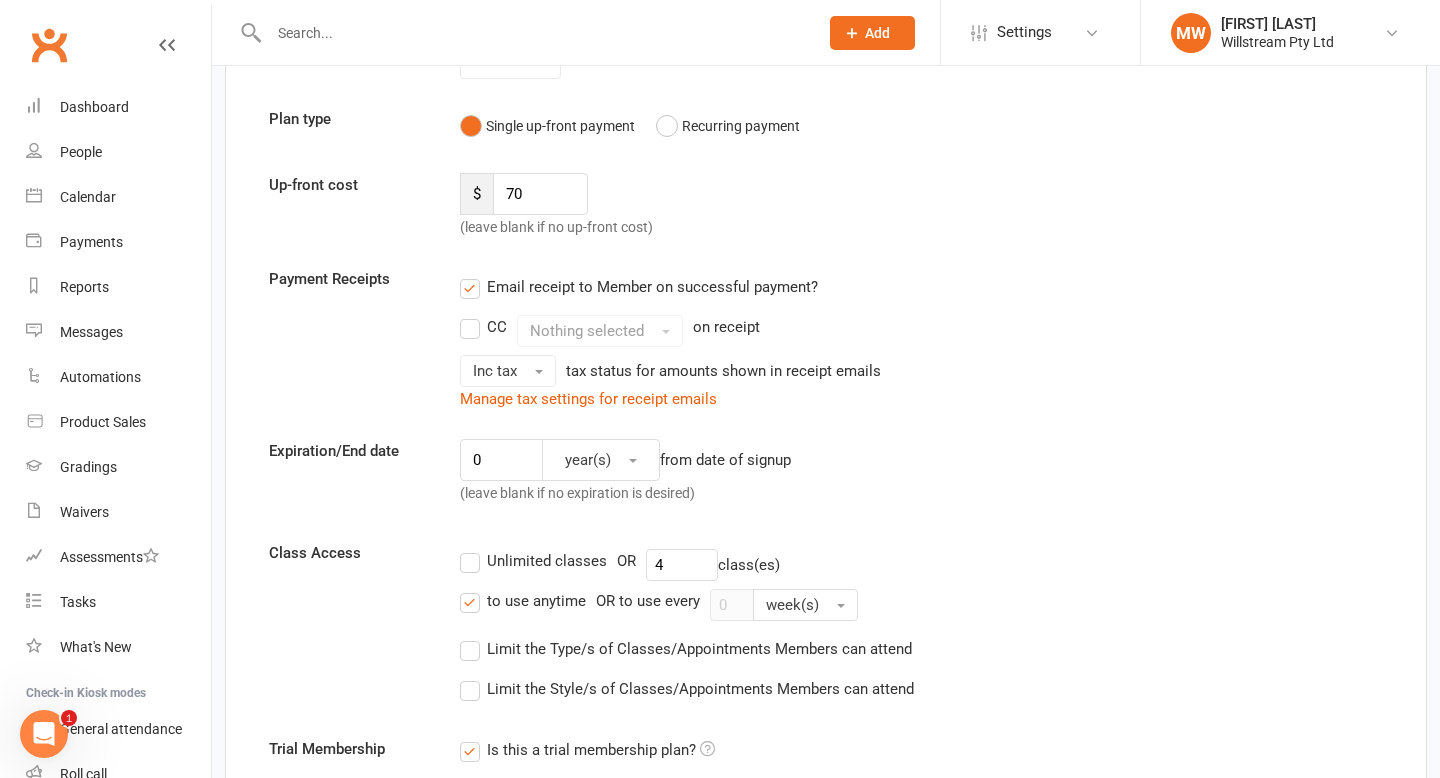 click on "Nothing selected" at bounding box center (600, 331) 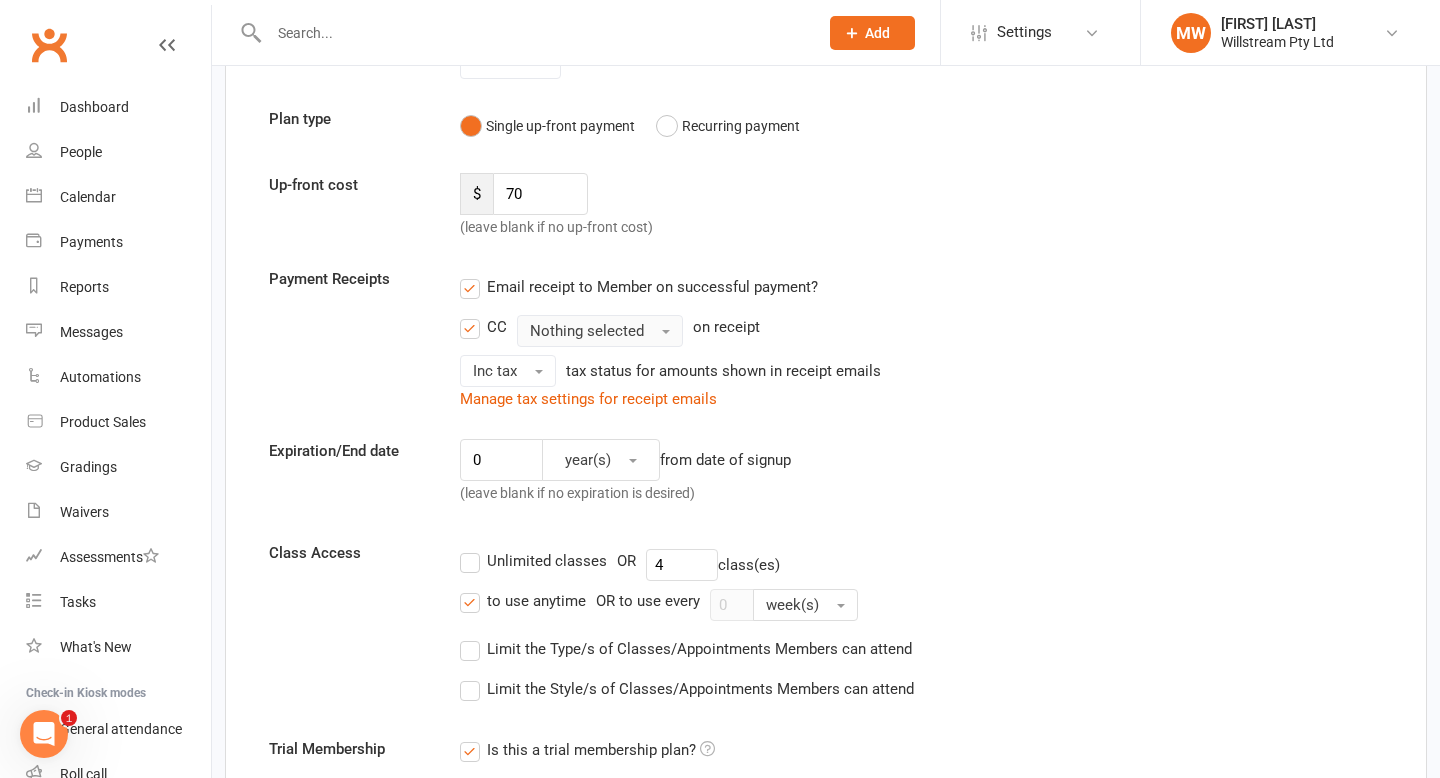 click on "Nothing selected" at bounding box center (587, 331) 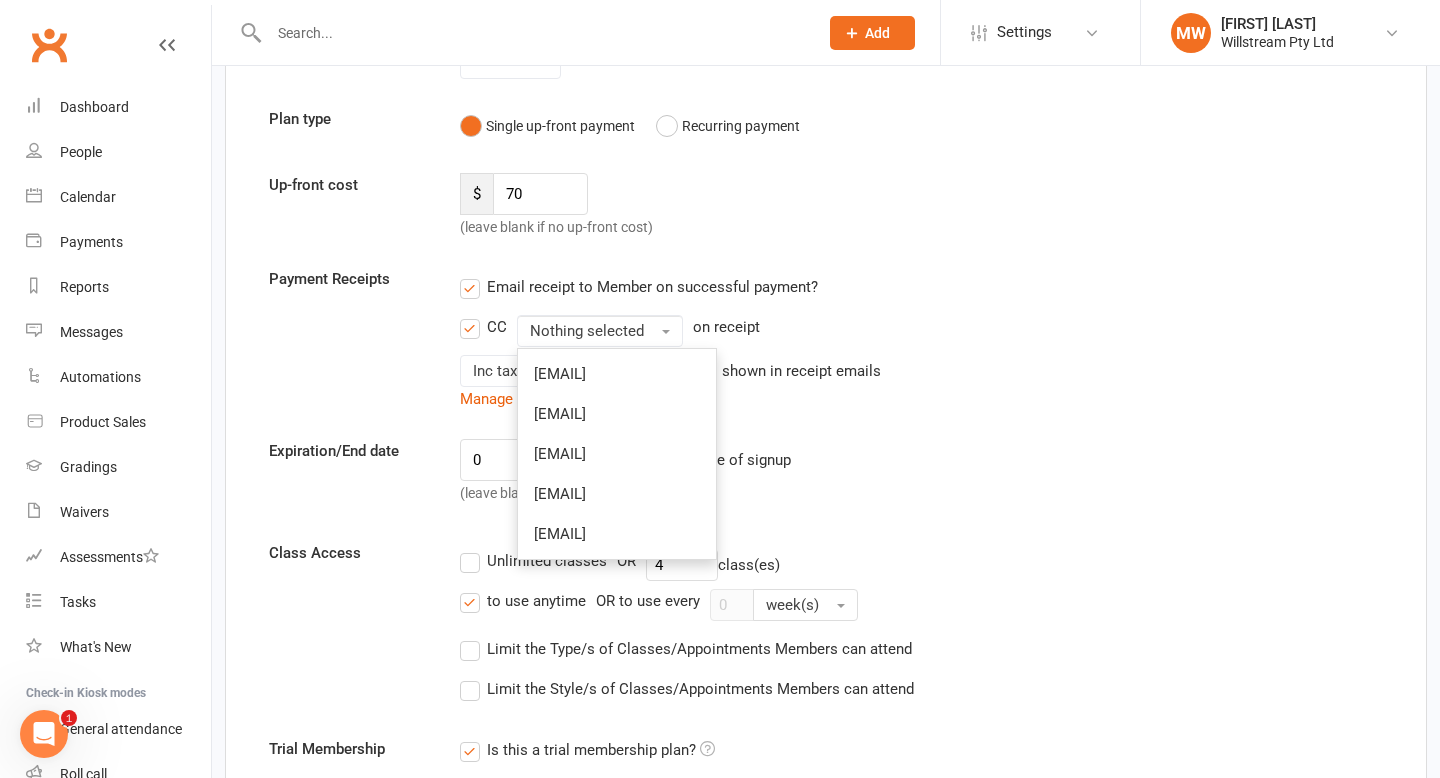 click on "CC" at bounding box center [483, 327] 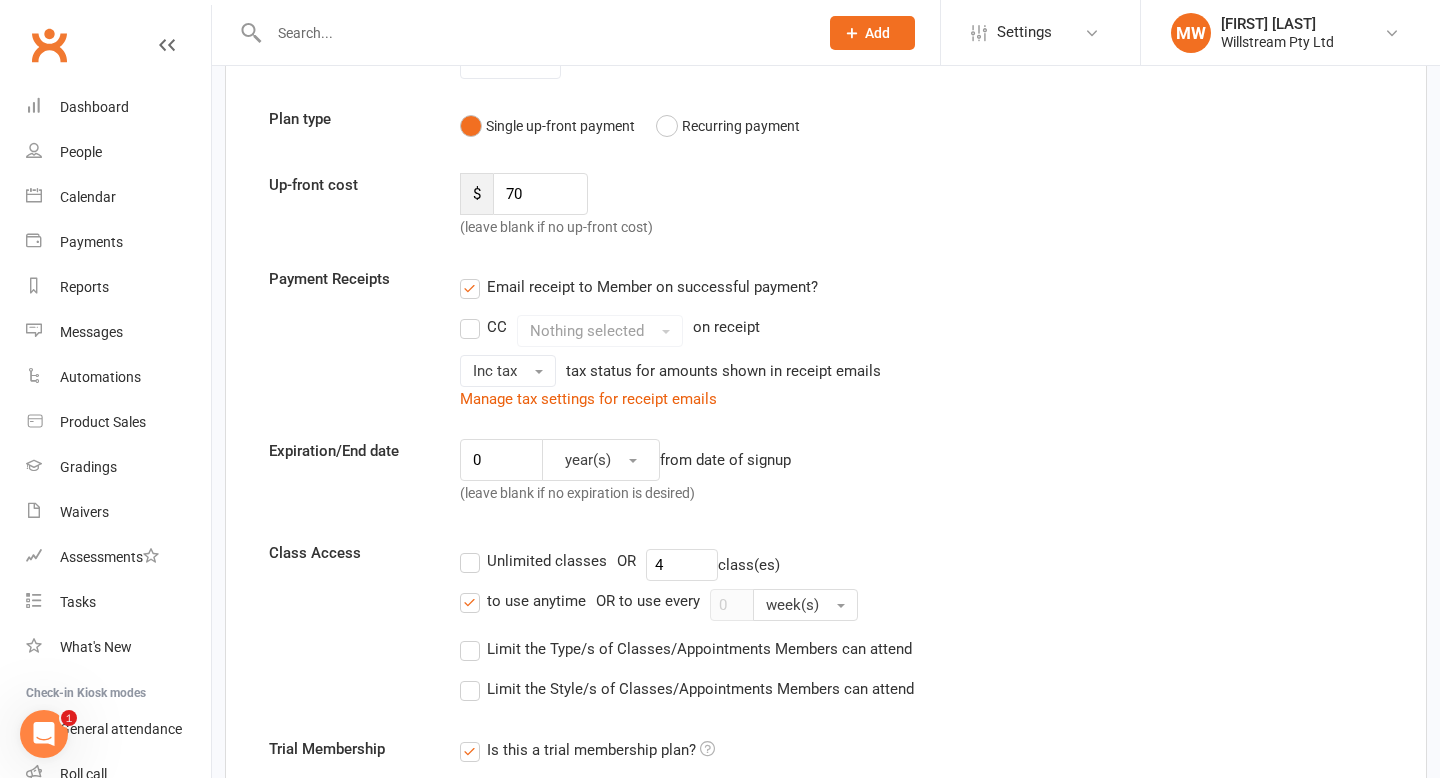 click on "CC
Nothing selected
on receipt" at bounding box center [731, 331] 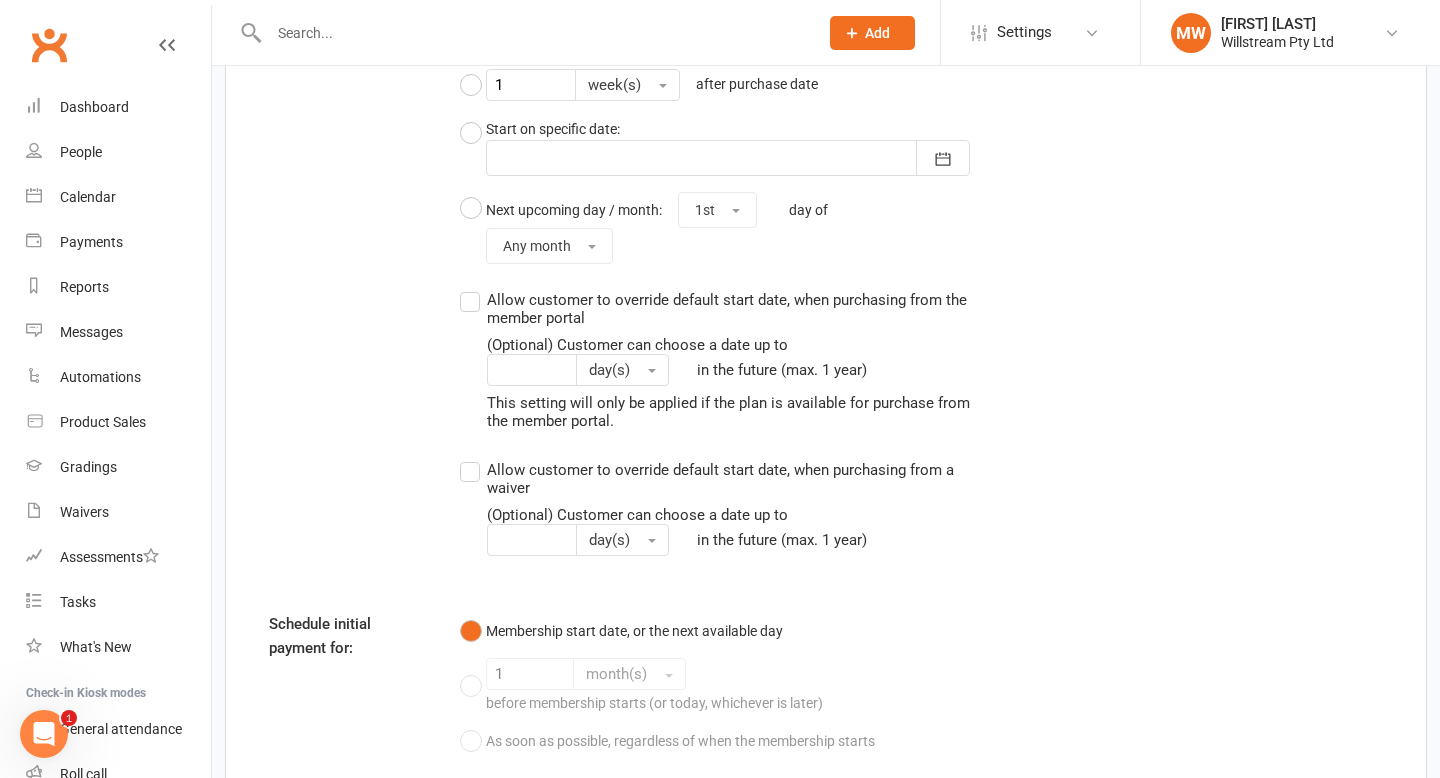 scroll, scrollTop: 1827, scrollLeft: 0, axis: vertical 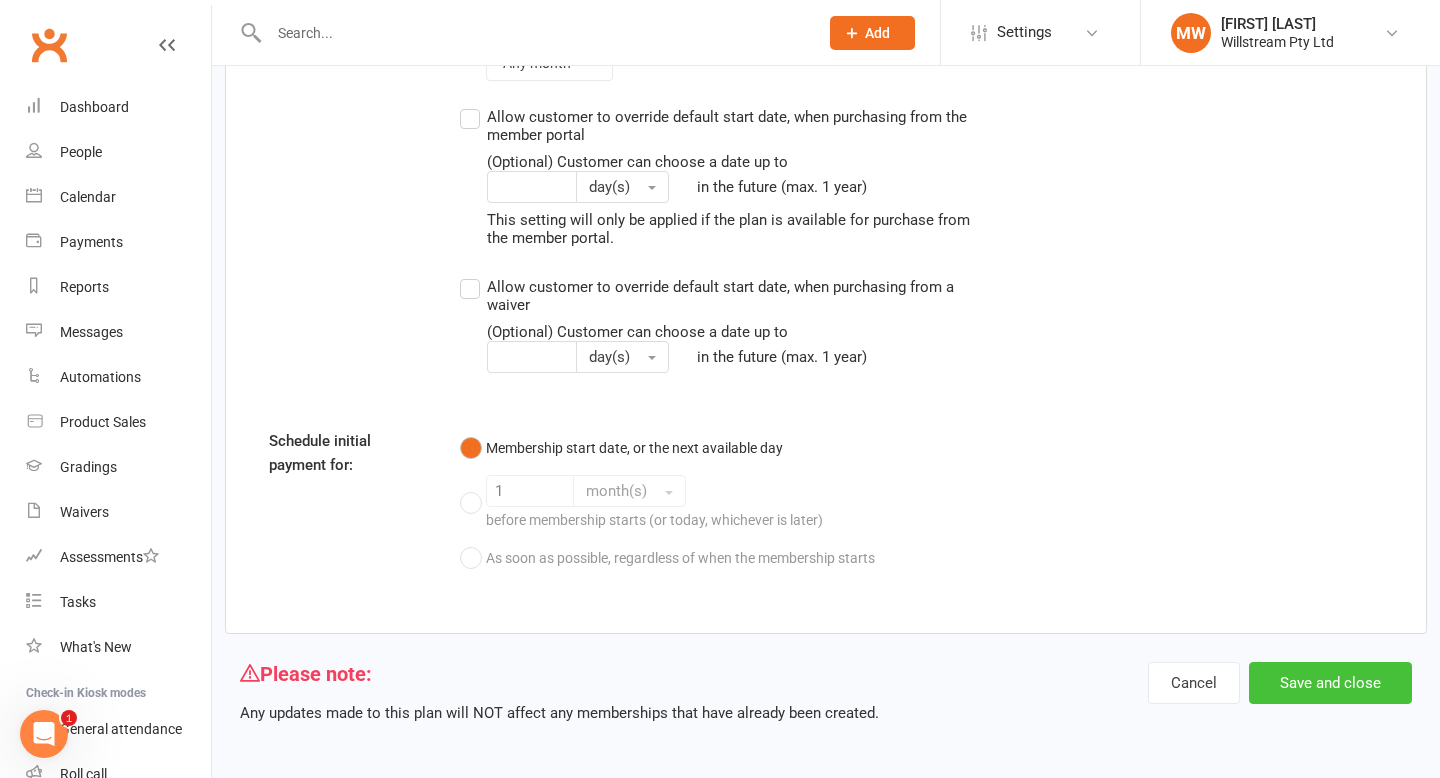 click on "Save and close" at bounding box center [1330, 683] 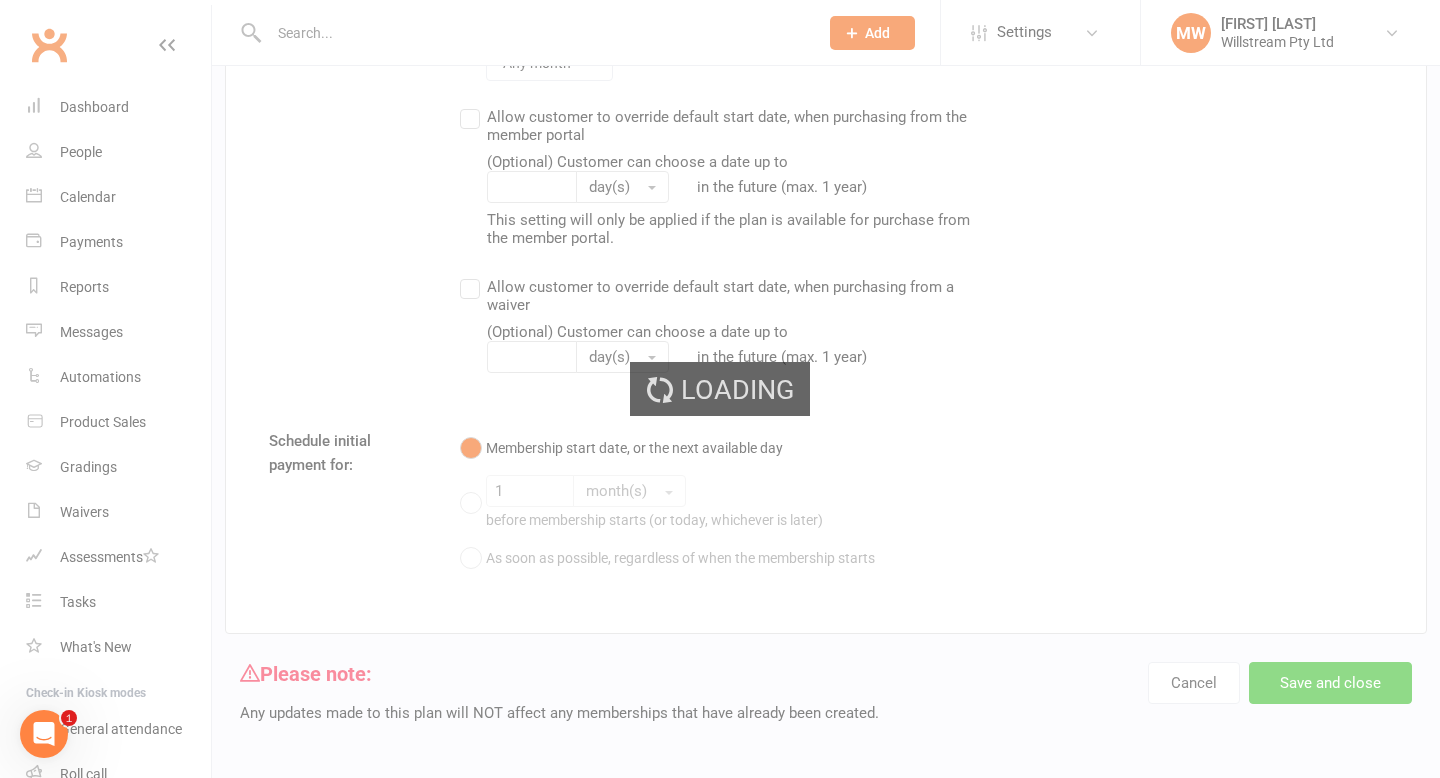 scroll, scrollTop: 0, scrollLeft: 0, axis: both 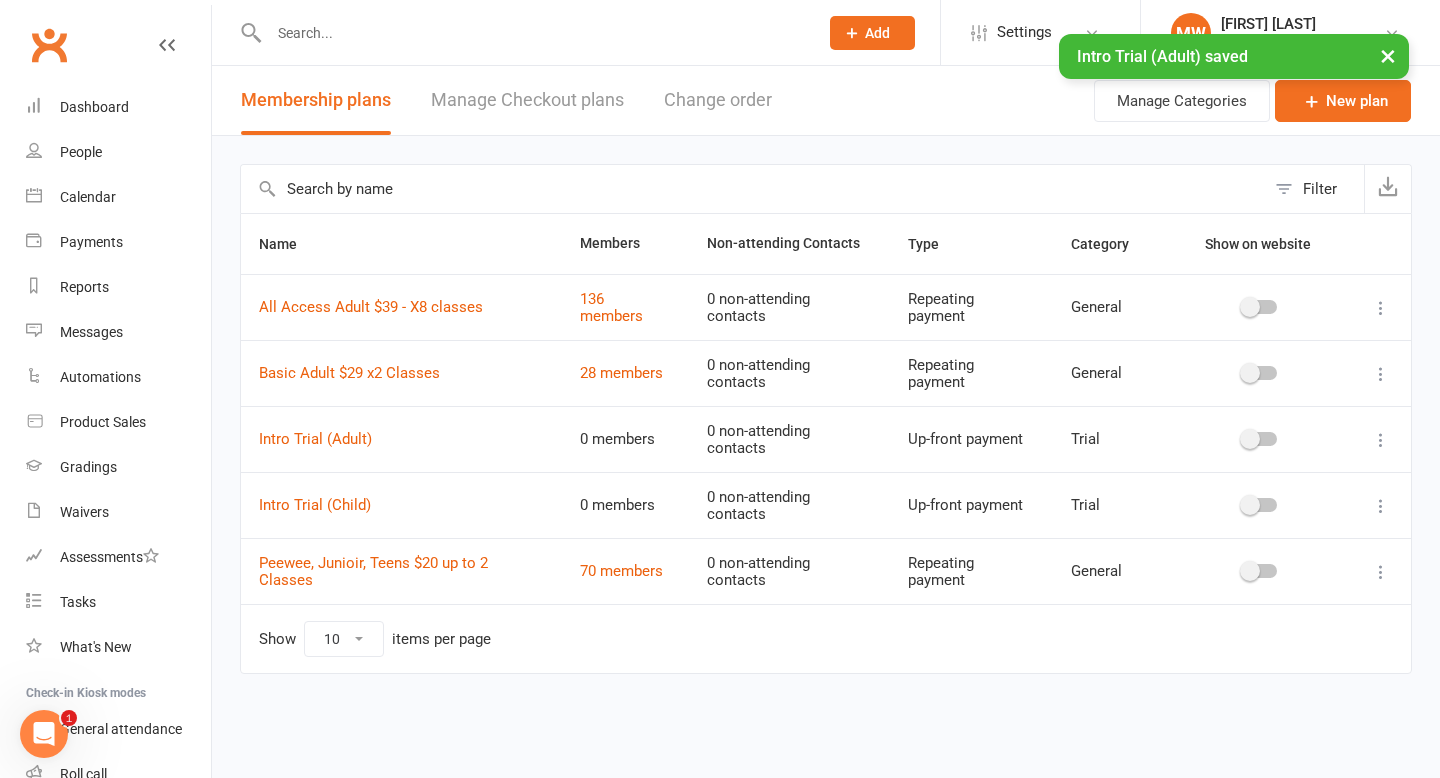 click at bounding box center (1381, 506) 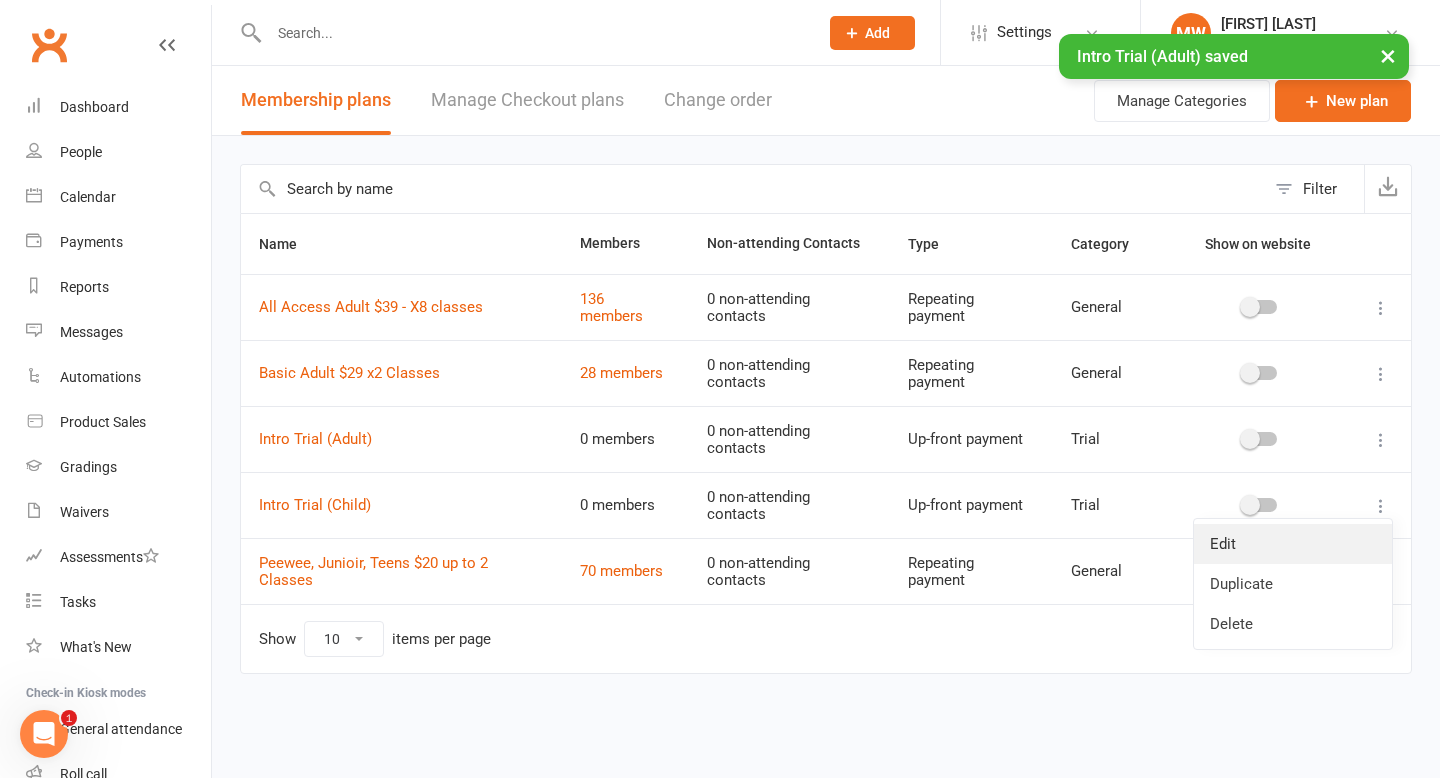 click on "Edit" at bounding box center (1293, 544) 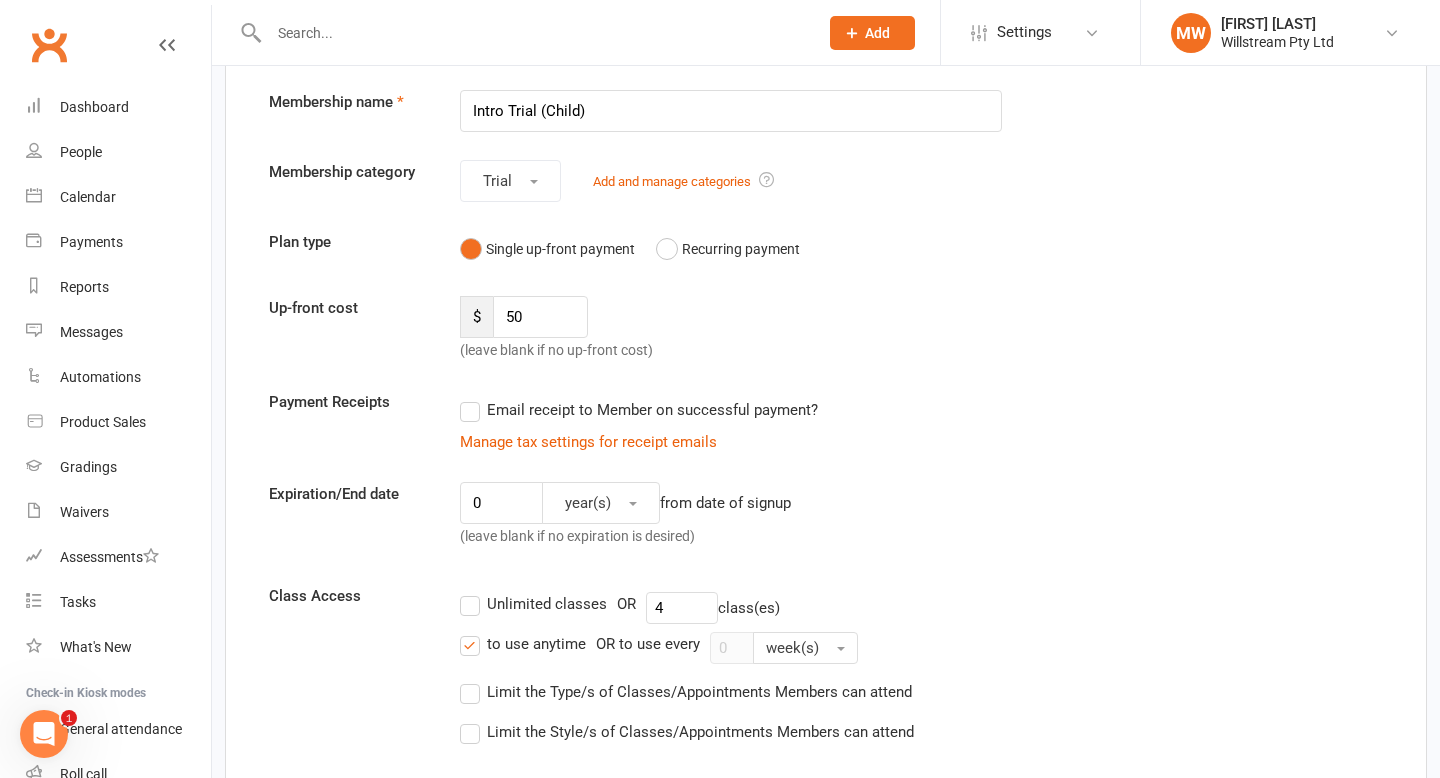 scroll, scrollTop: 102, scrollLeft: 0, axis: vertical 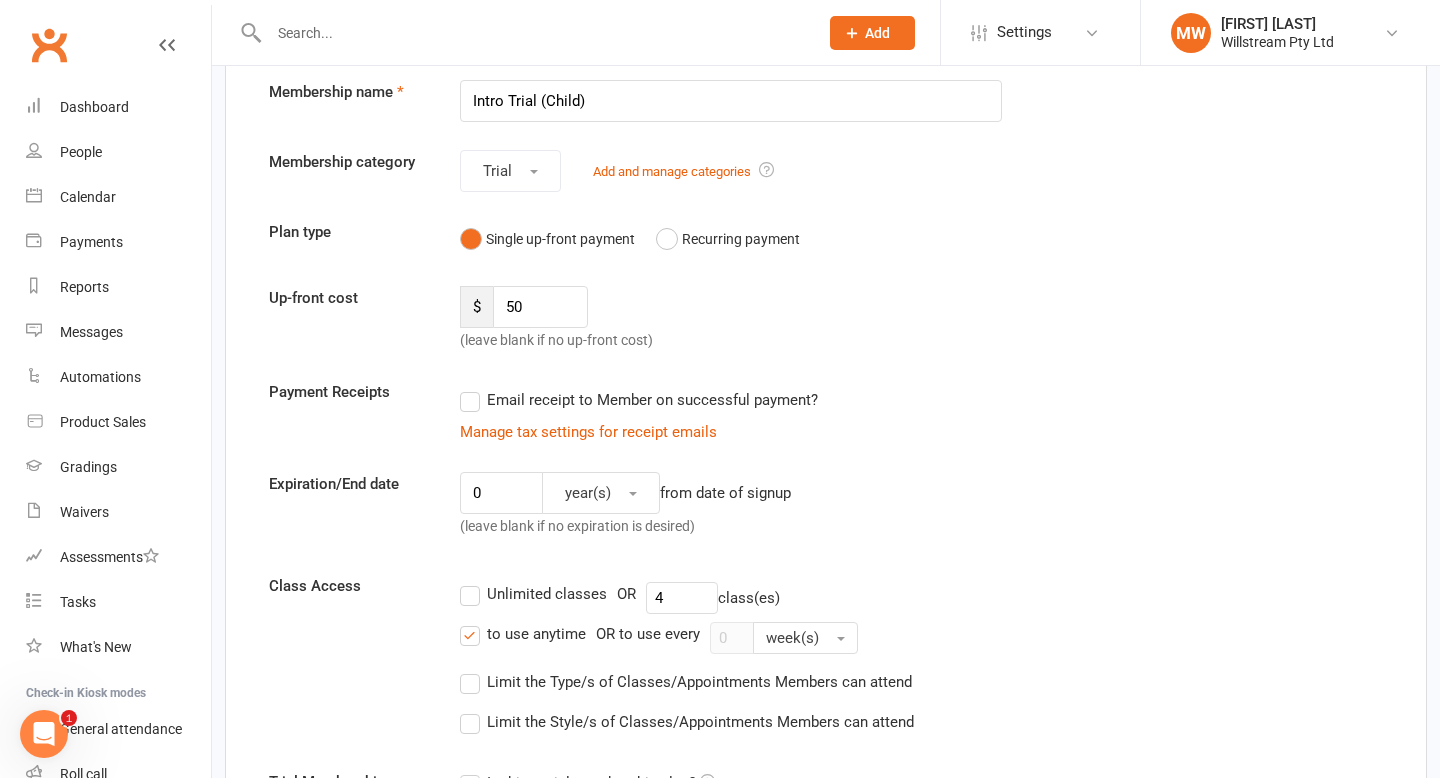 click on "Email receipt to Member on successful payment?" at bounding box center (639, 400) 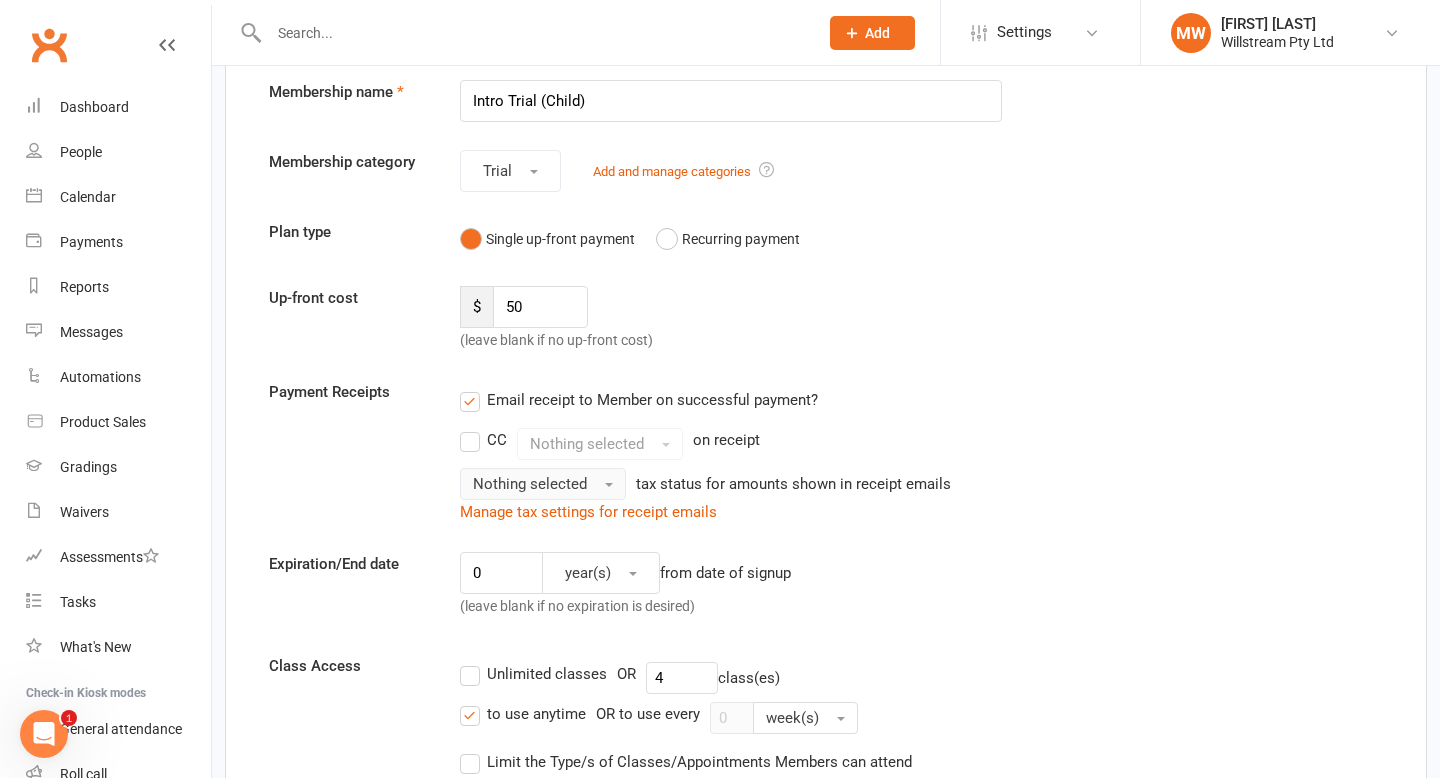 click on "Nothing selected" at bounding box center [530, 484] 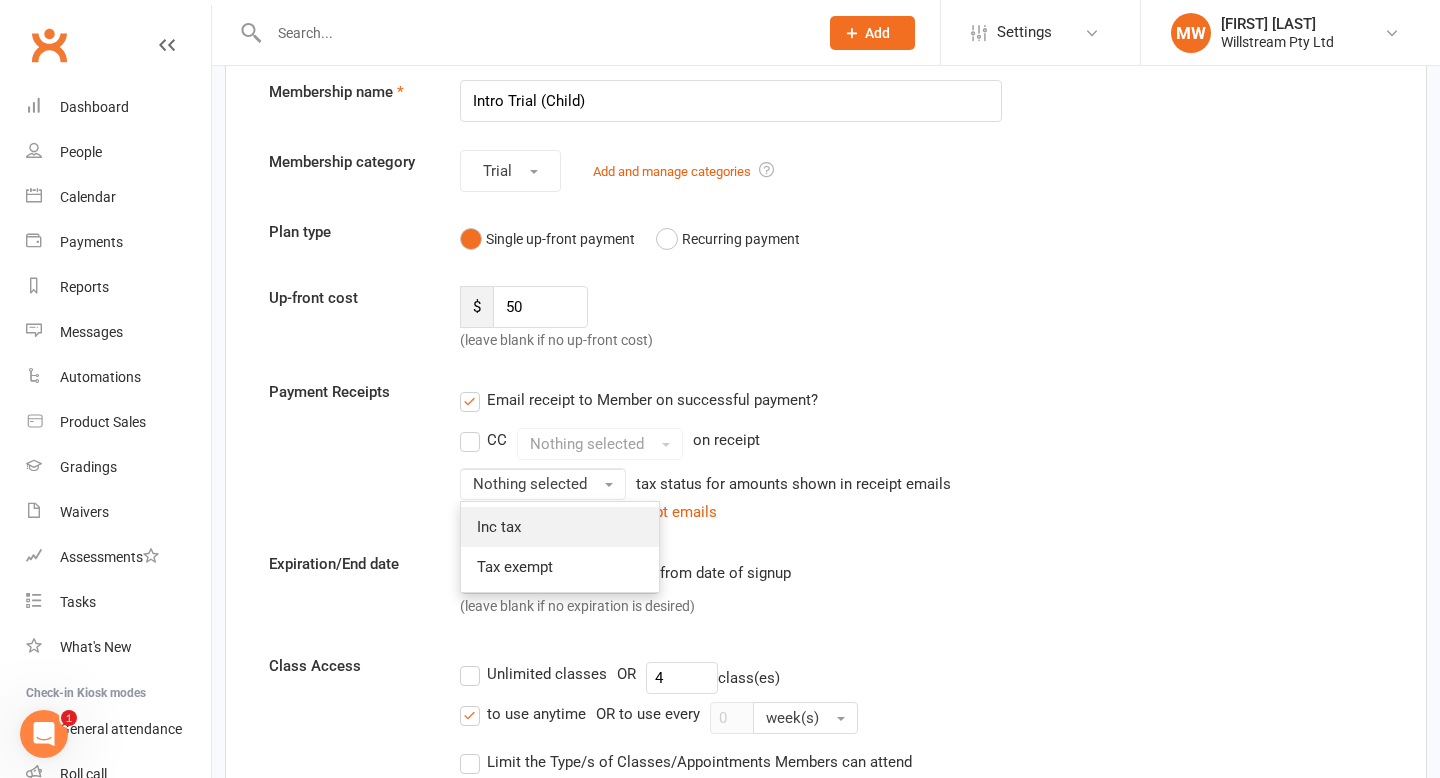 click on "Inc tax" at bounding box center (499, 527) 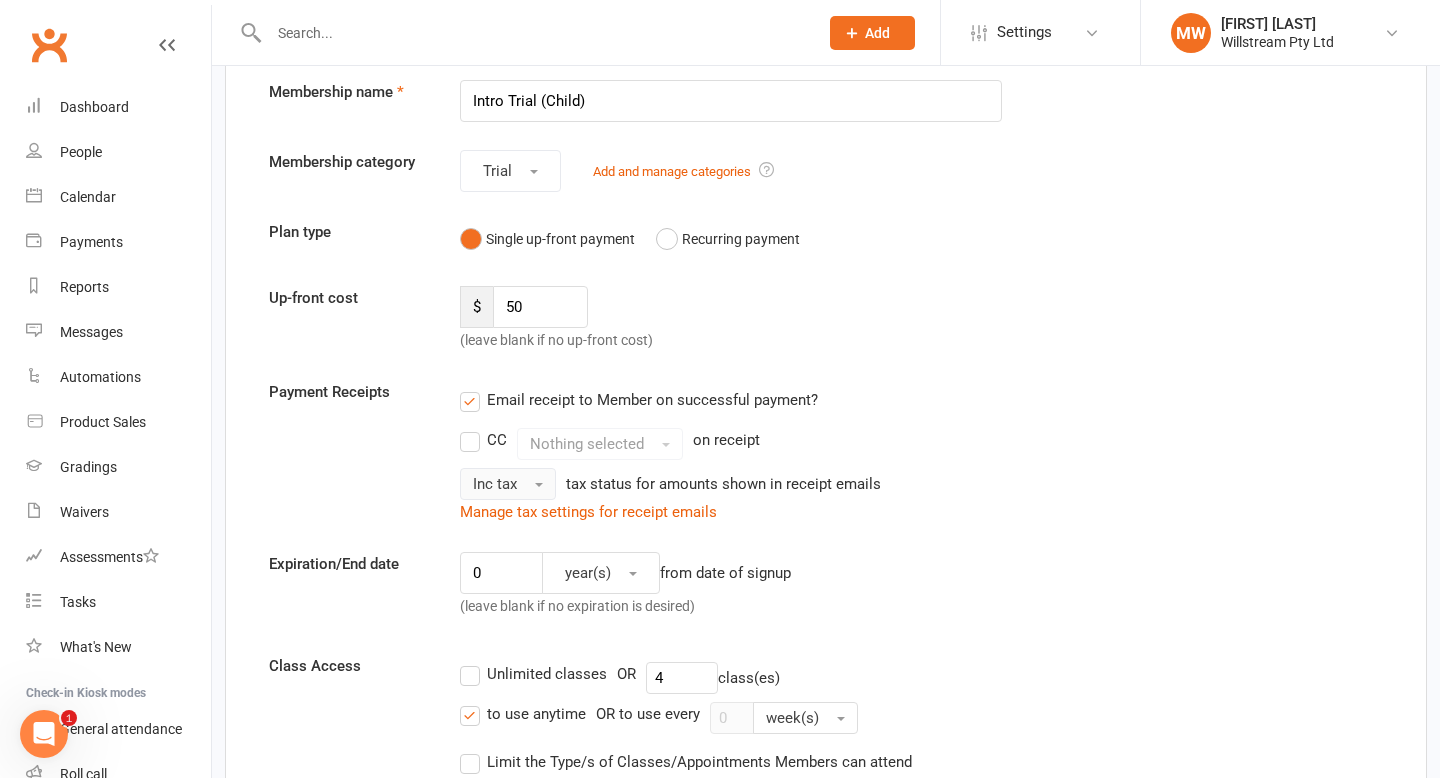 click on "Inc tax" at bounding box center [495, 484] 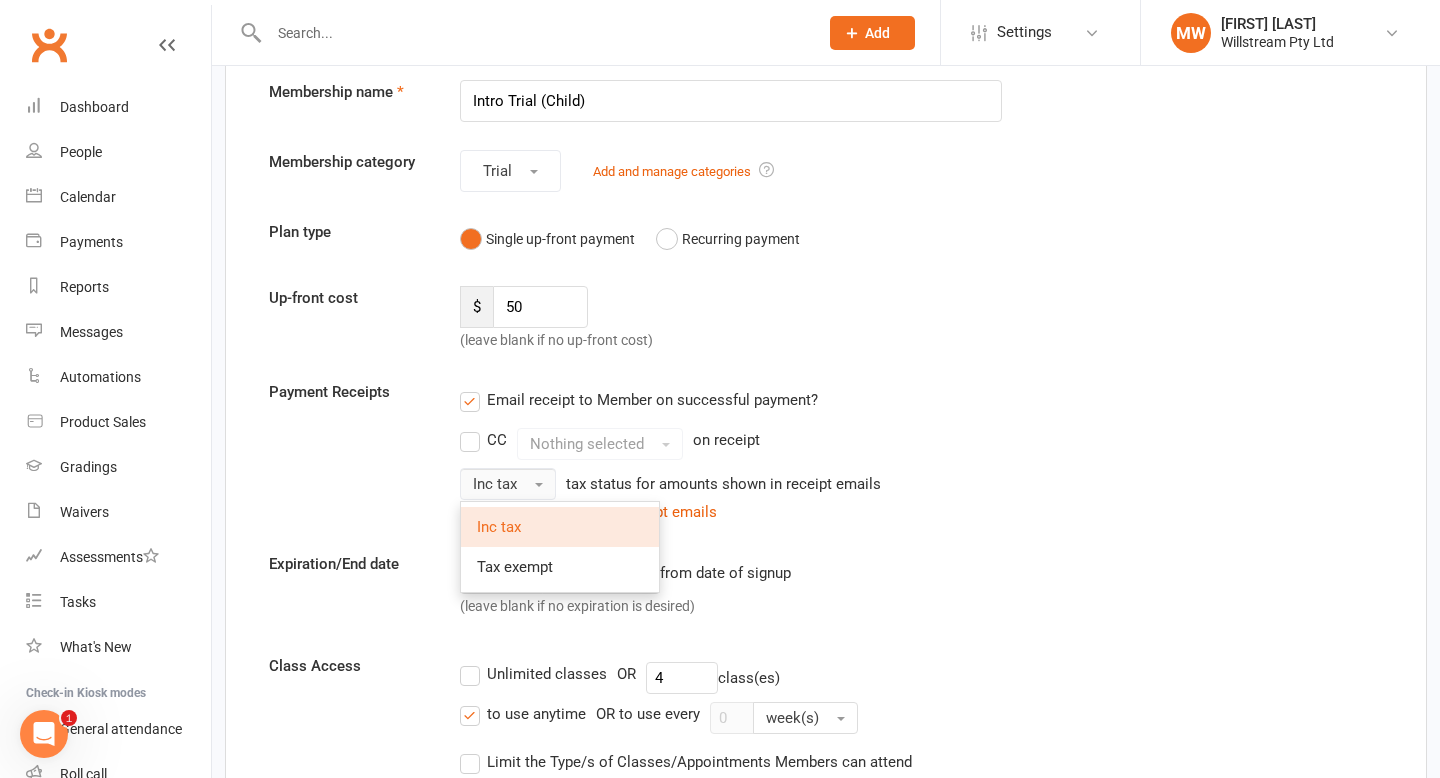 click on "Inc tax" at bounding box center [495, 484] 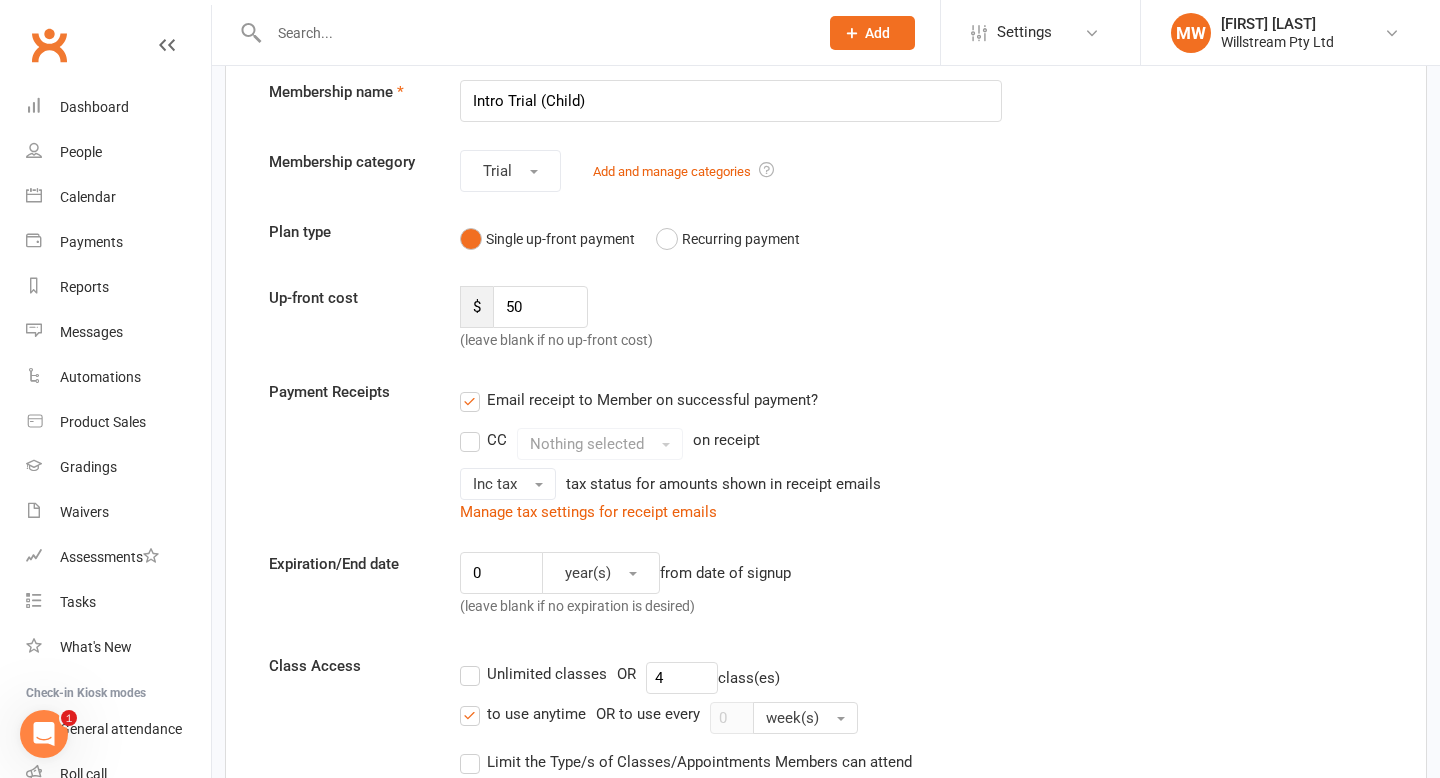 click on "Payment Receipts Email receipt to Member on successful payment? CC
Nothing selected
on receipt
Inc tax
tax status for amounts shown in receipt emails Manage tax settings for receipt emails" at bounding box center [826, 452] 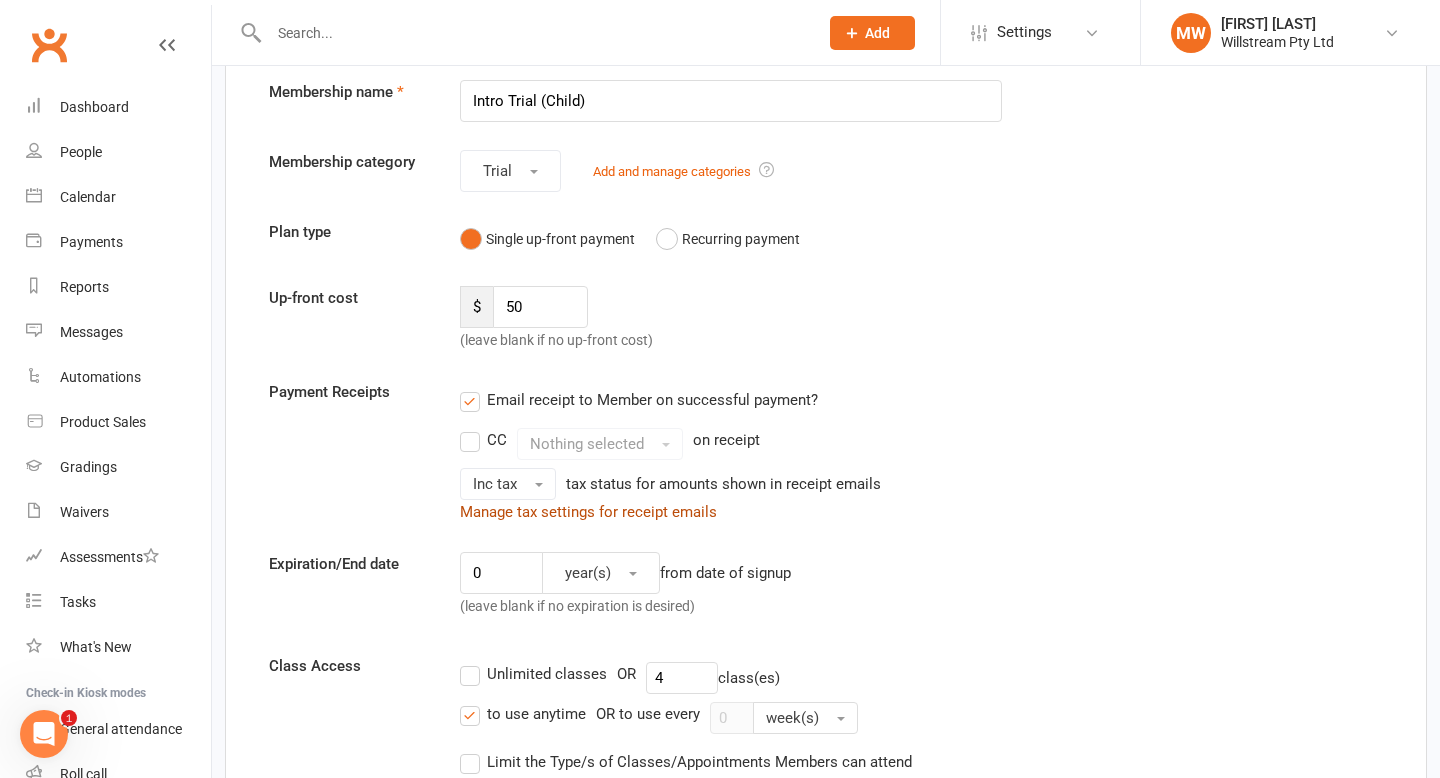 click on "Manage tax settings for receipt emails" at bounding box center (588, 512) 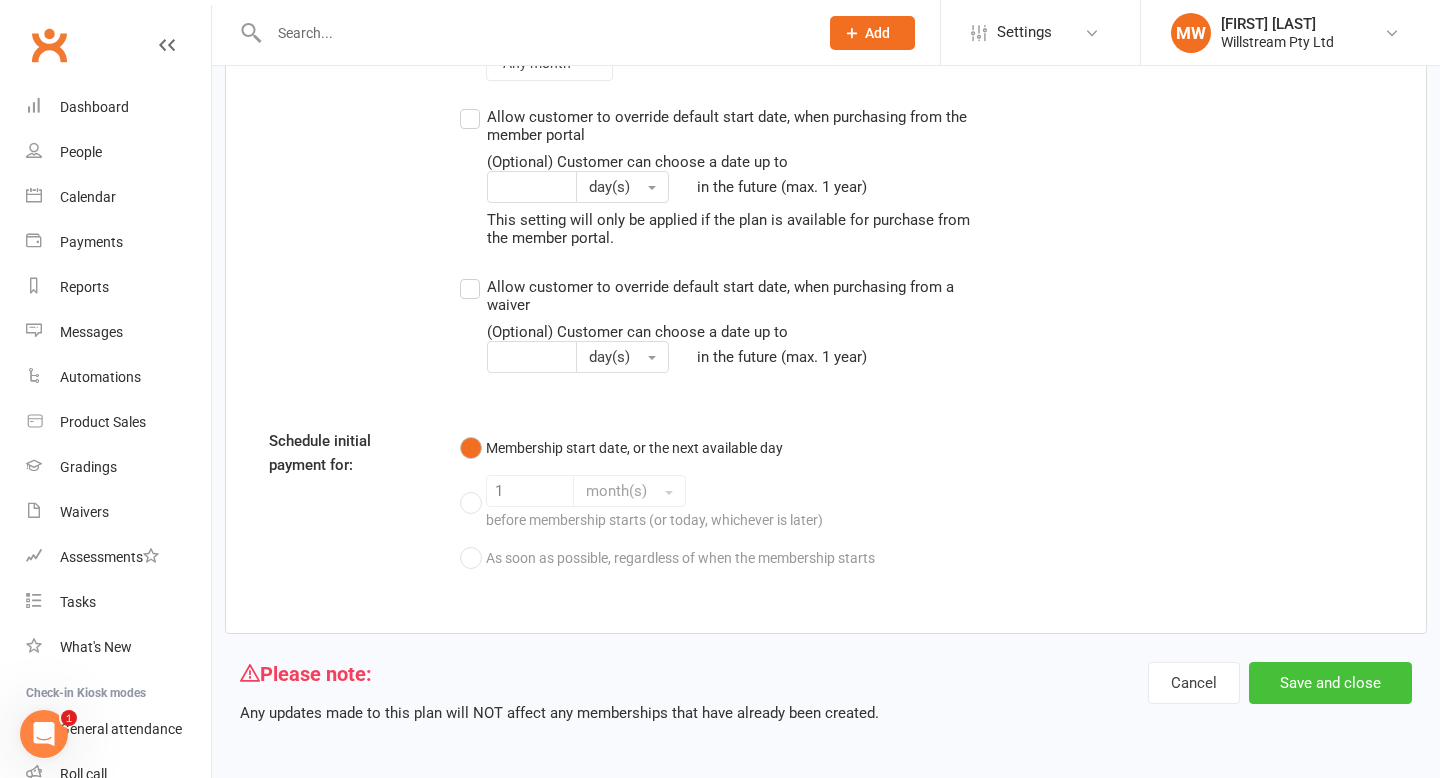 click on "Save and close" at bounding box center (1330, 683) 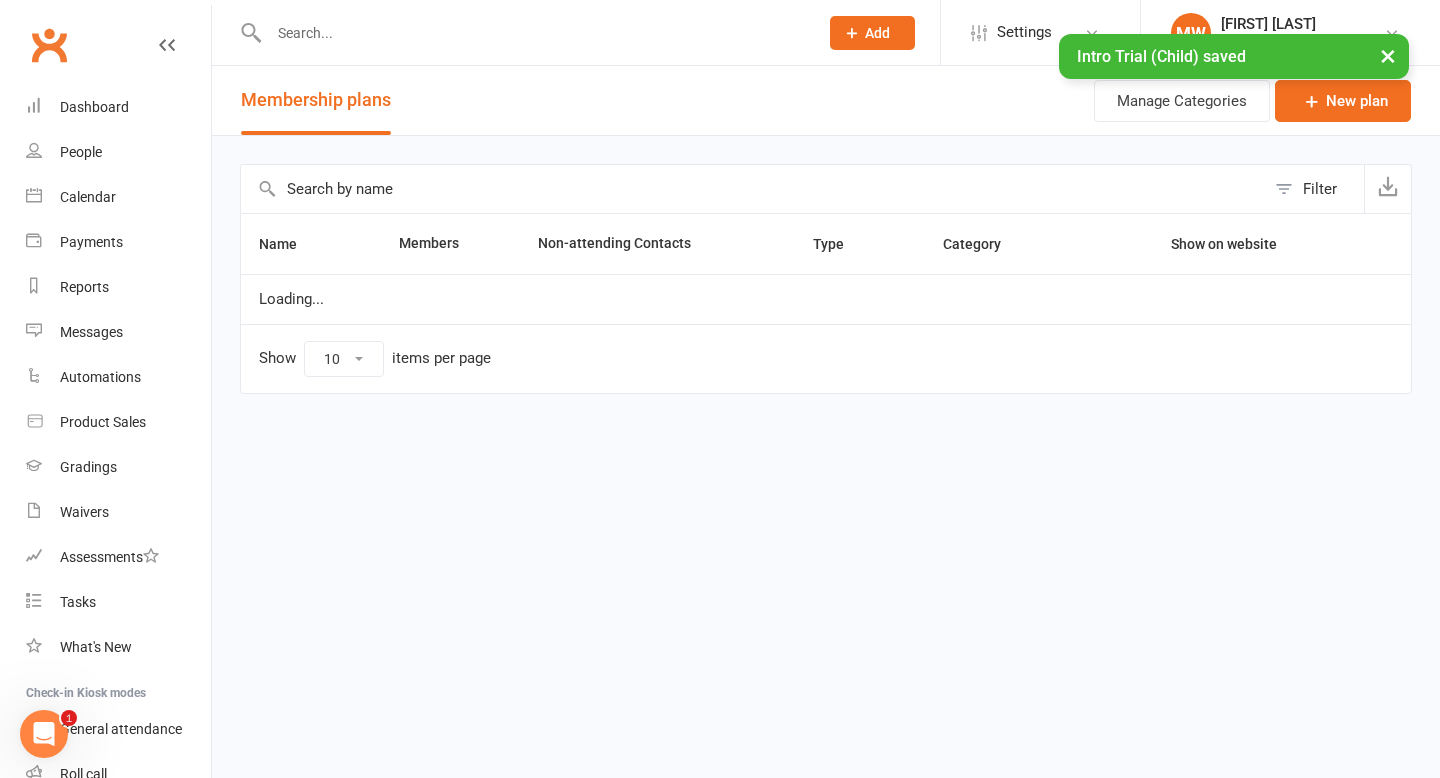 scroll, scrollTop: 0, scrollLeft: 0, axis: both 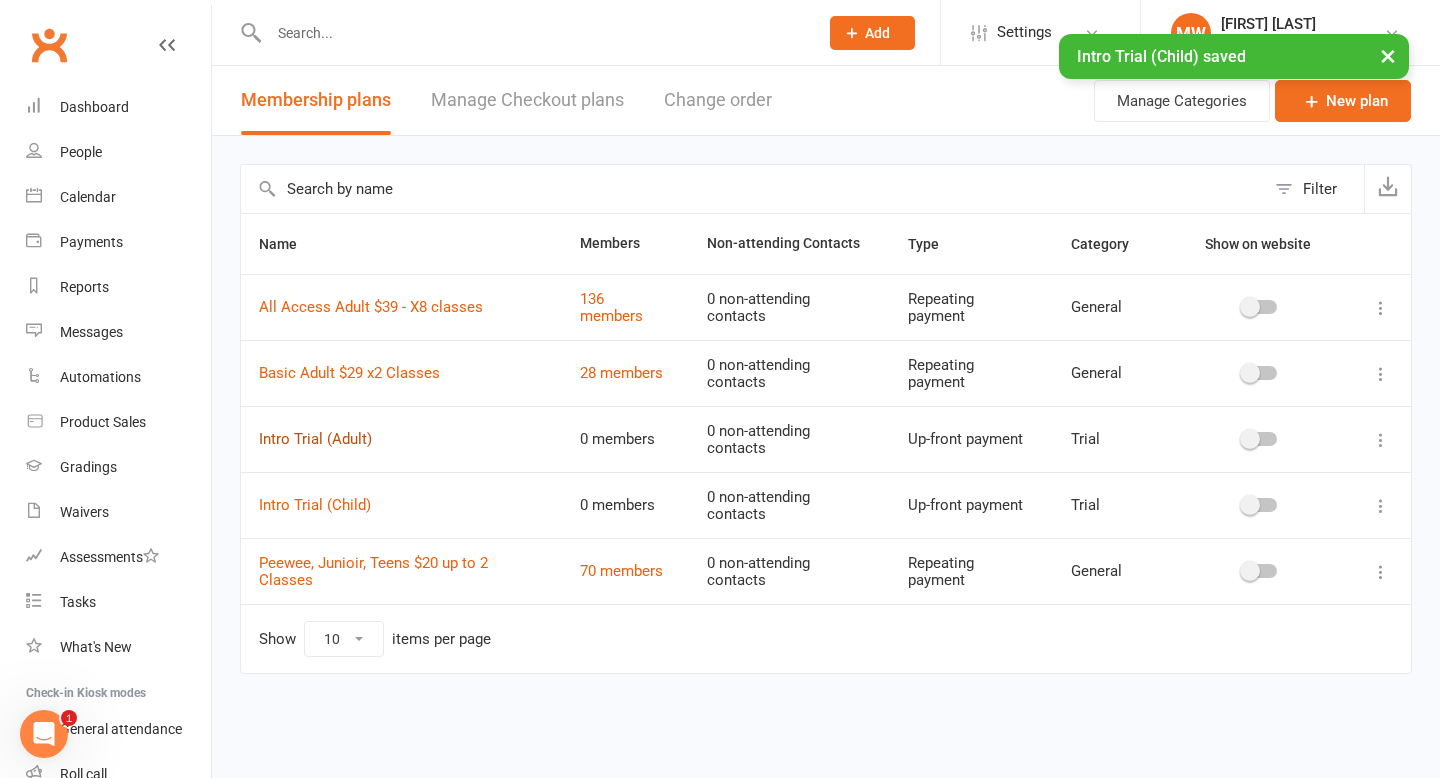 click on "Intro Trial (Adult)" at bounding box center (315, 439) 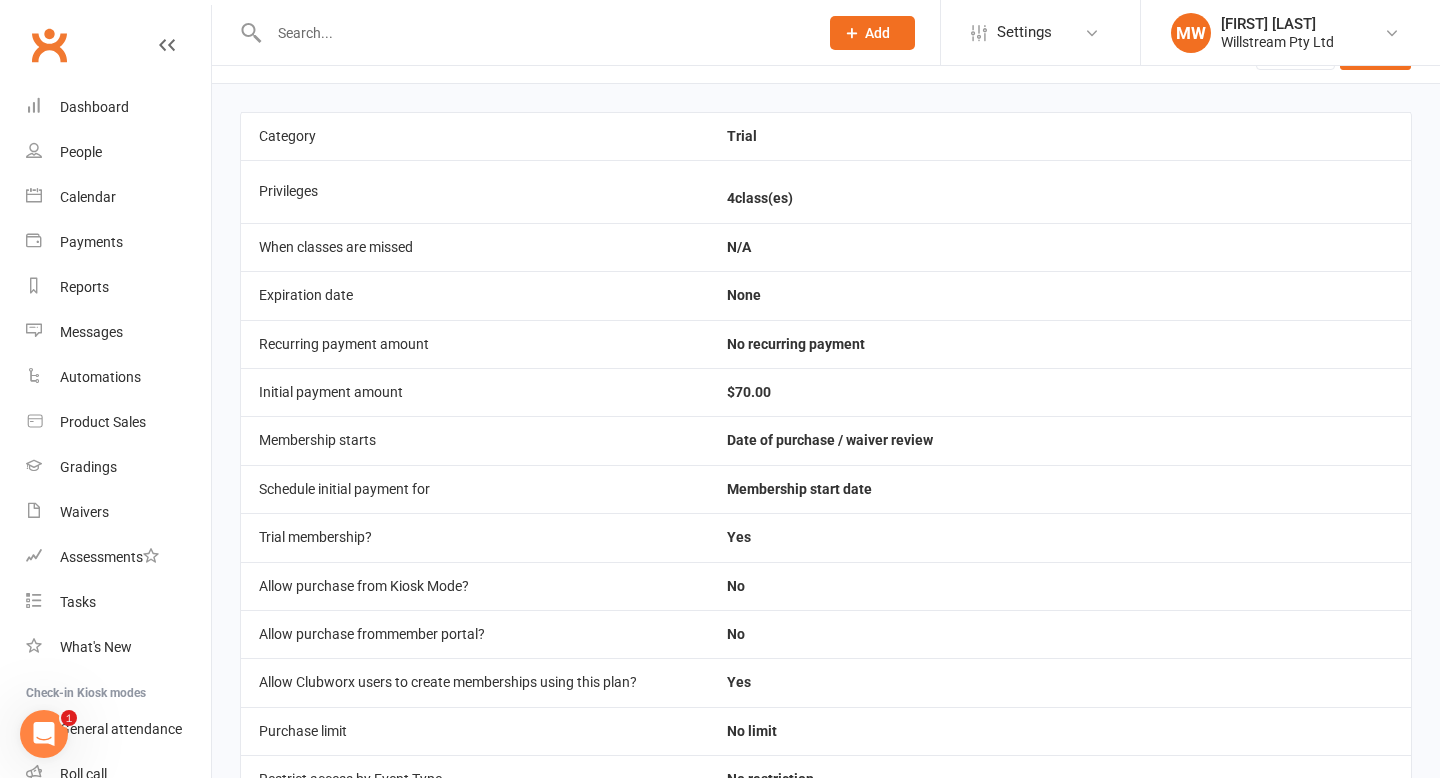 scroll, scrollTop: 0, scrollLeft: 0, axis: both 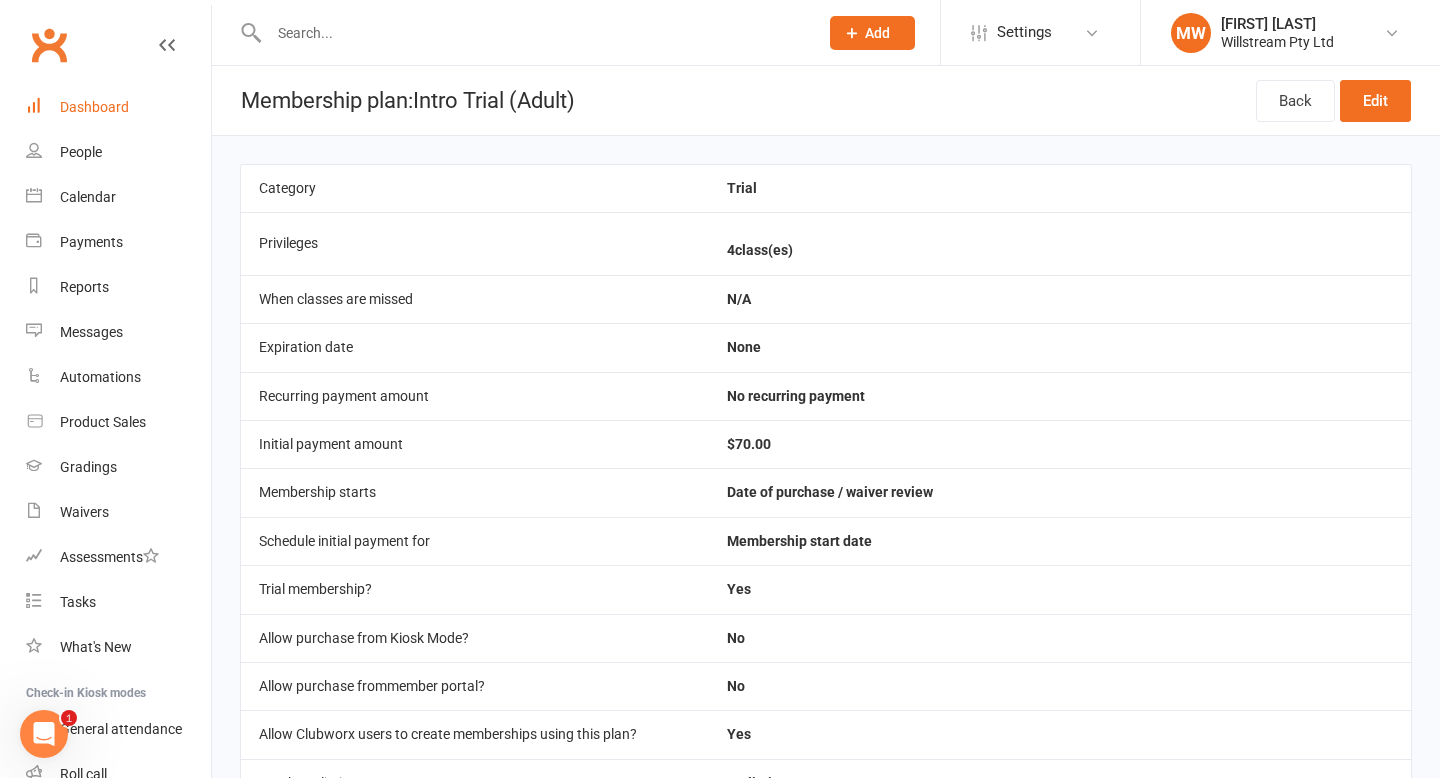 click on "Dashboard" at bounding box center [94, 107] 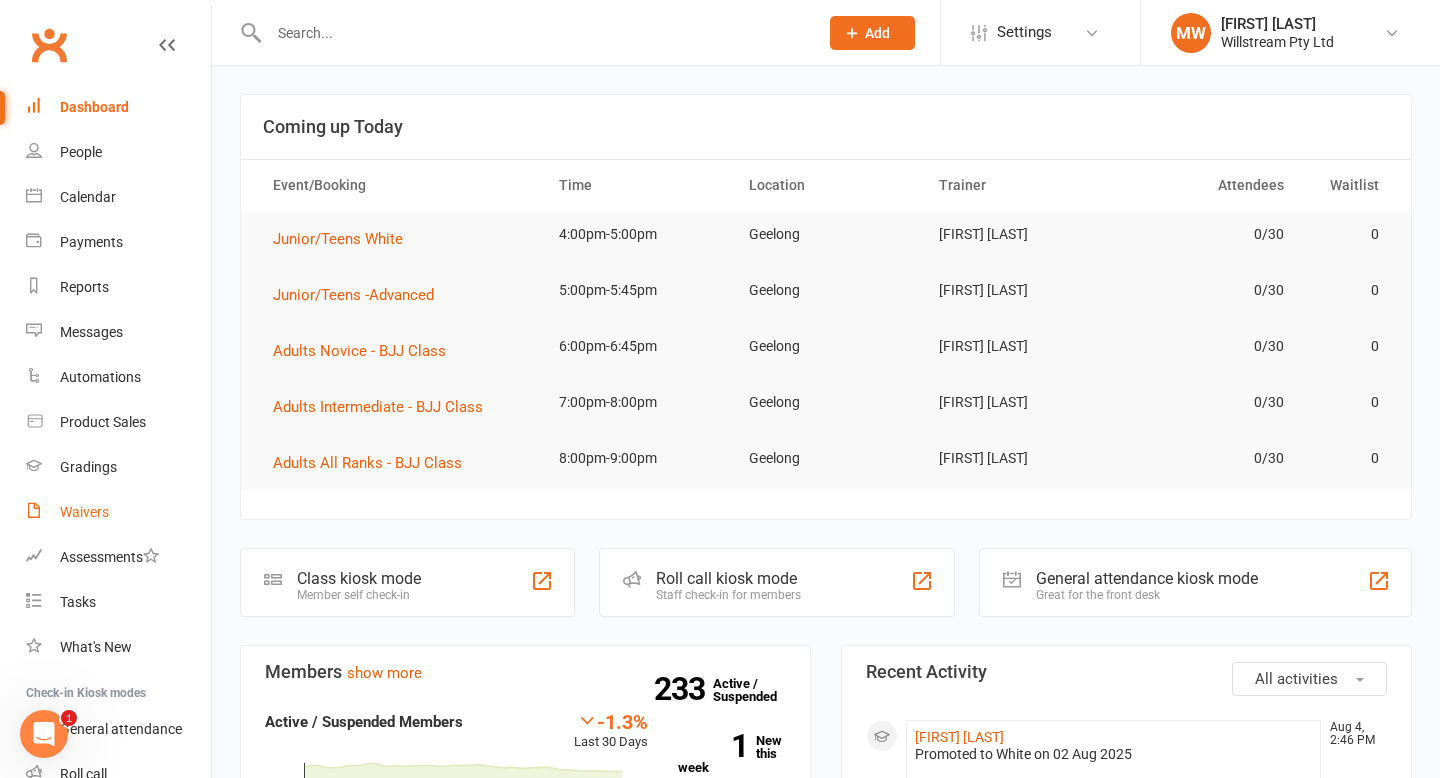 click on "Waivers" at bounding box center [84, 512] 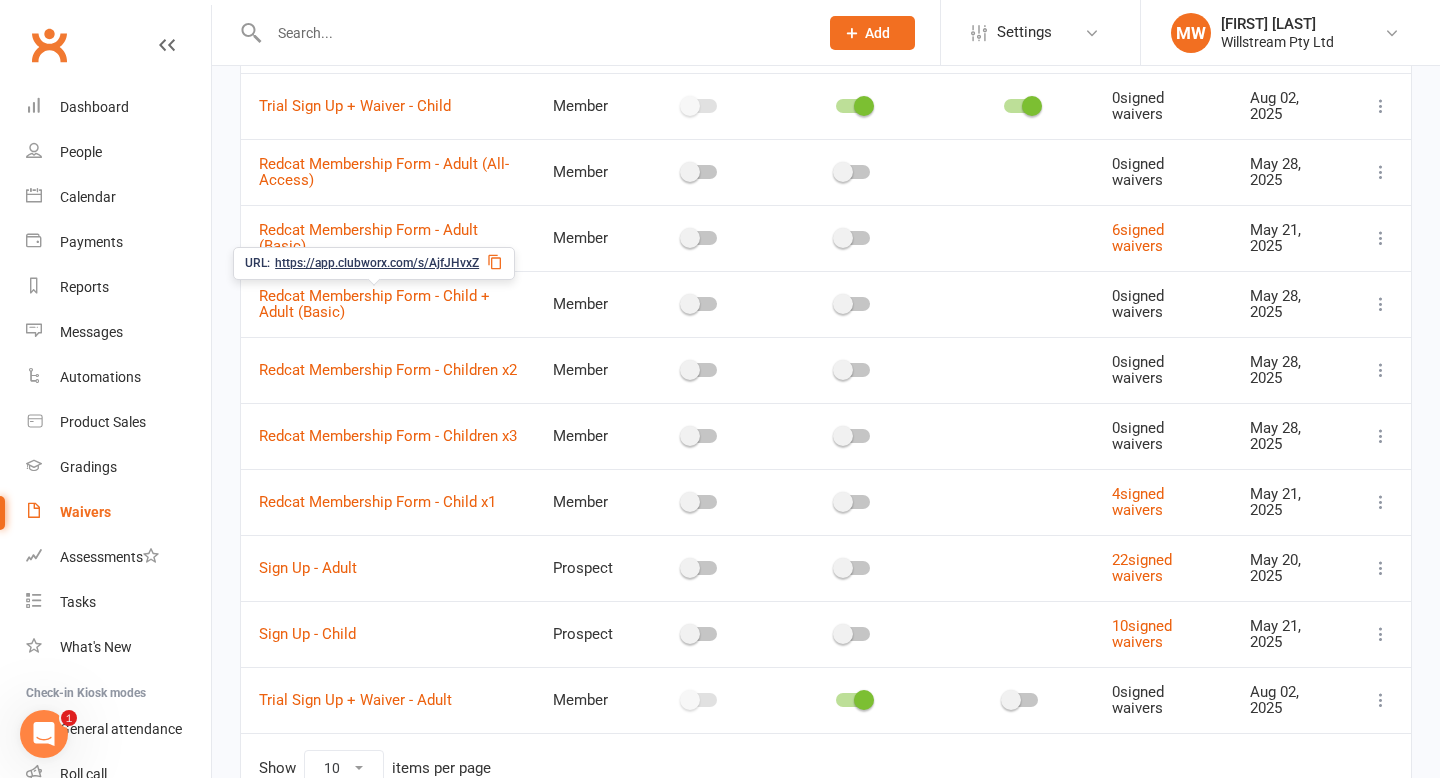 scroll, scrollTop: 316, scrollLeft: 0, axis: vertical 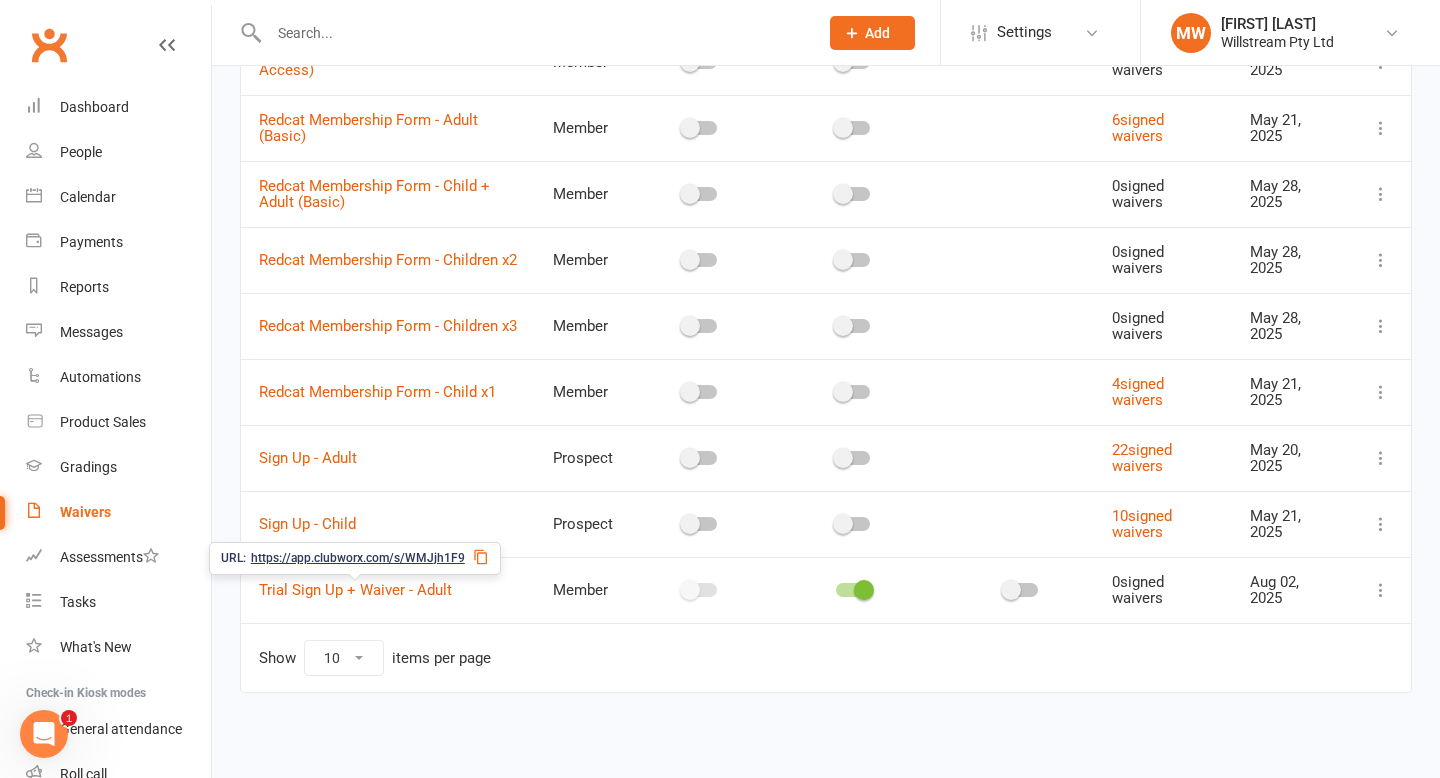 click on "https://app.clubworx.com/s/WMJjh1F9" at bounding box center [358, 558] 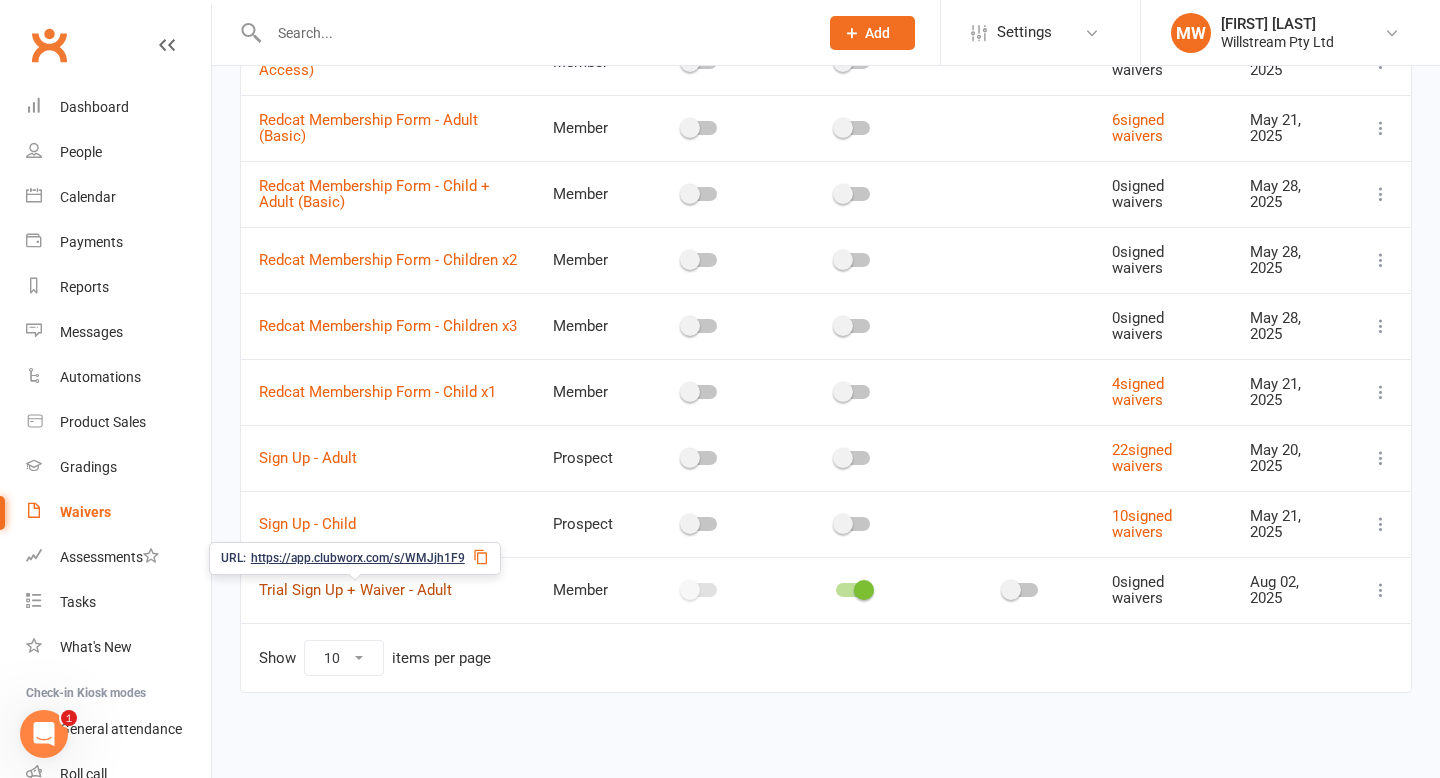 click on "Trial Sign Up + Waiver - Adult" at bounding box center [355, 590] 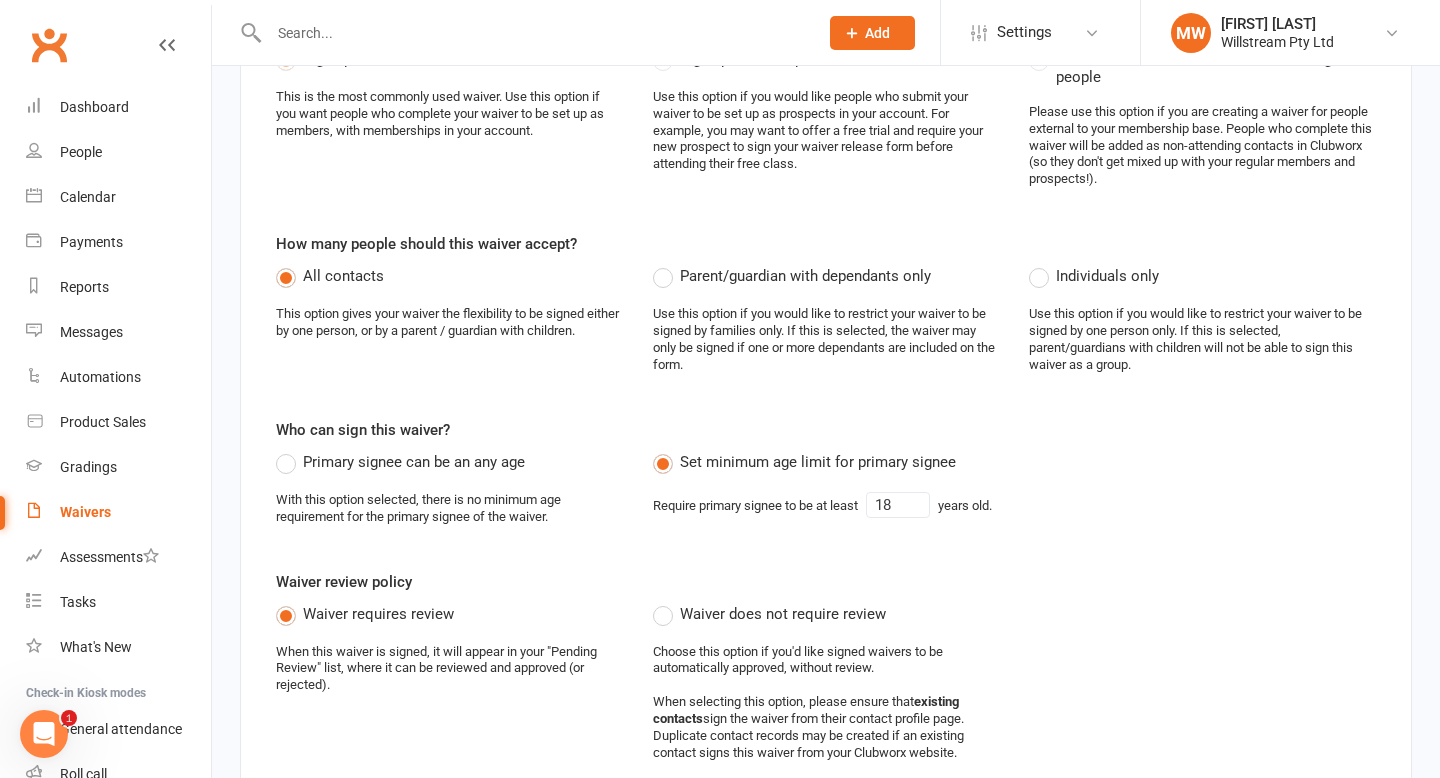 scroll, scrollTop: 0, scrollLeft: 0, axis: both 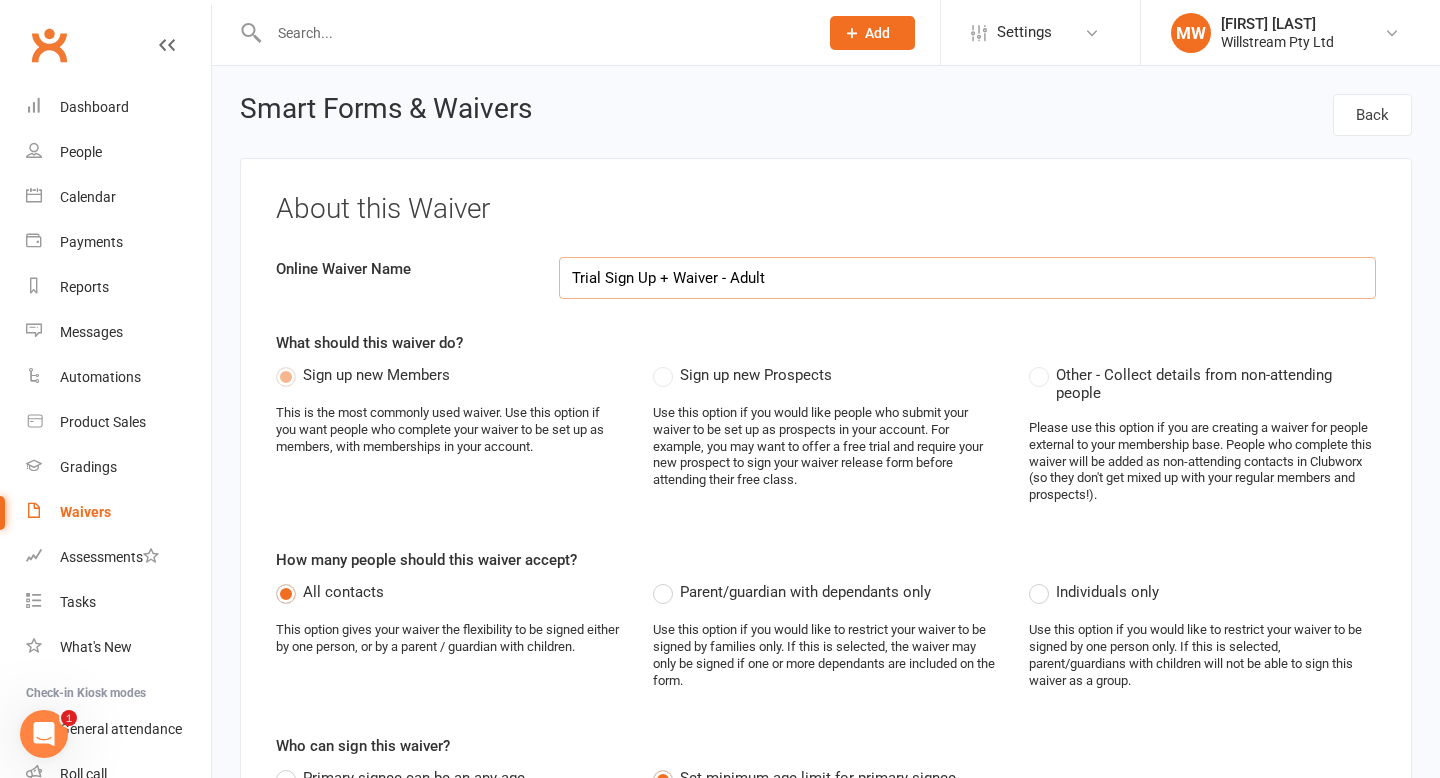 select on "applies_to_primary_signee" 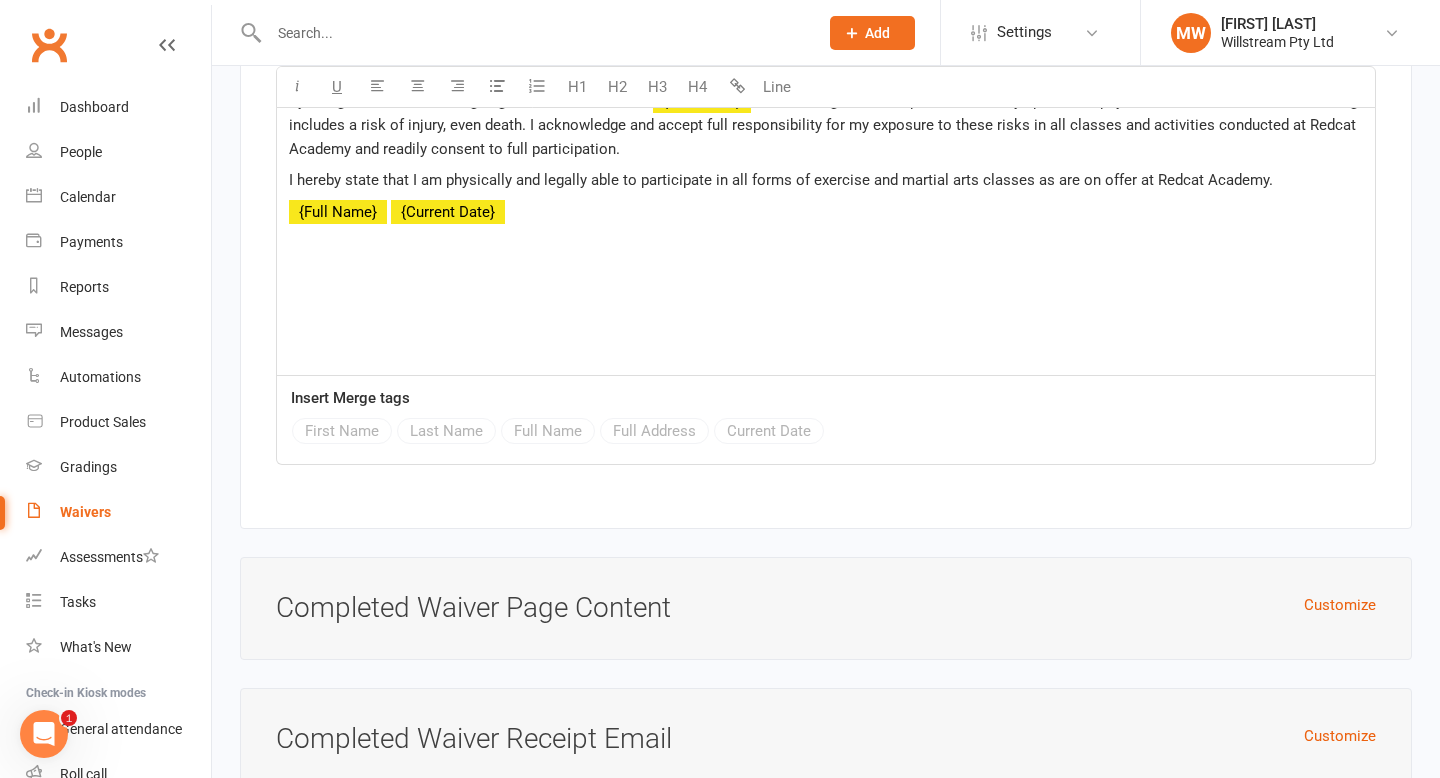 scroll, scrollTop: 9968, scrollLeft: 0, axis: vertical 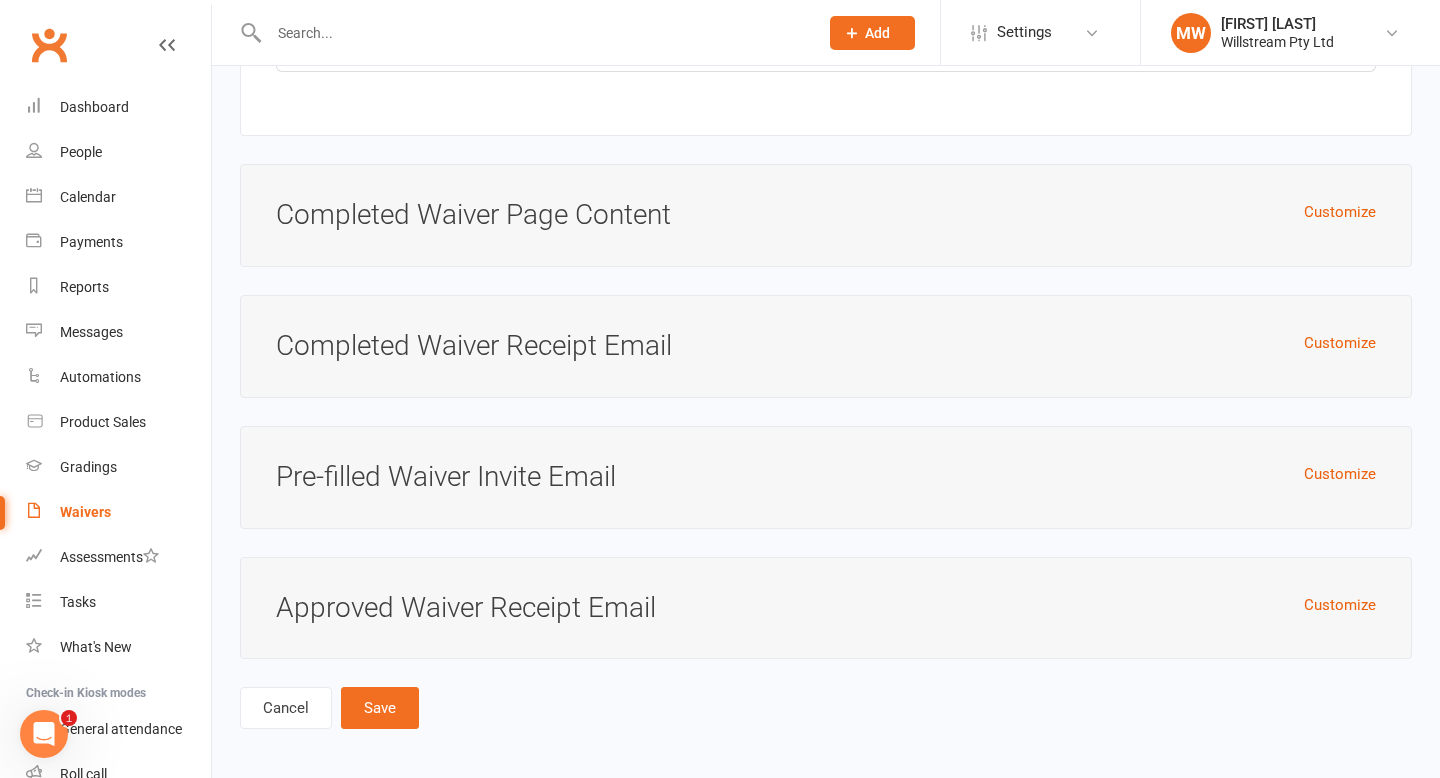 click on "Completed Waiver Receipt Email" at bounding box center (826, 346) 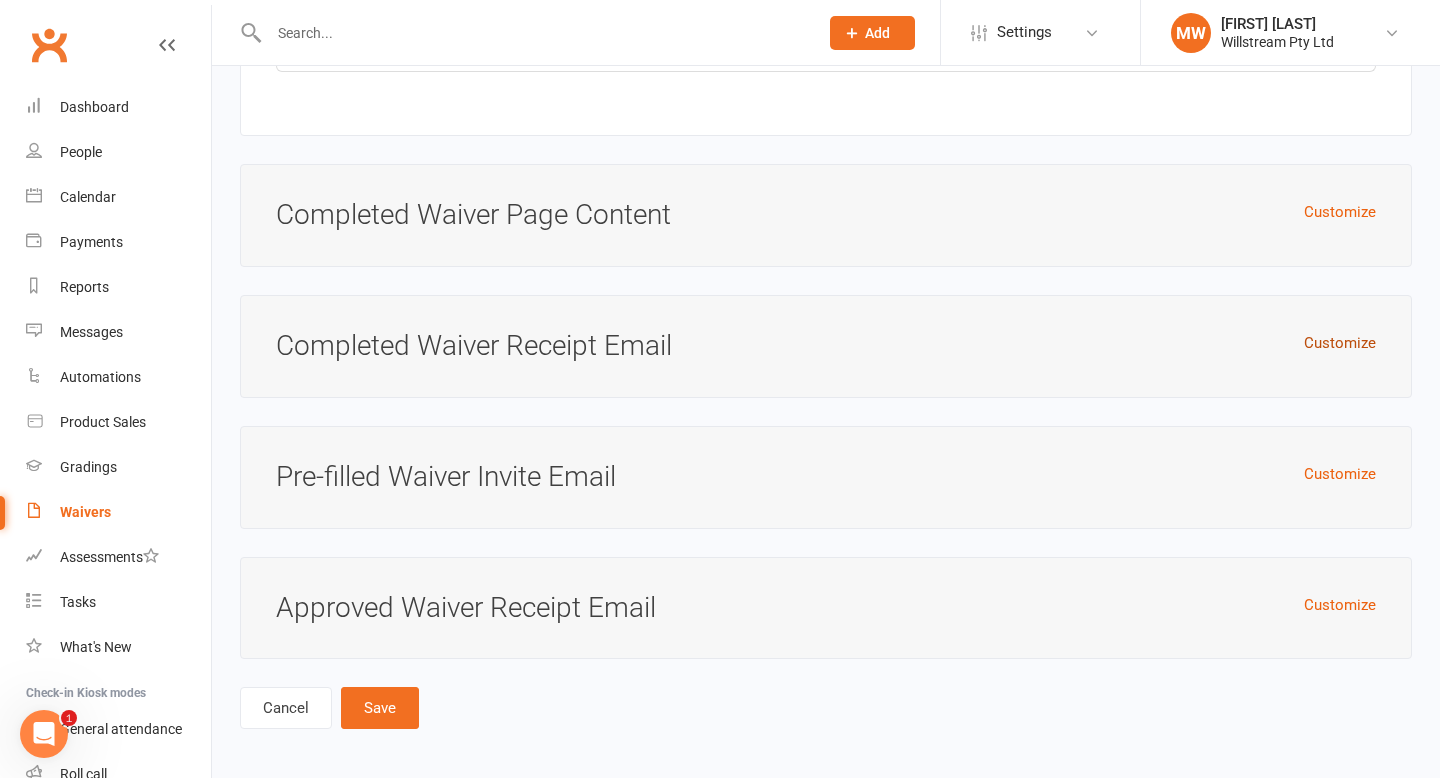 click on "Customize" at bounding box center (1340, 343) 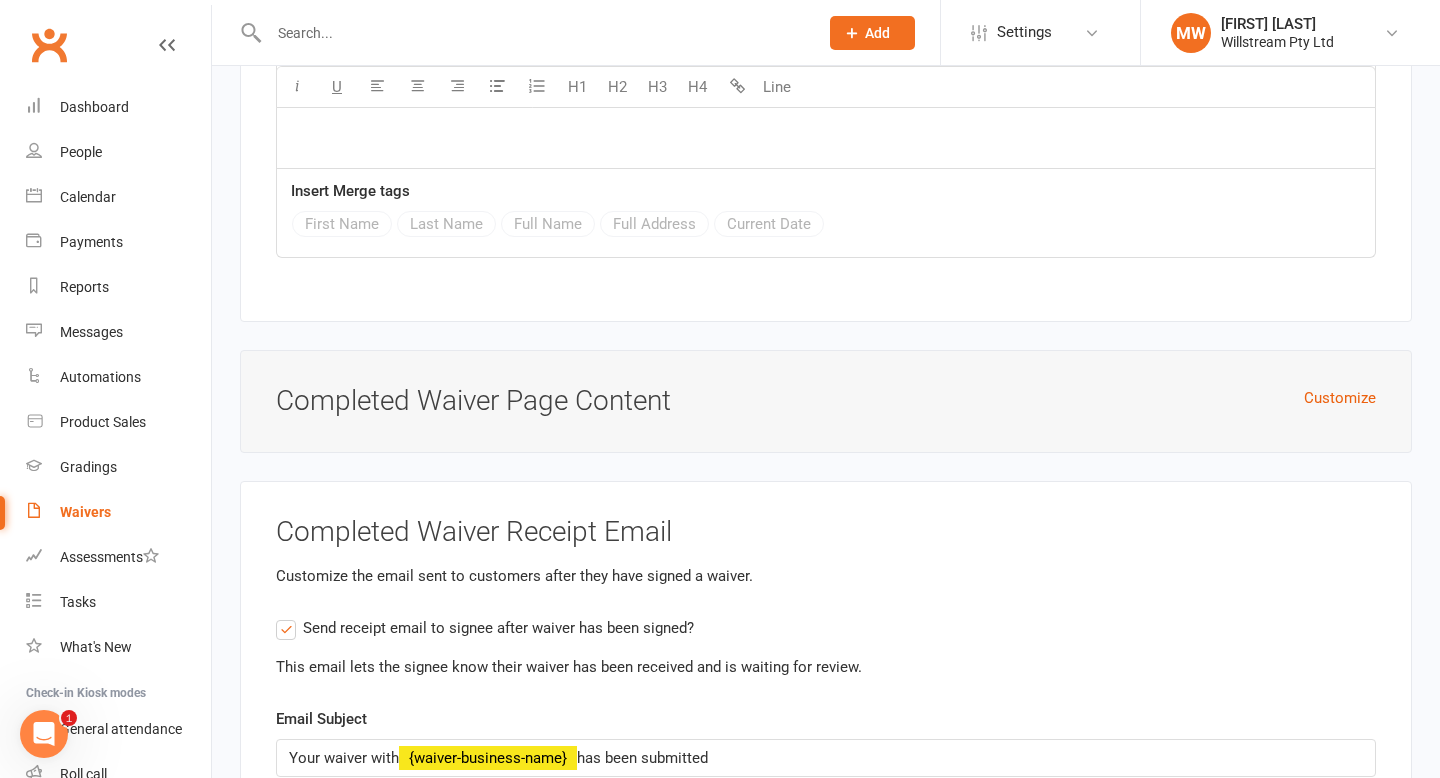 scroll, scrollTop: 9803, scrollLeft: 0, axis: vertical 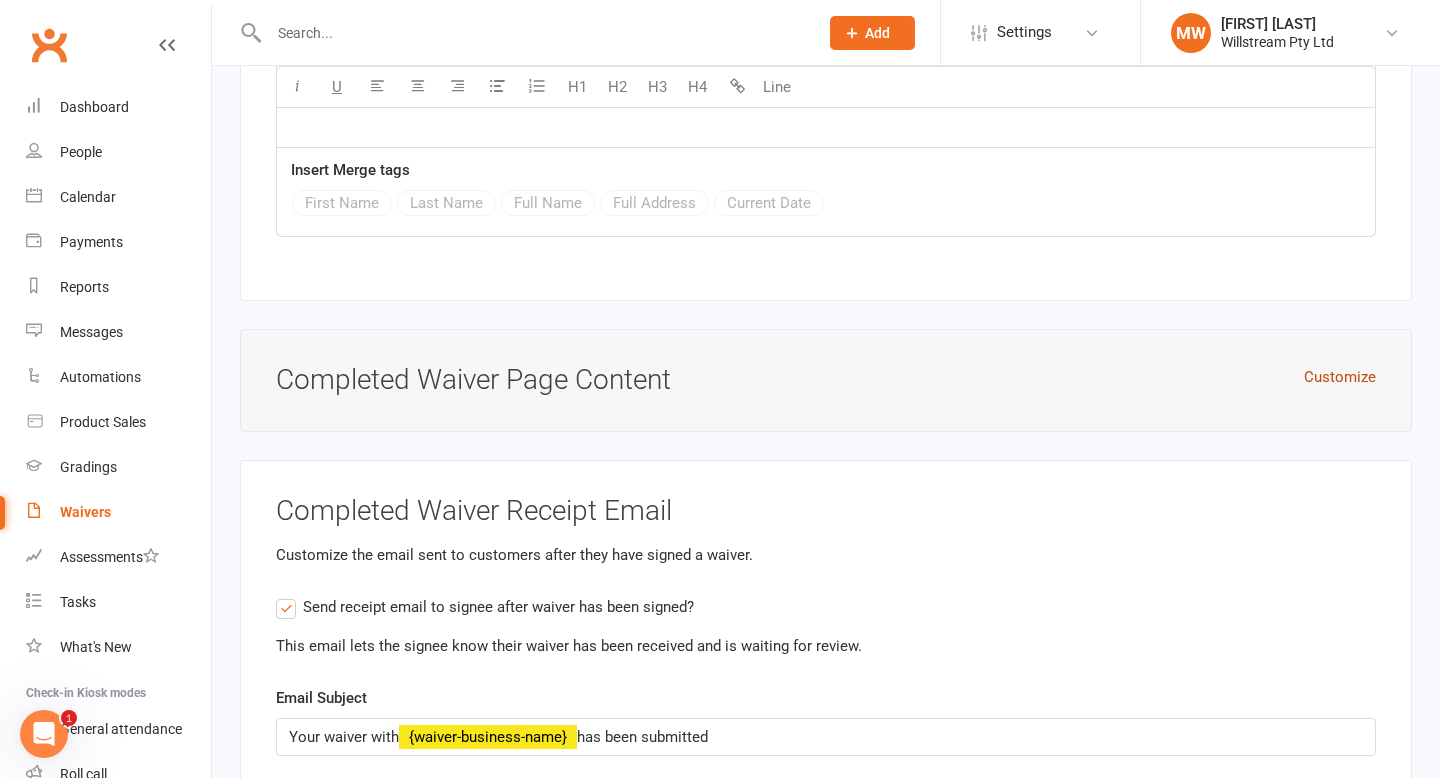 click on "Customize" at bounding box center (1340, 377) 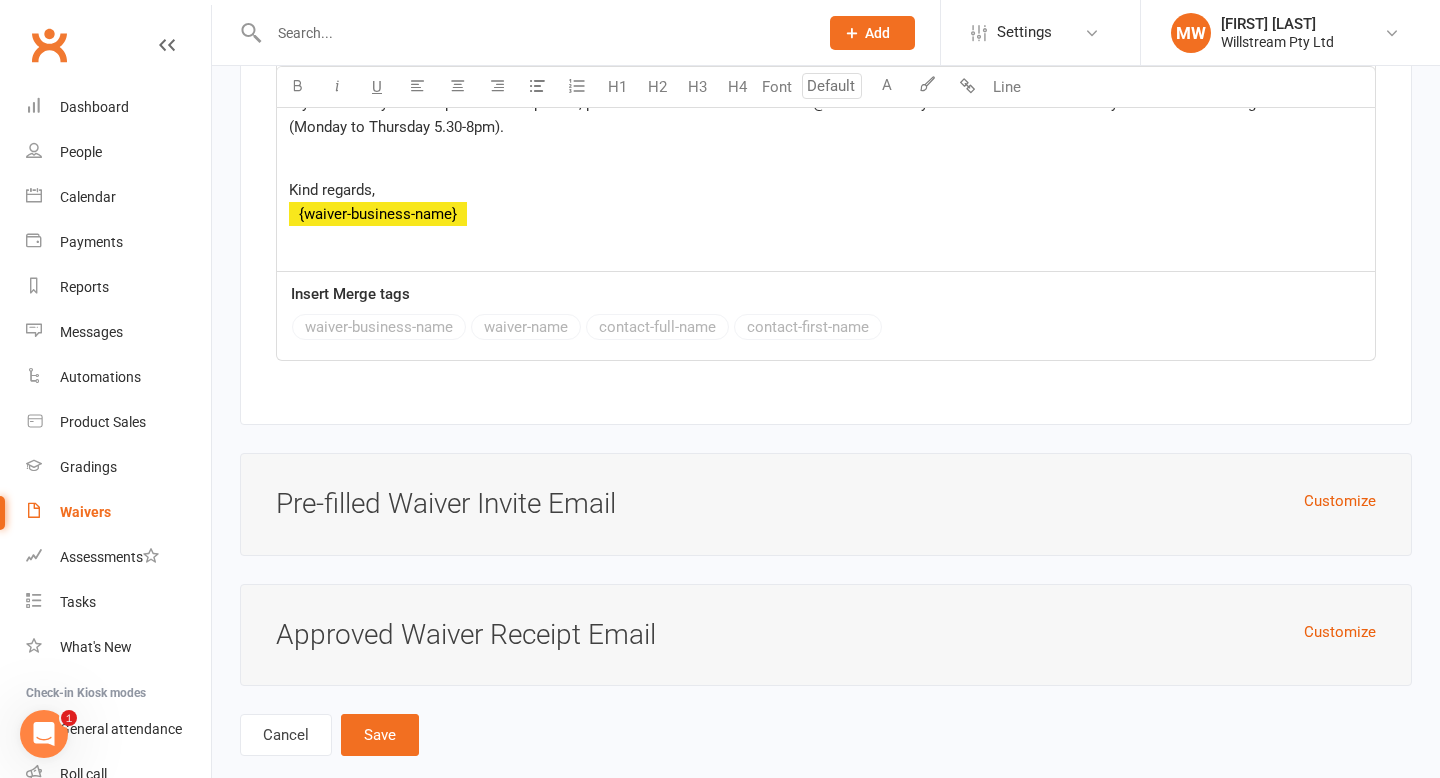 scroll, scrollTop: 12202, scrollLeft: 0, axis: vertical 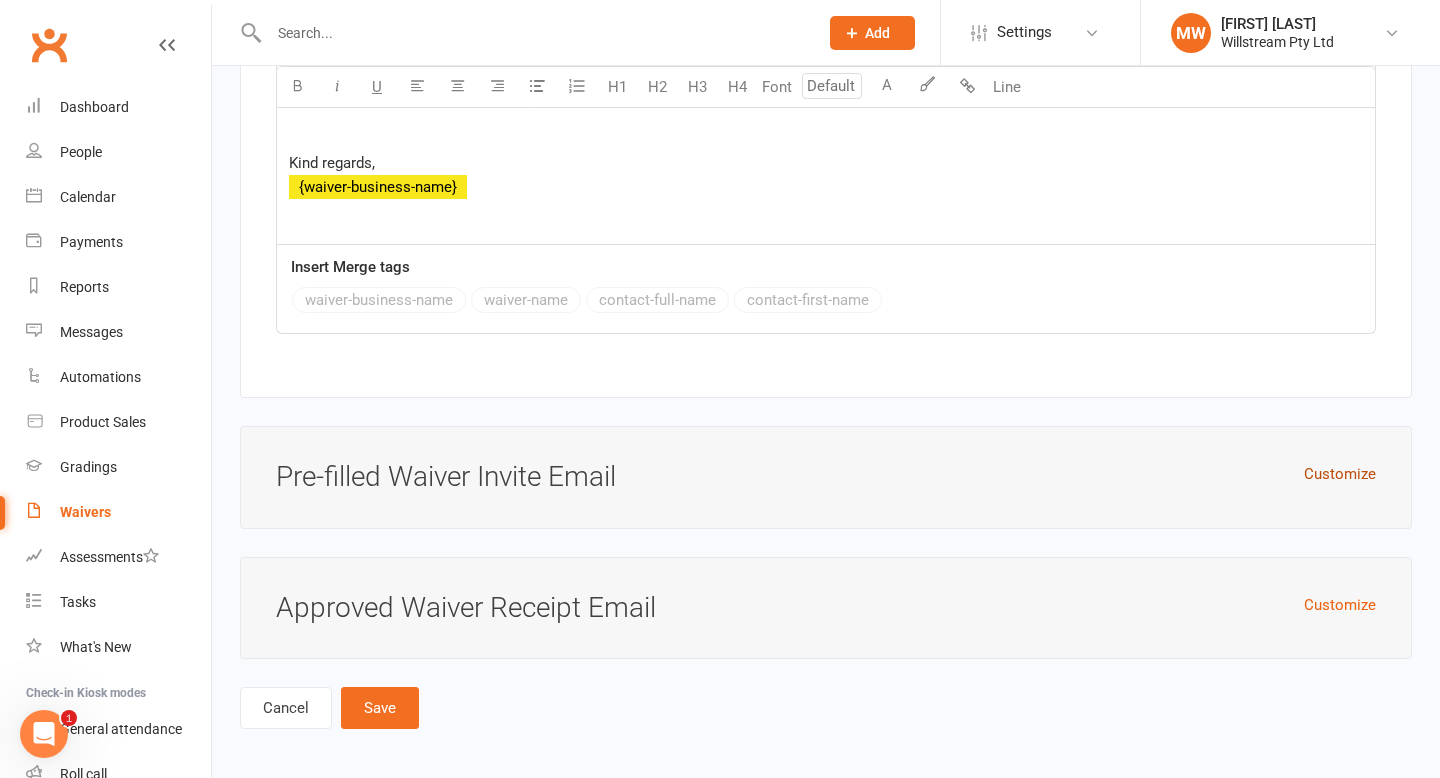 click on "Customize" at bounding box center [1340, 474] 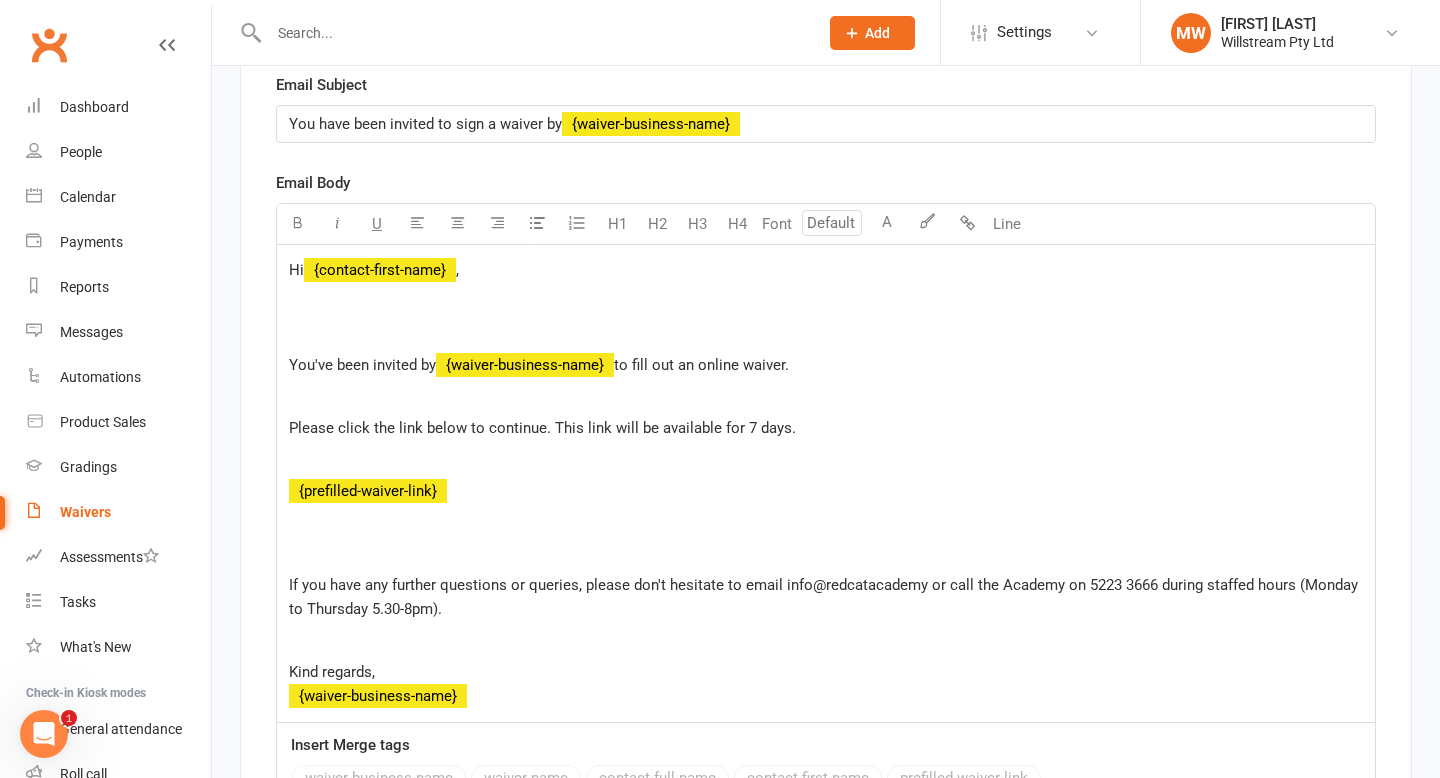 scroll, scrollTop: 12817, scrollLeft: 0, axis: vertical 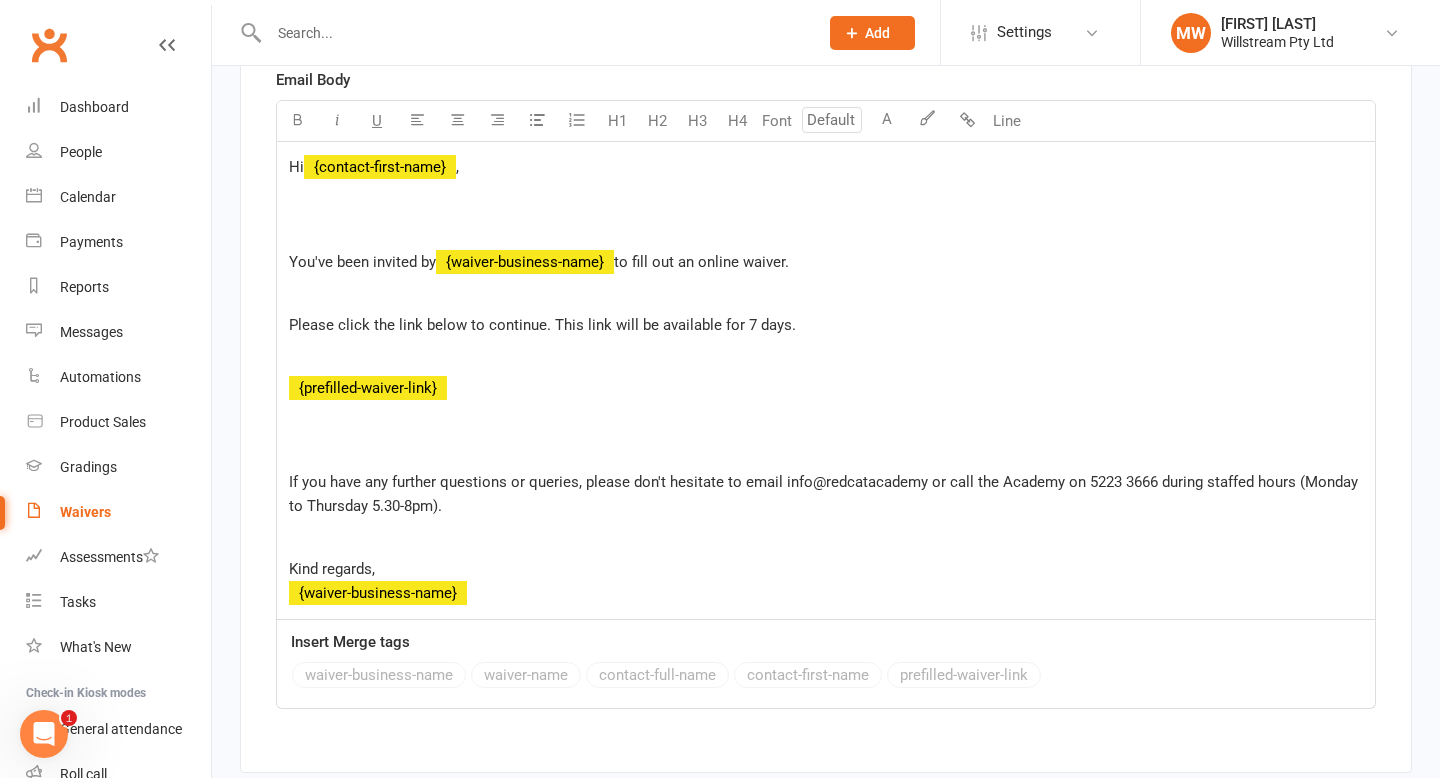 click on "If you have any further questions or queries, please don't hesitate to email info@redcatacademy or call the Academy on 5223 3666 during staffed hours (Monday to Thursday 5.30-8pm)." at bounding box center [825, 494] 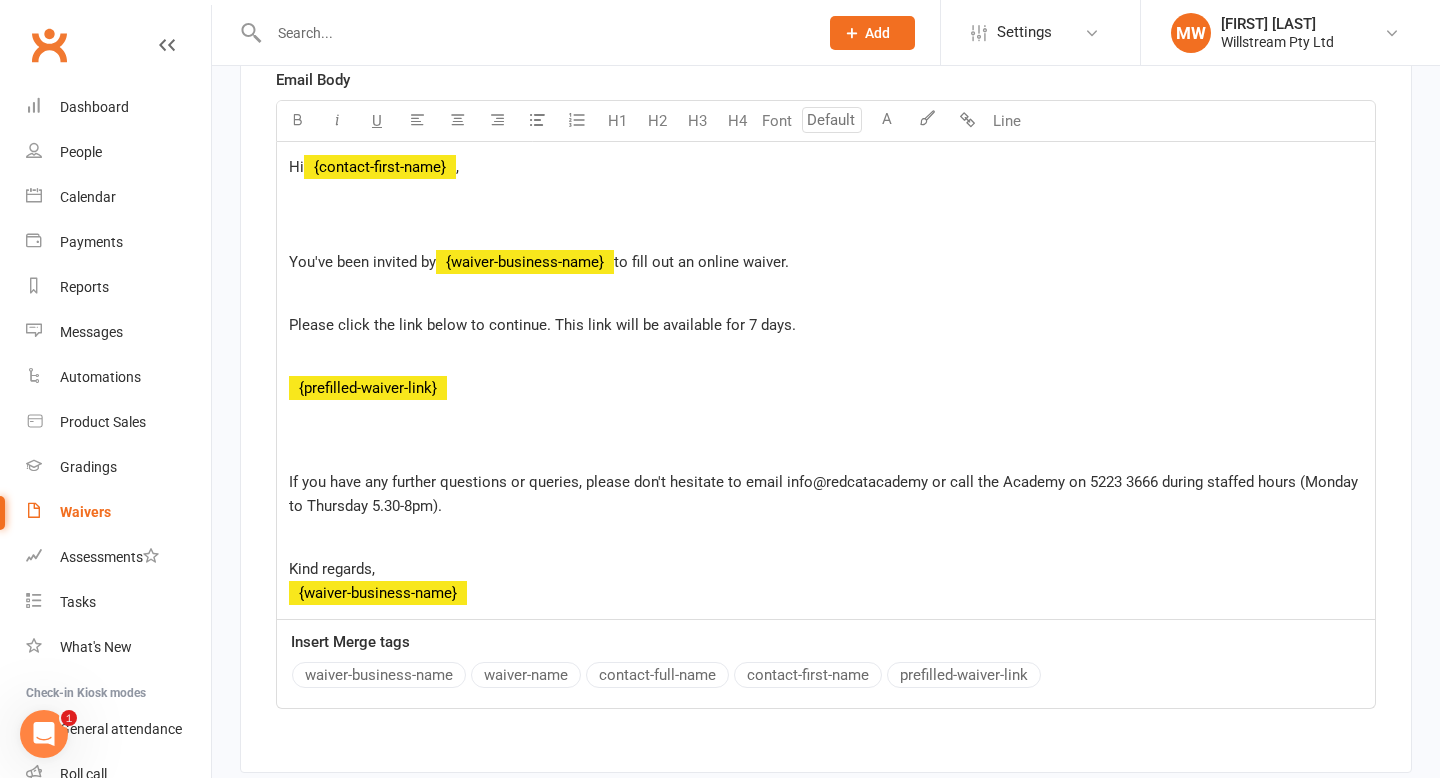 type 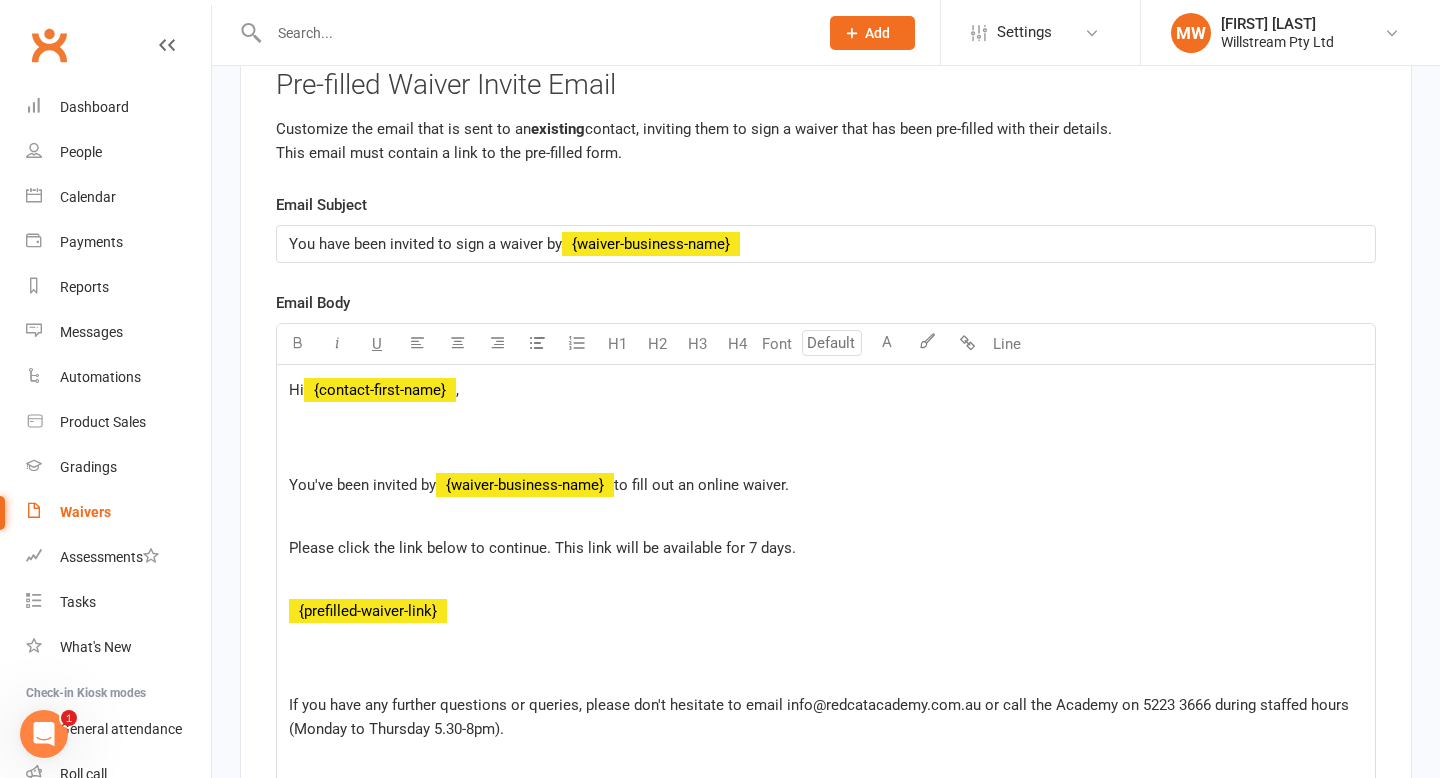 scroll, scrollTop: 13061, scrollLeft: 0, axis: vertical 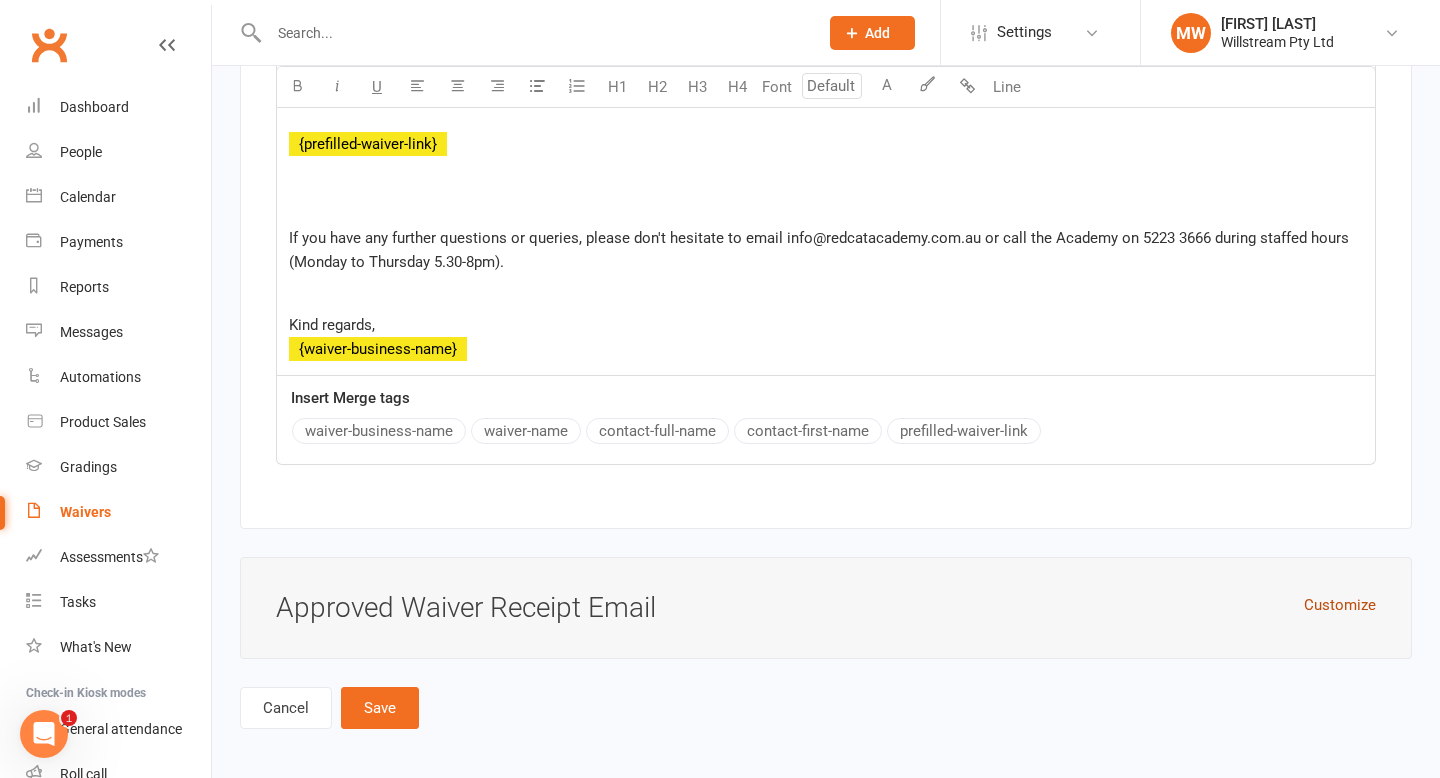 click on "Customize" at bounding box center (1340, 605) 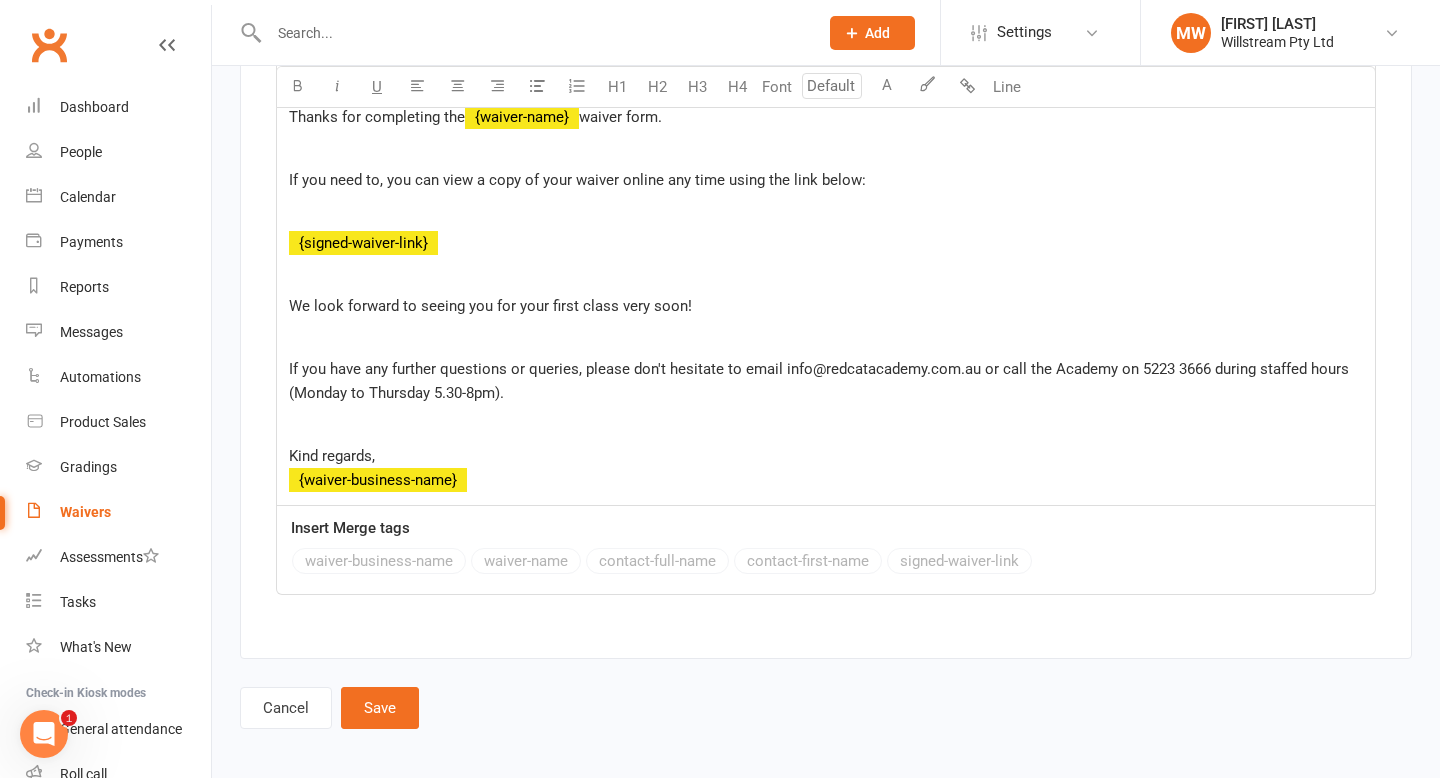 scroll, scrollTop: 13906, scrollLeft: 0, axis: vertical 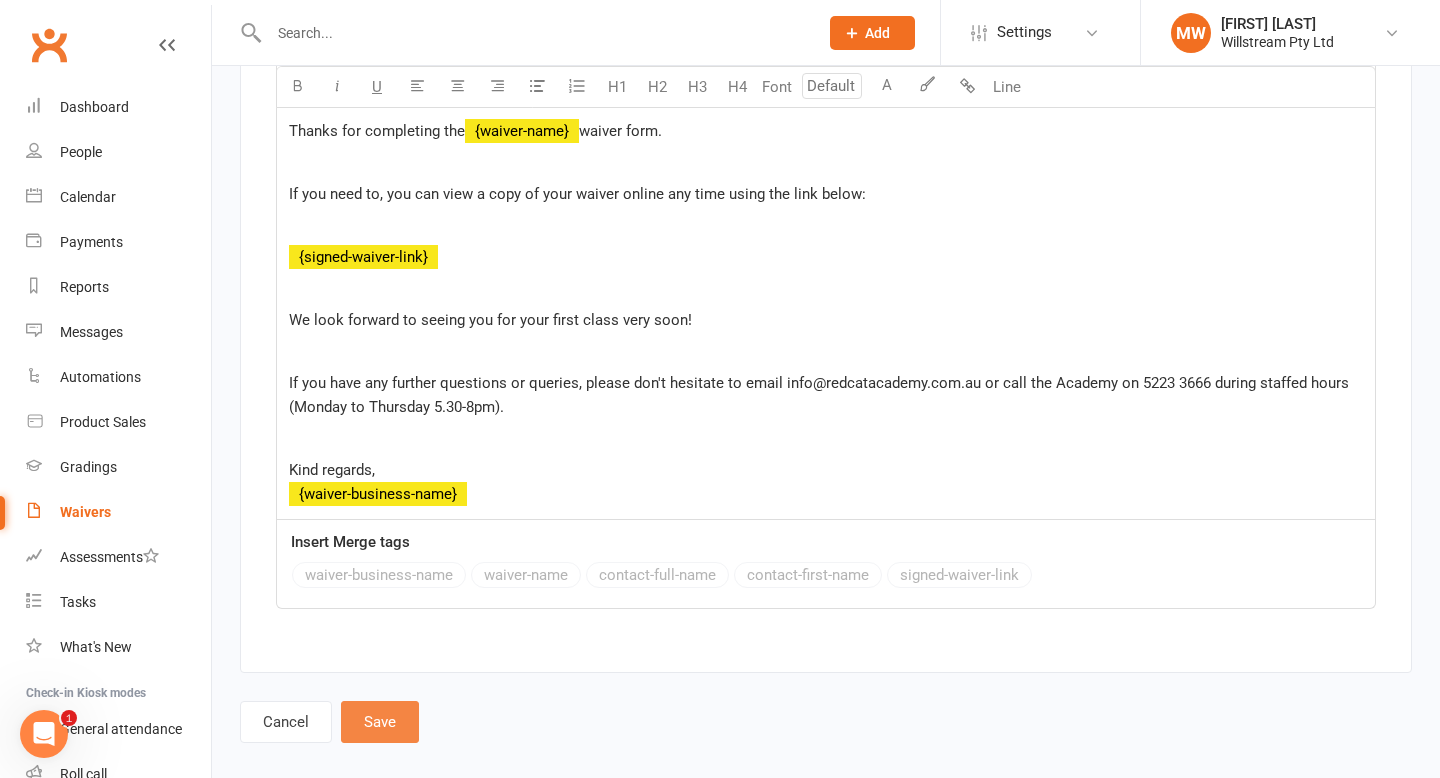 click on "Save" at bounding box center (380, 722) 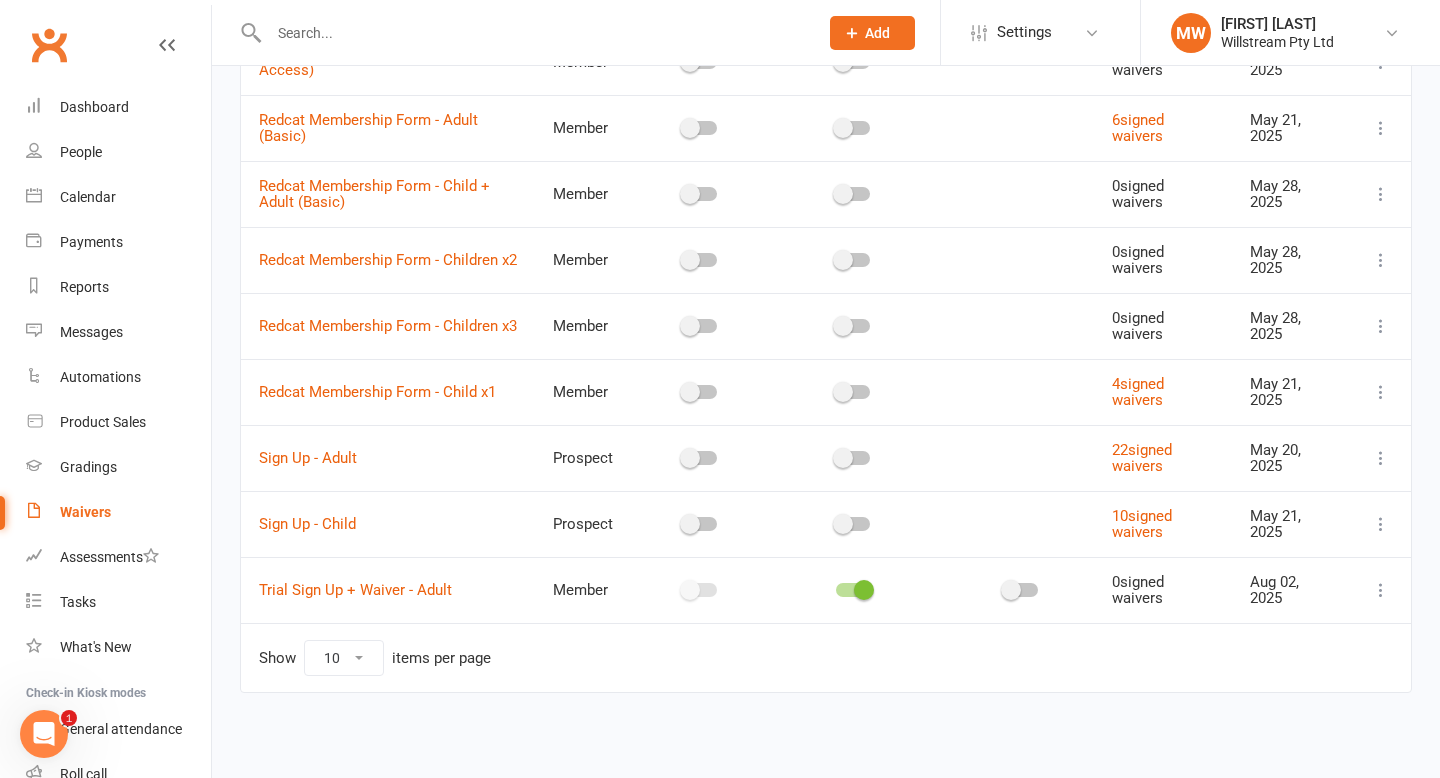 scroll, scrollTop: 0, scrollLeft: 0, axis: both 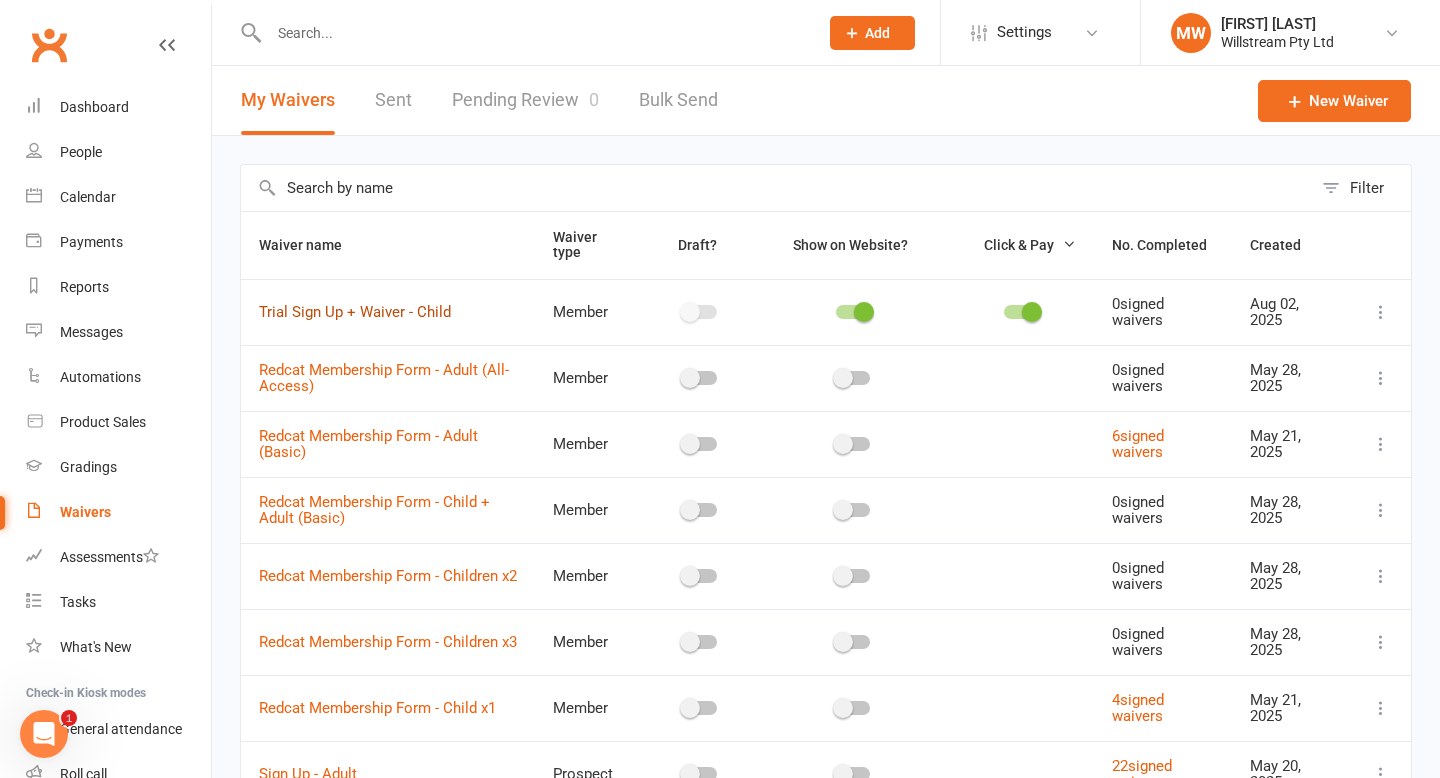 click on "Trial Sign Up + Waiver - Child" at bounding box center (355, 312) 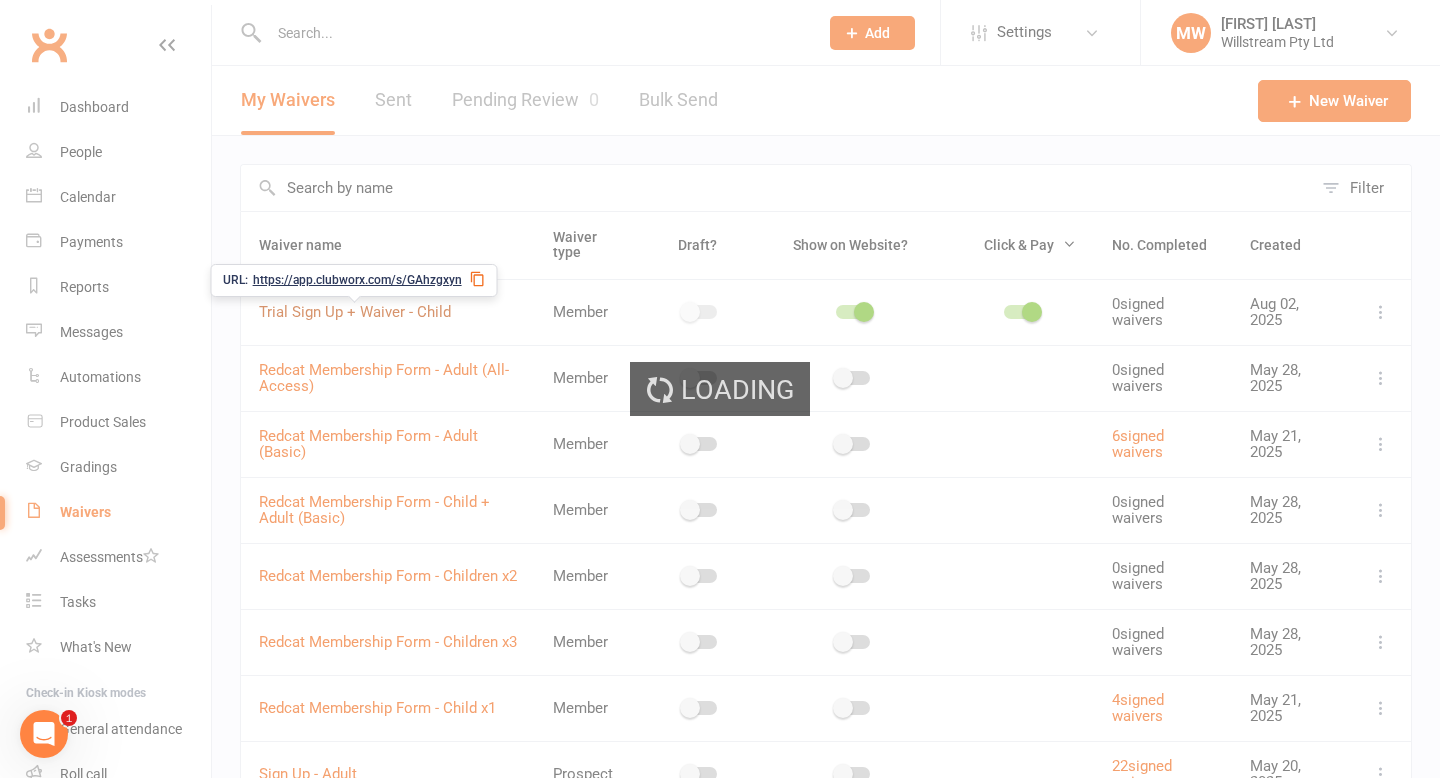 select on "applies_to_attending_signees" 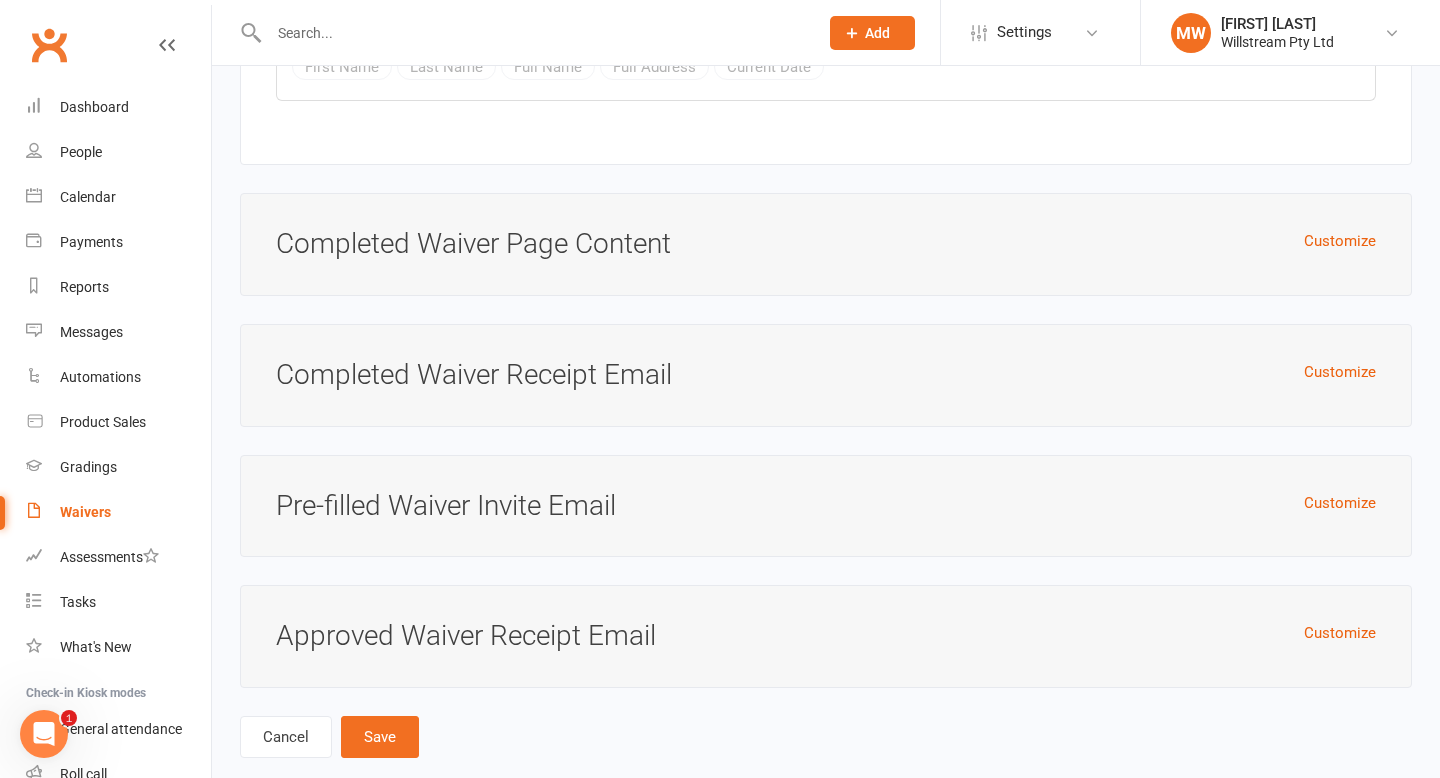 scroll, scrollTop: 9035, scrollLeft: 0, axis: vertical 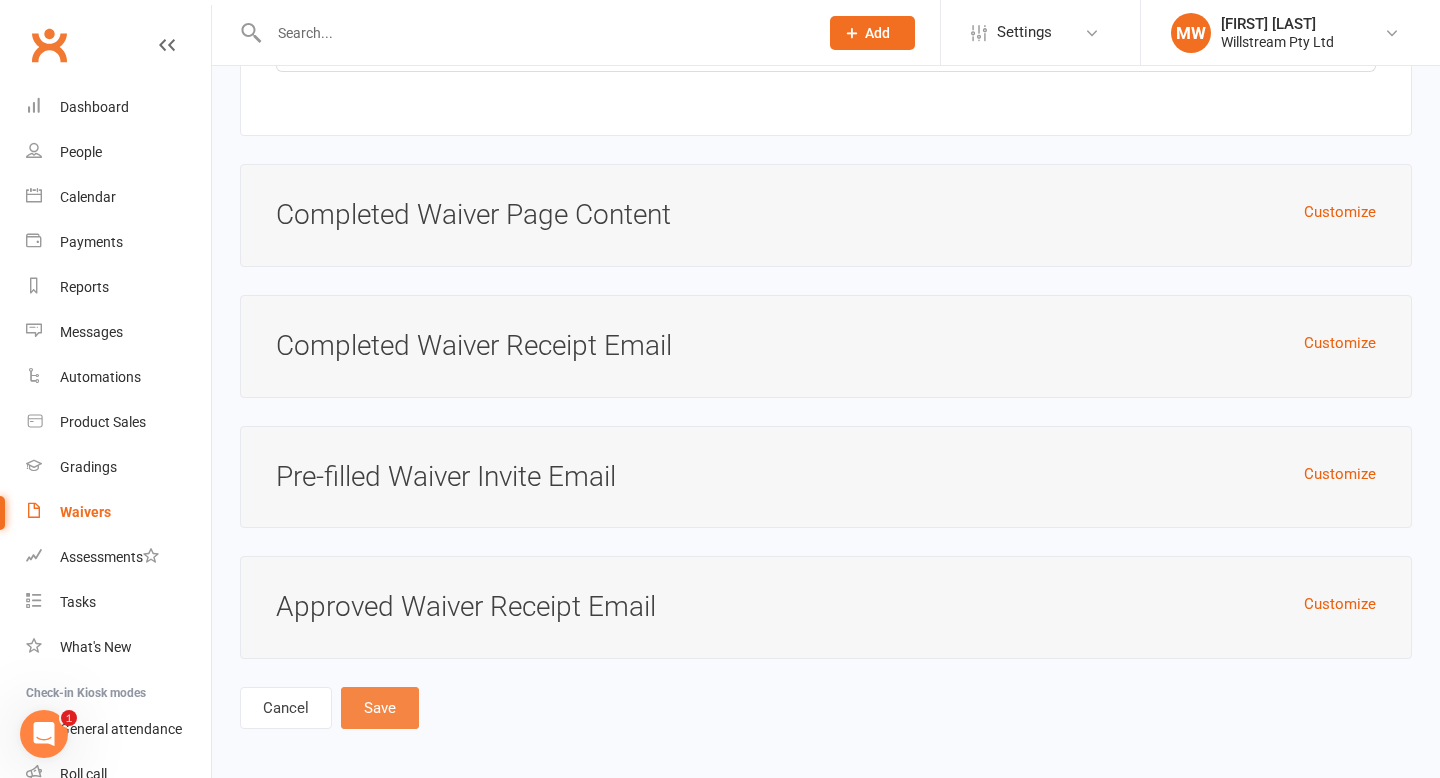 click on "Save" at bounding box center [380, 708] 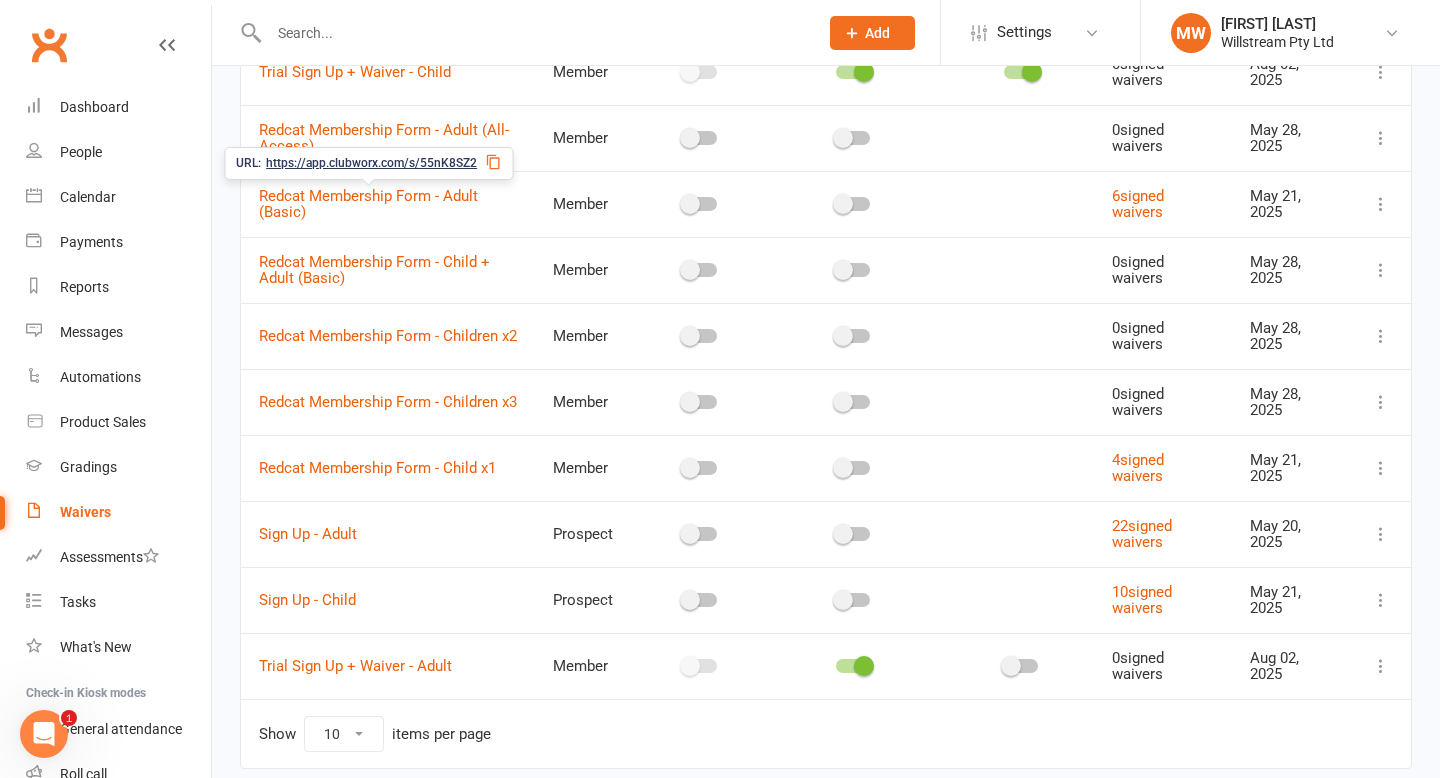 scroll, scrollTop: 245, scrollLeft: 0, axis: vertical 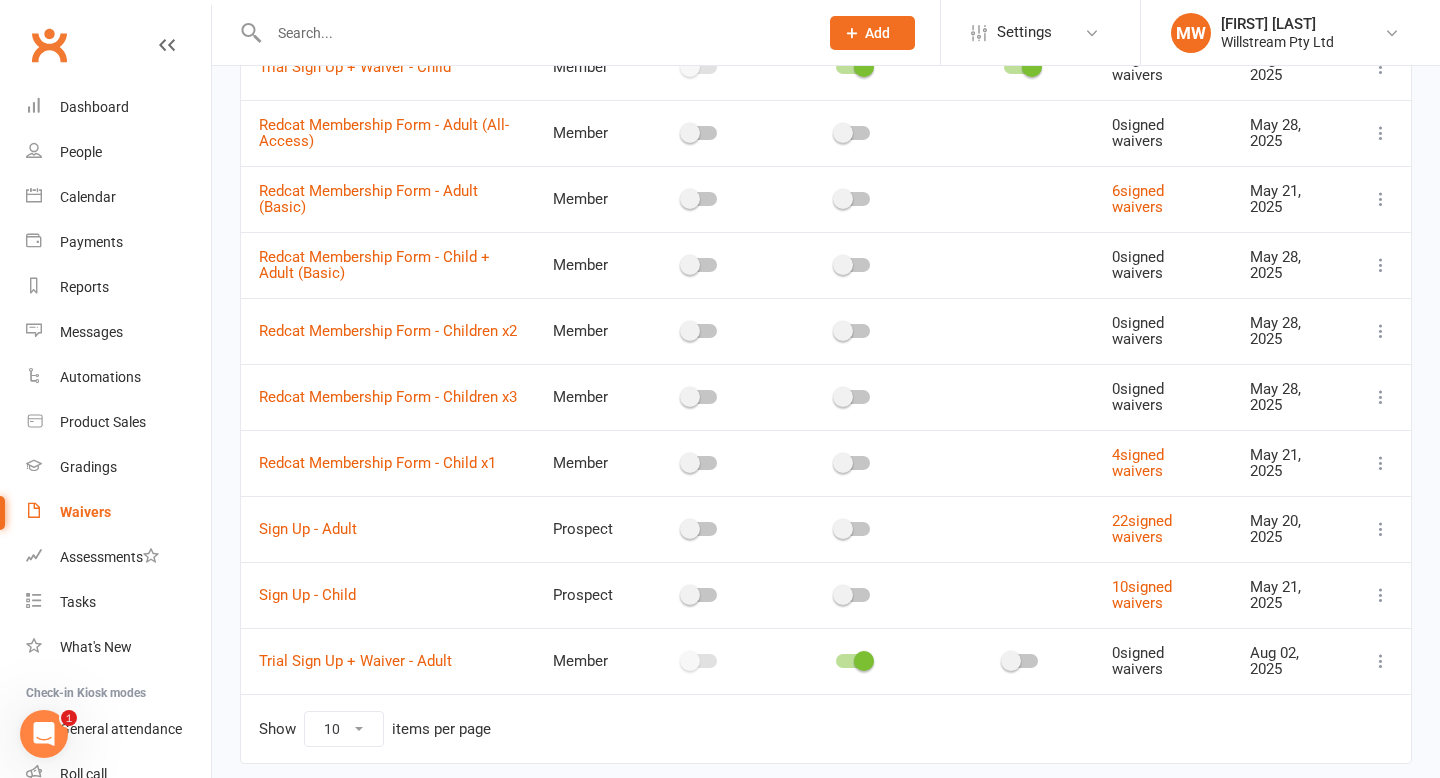 click 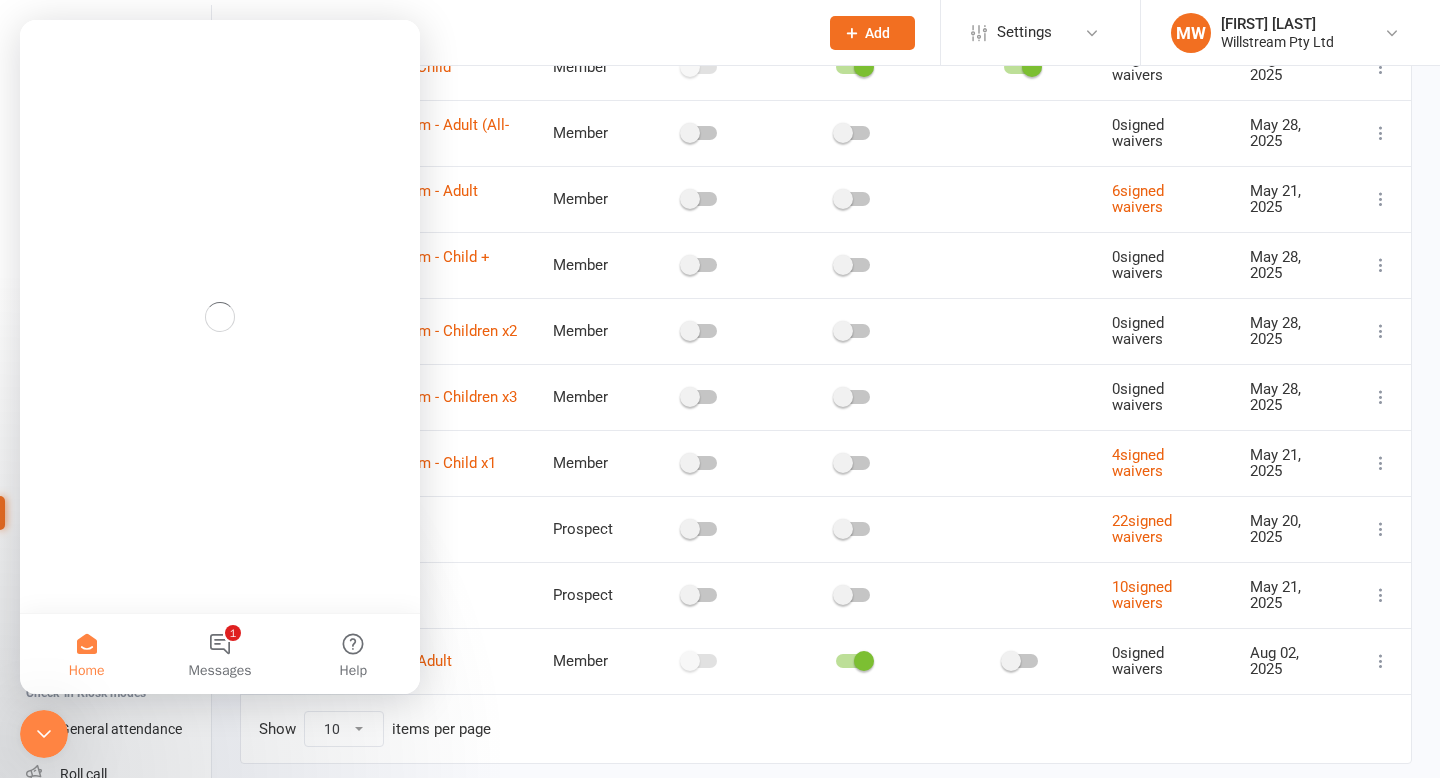 scroll, scrollTop: 0, scrollLeft: 0, axis: both 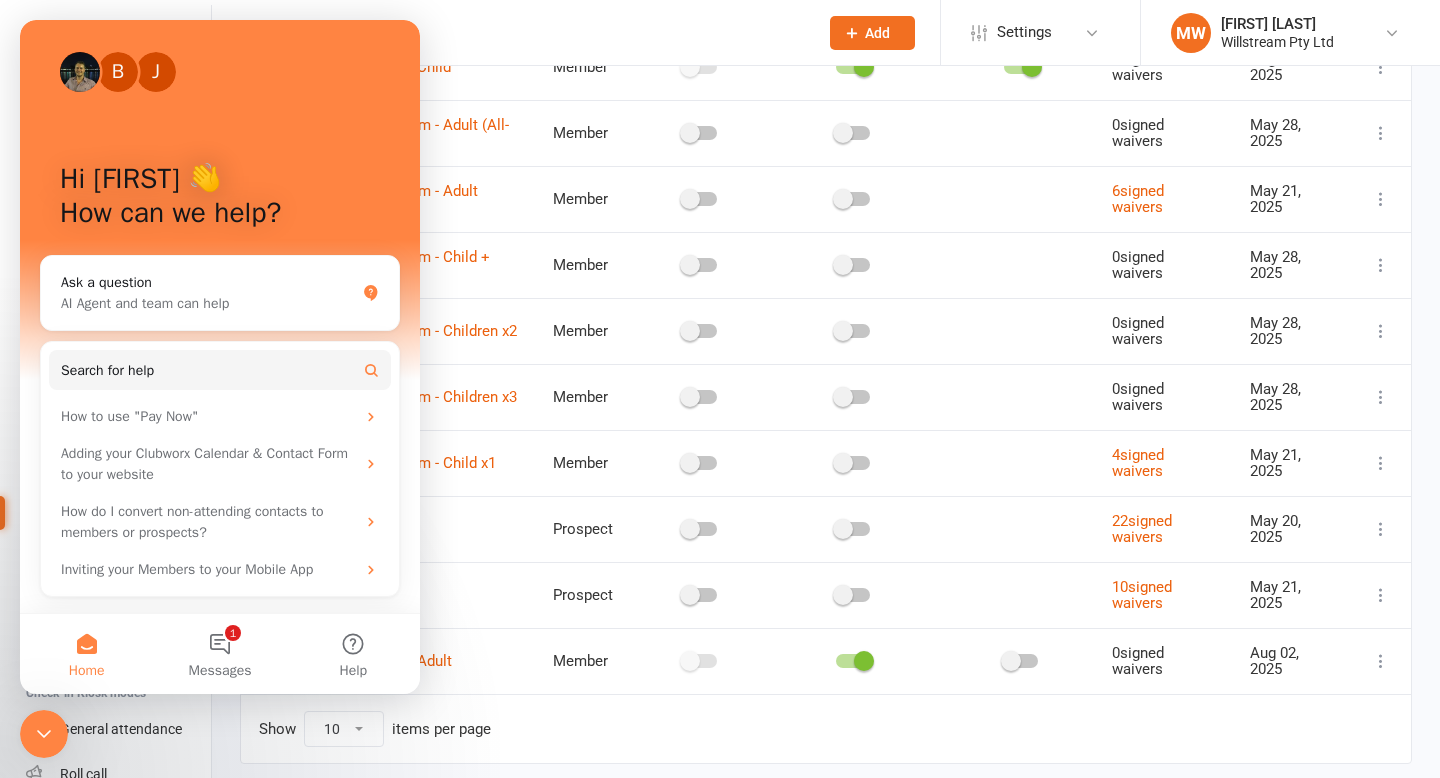 click at bounding box center (80, 72) 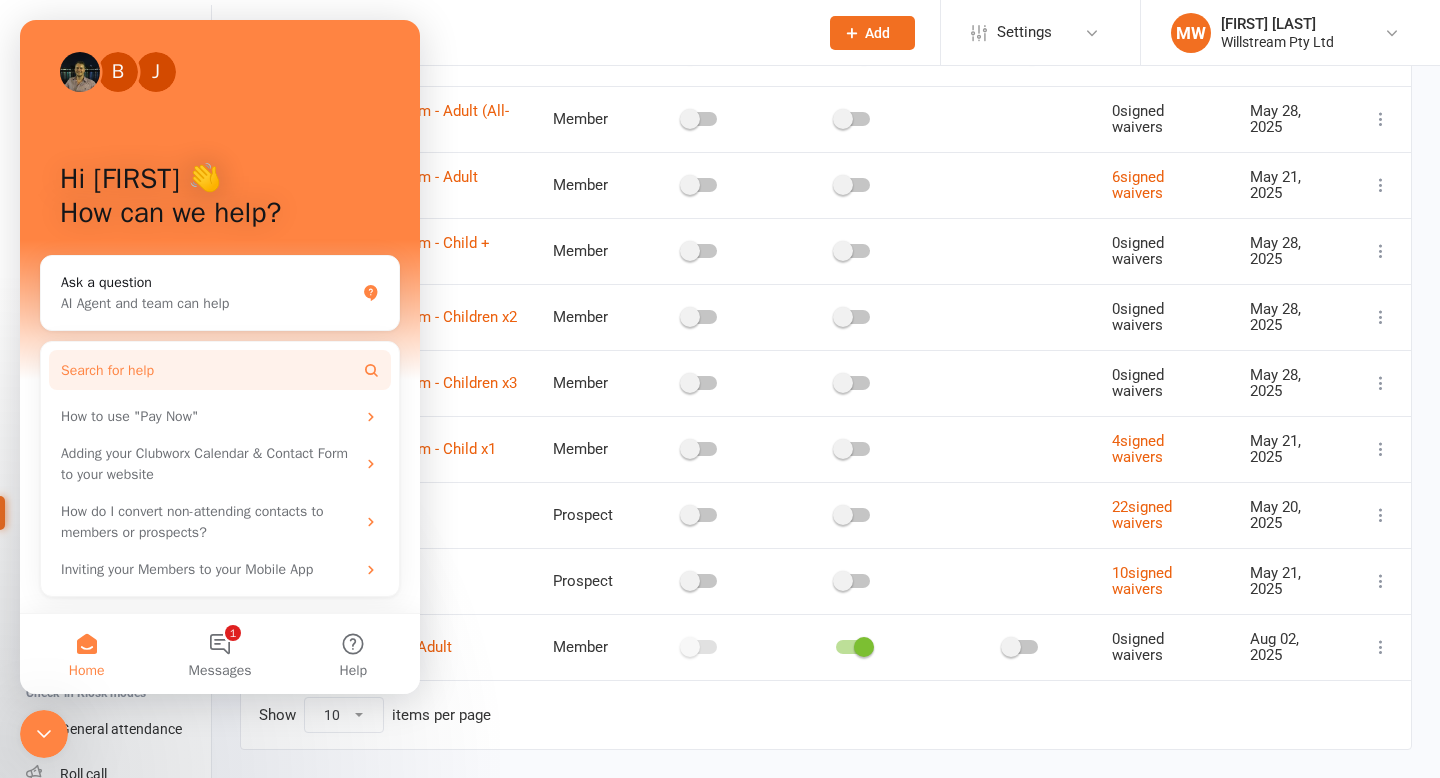 scroll, scrollTop: 258, scrollLeft: 0, axis: vertical 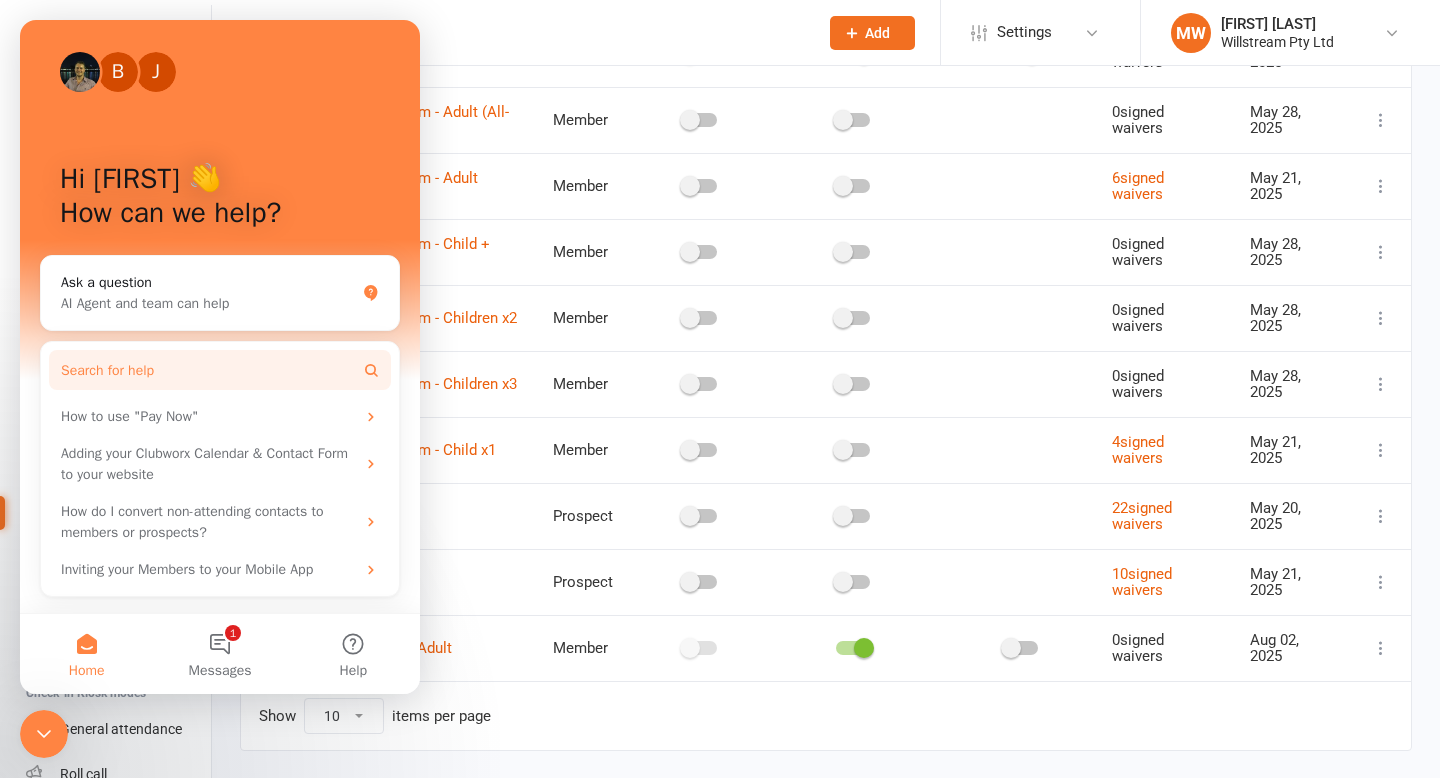 click on "Search for help" at bounding box center (220, 370) 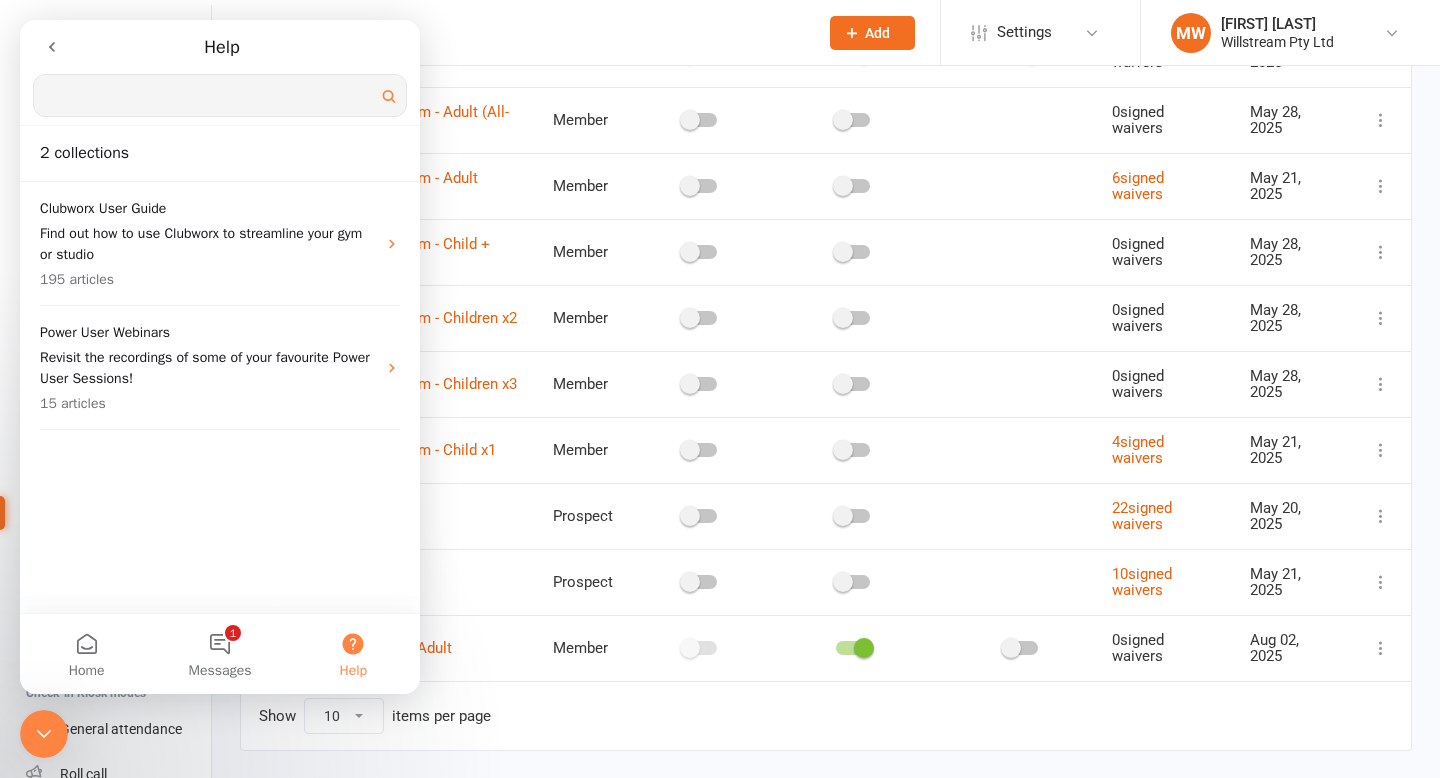 scroll, scrollTop: 0, scrollLeft: 0, axis: both 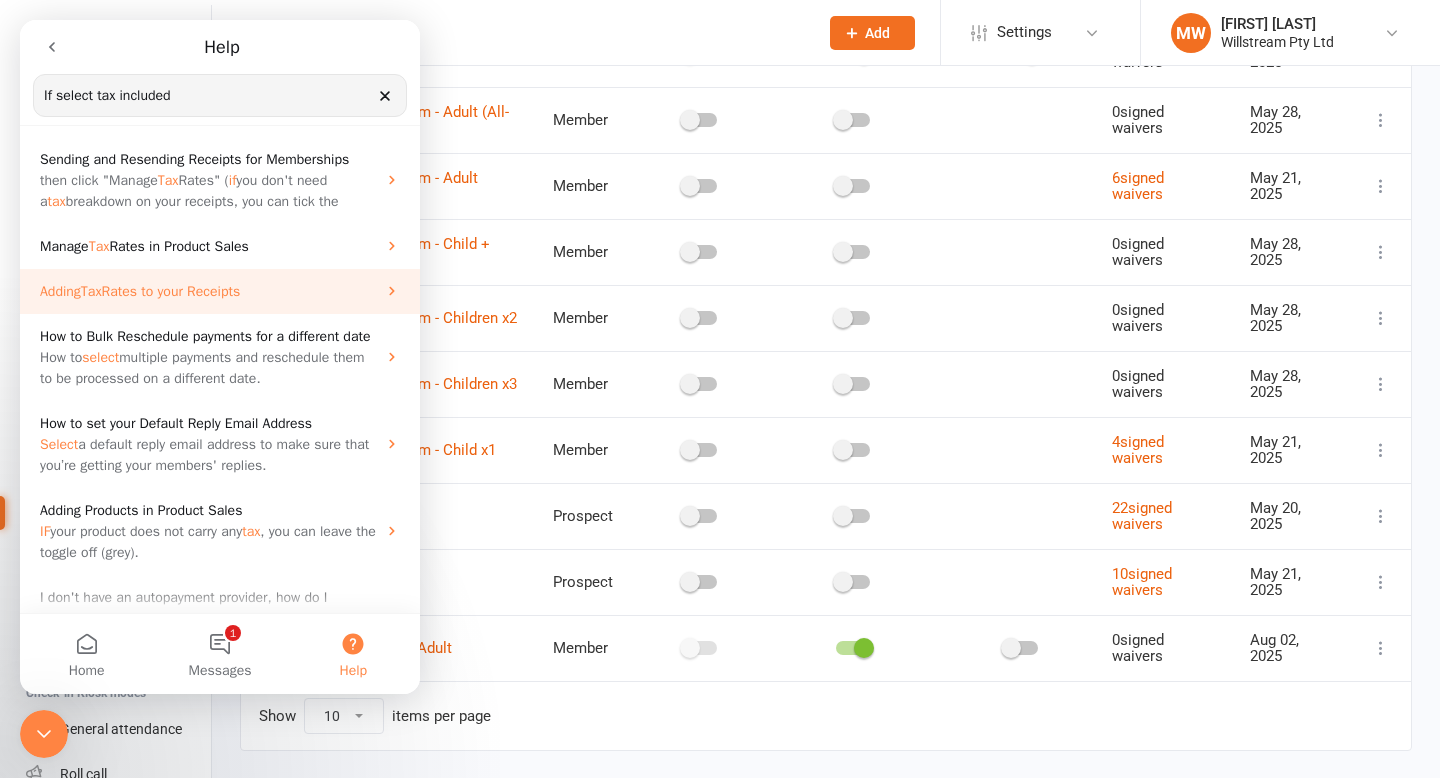 type on "If select tax included" 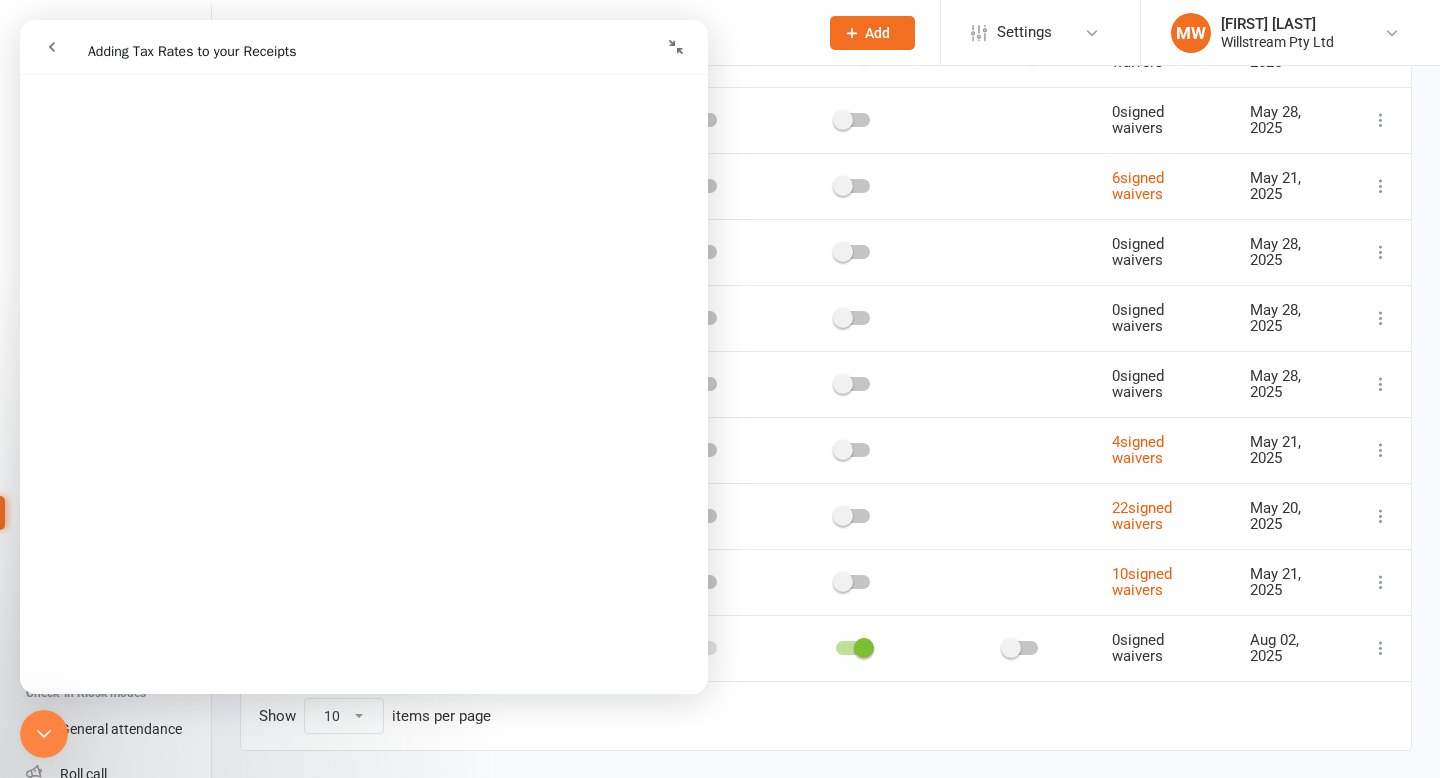 scroll, scrollTop: 3266, scrollLeft: 0, axis: vertical 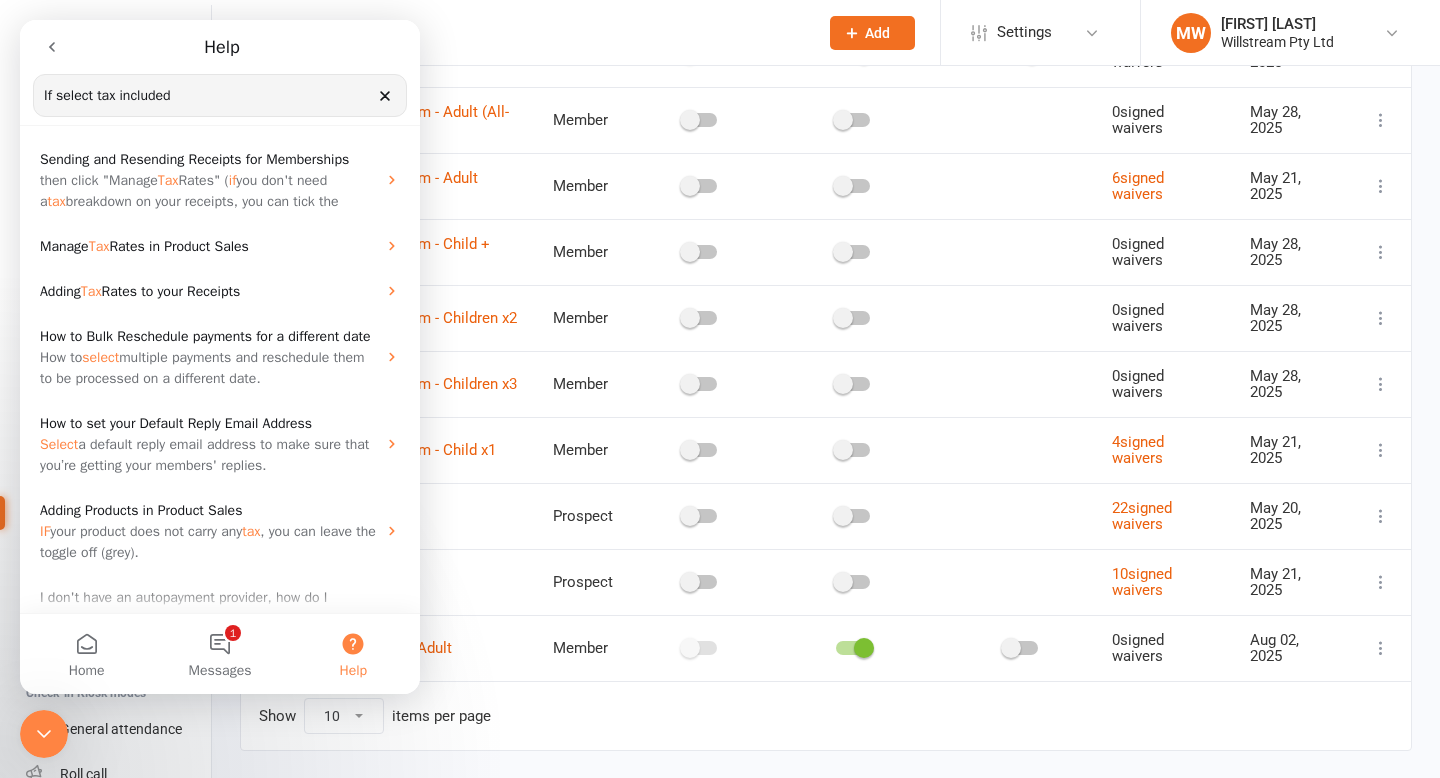 click 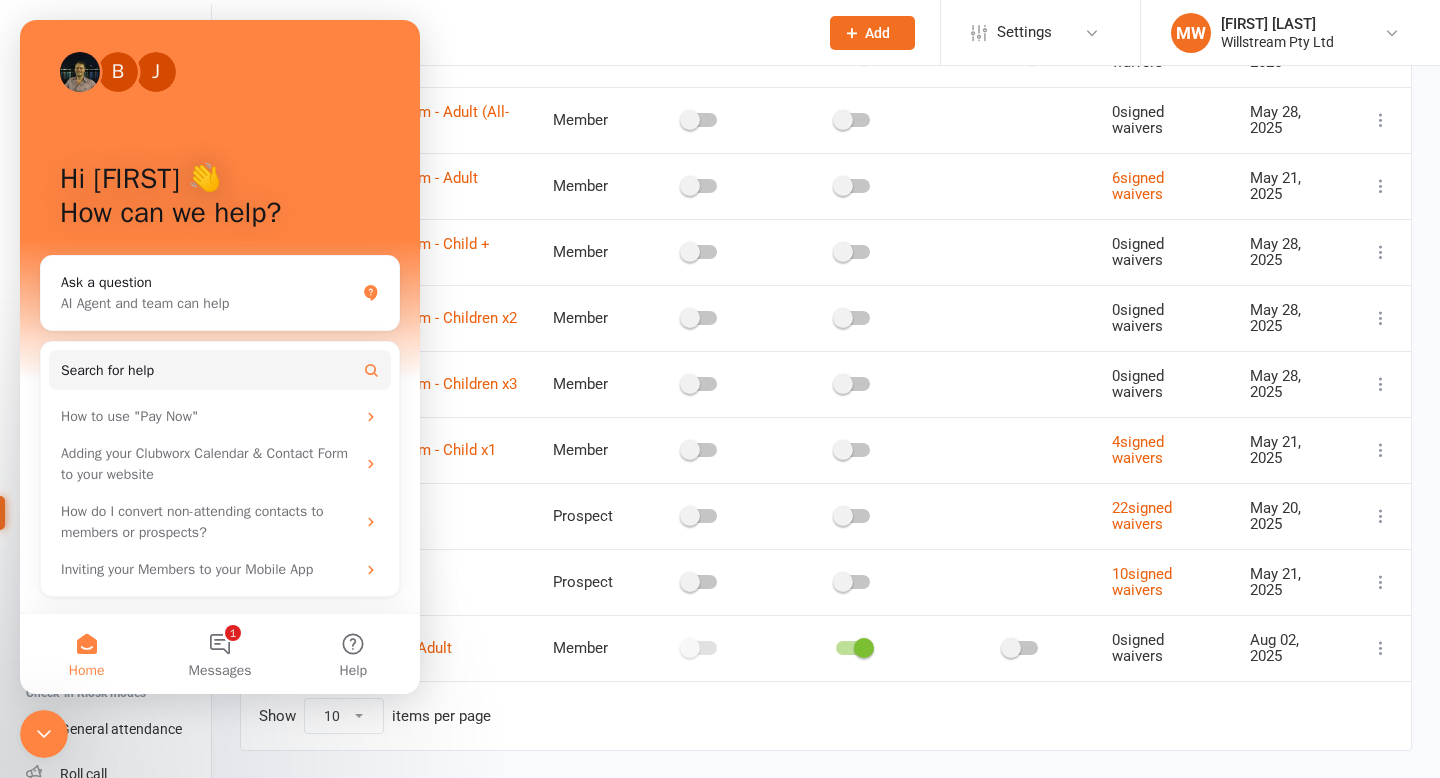 click at bounding box center (44, 734) 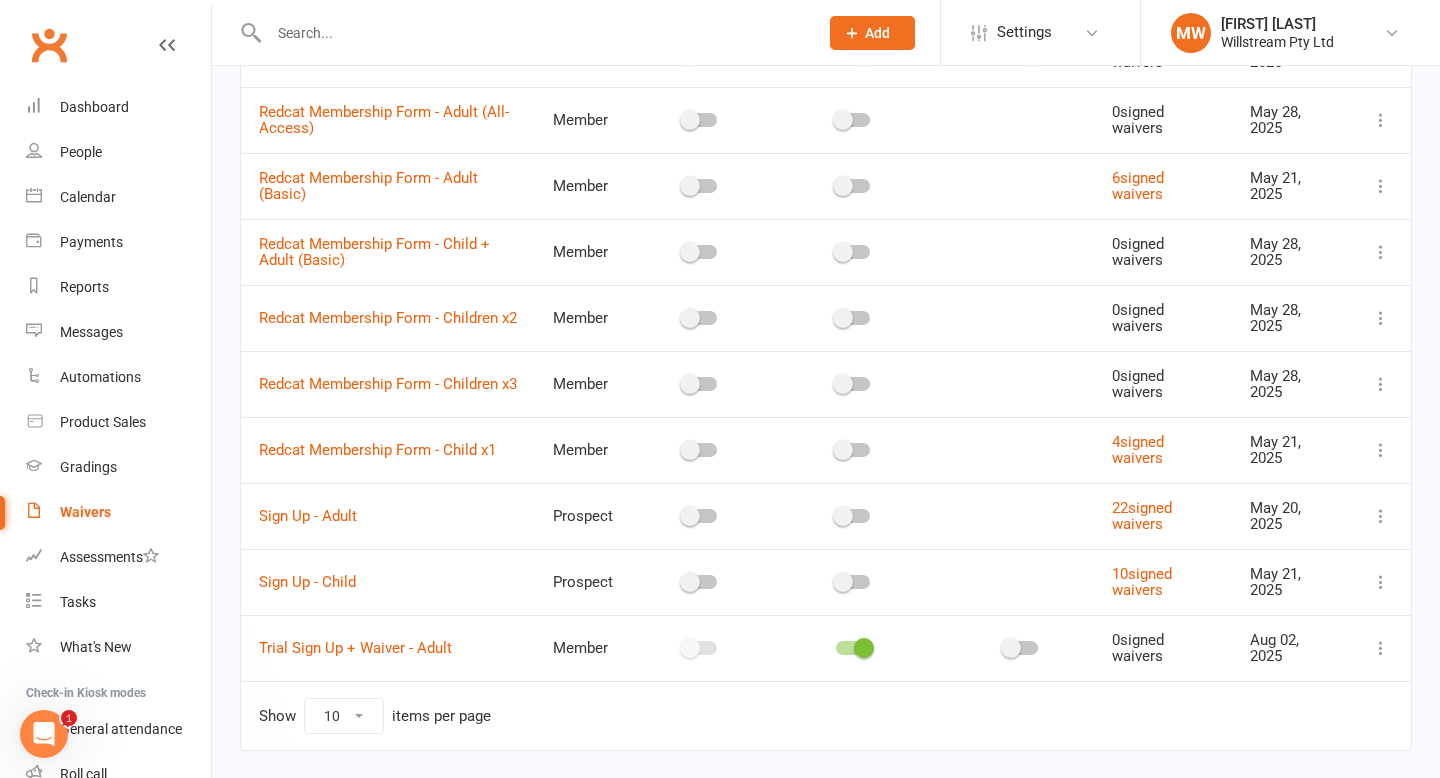 scroll, scrollTop: 0, scrollLeft: 0, axis: both 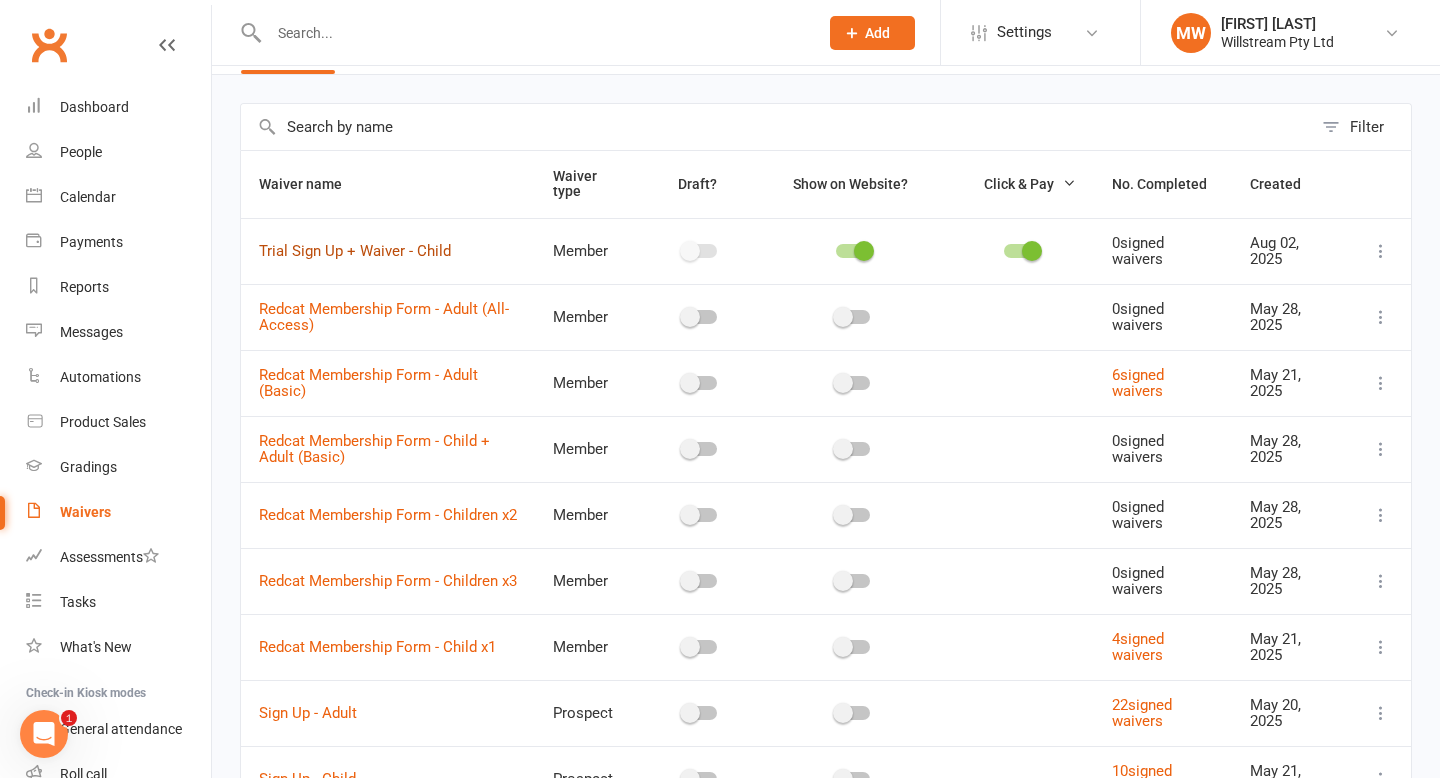 click on "Trial Sign Up + Waiver - Child" at bounding box center [355, 251] 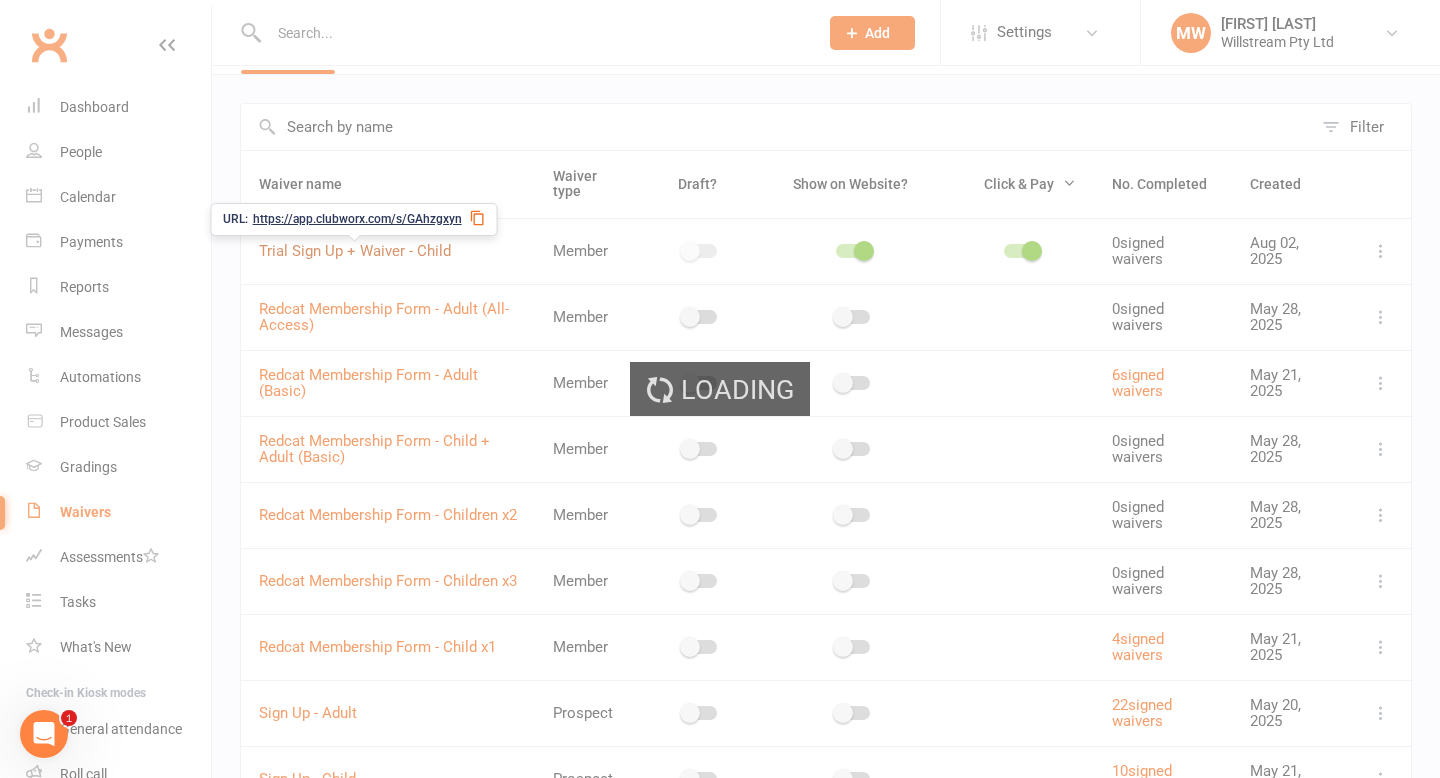 select on "applies_to_attending_signees" 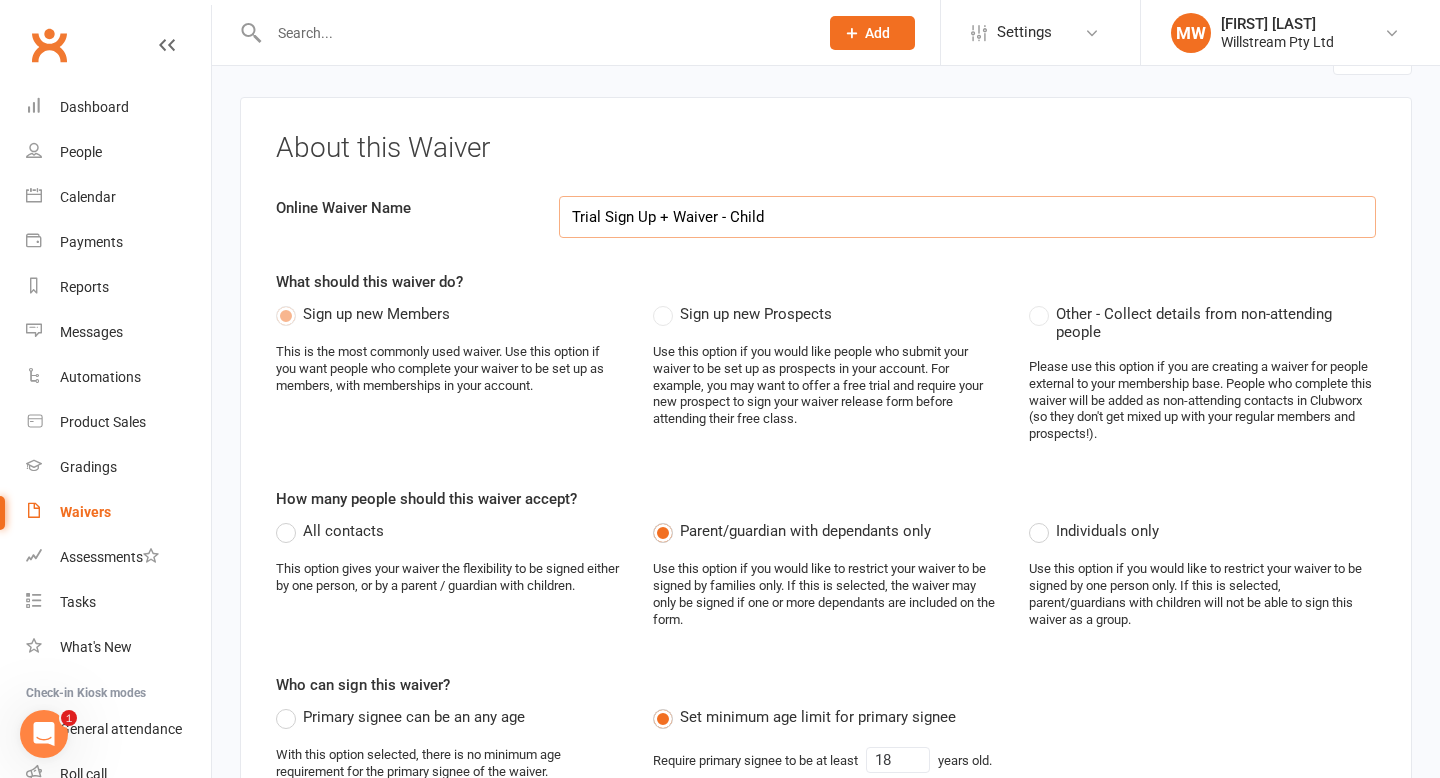 scroll, scrollTop: 0, scrollLeft: 0, axis: both 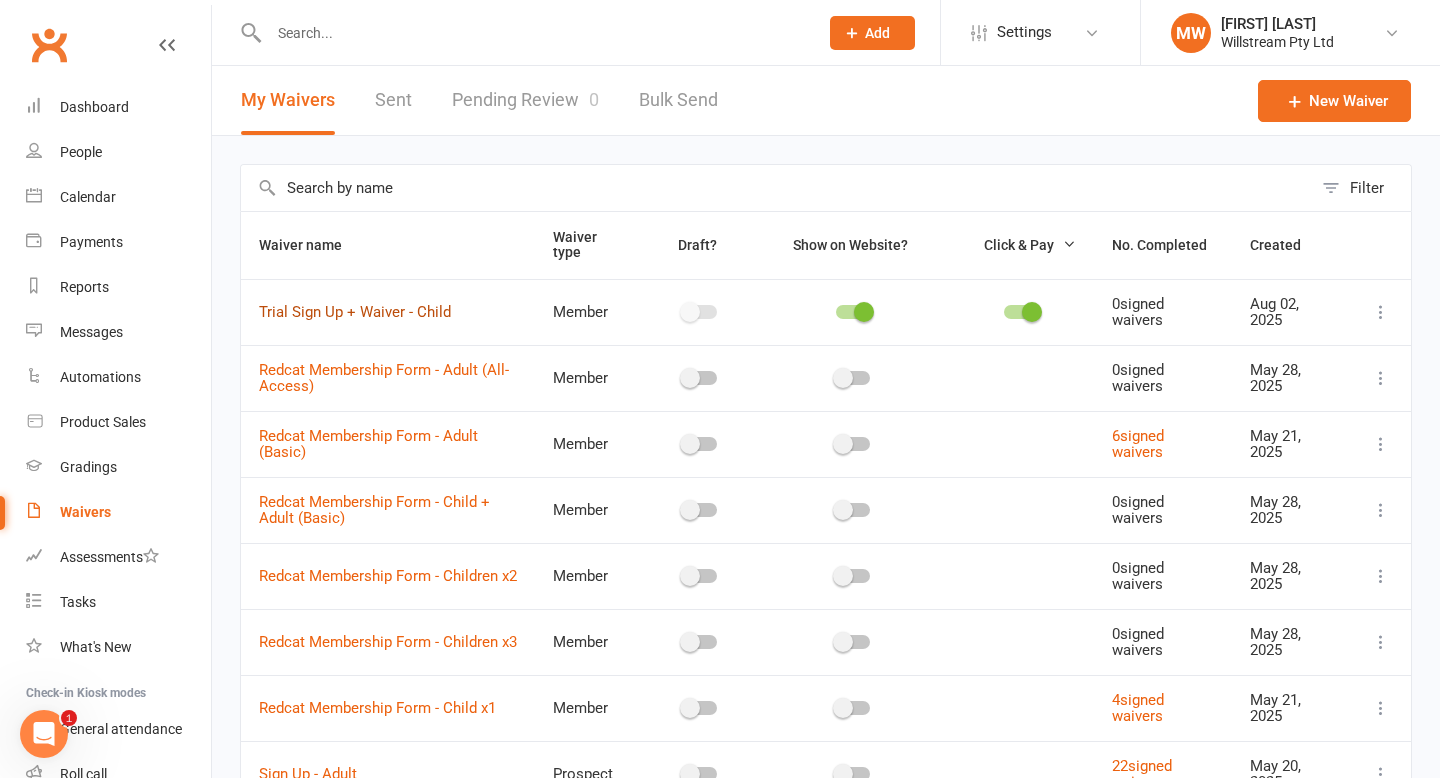 click on "Trial Sign Up + Waiver - Child" at bounding box center [355, 312] 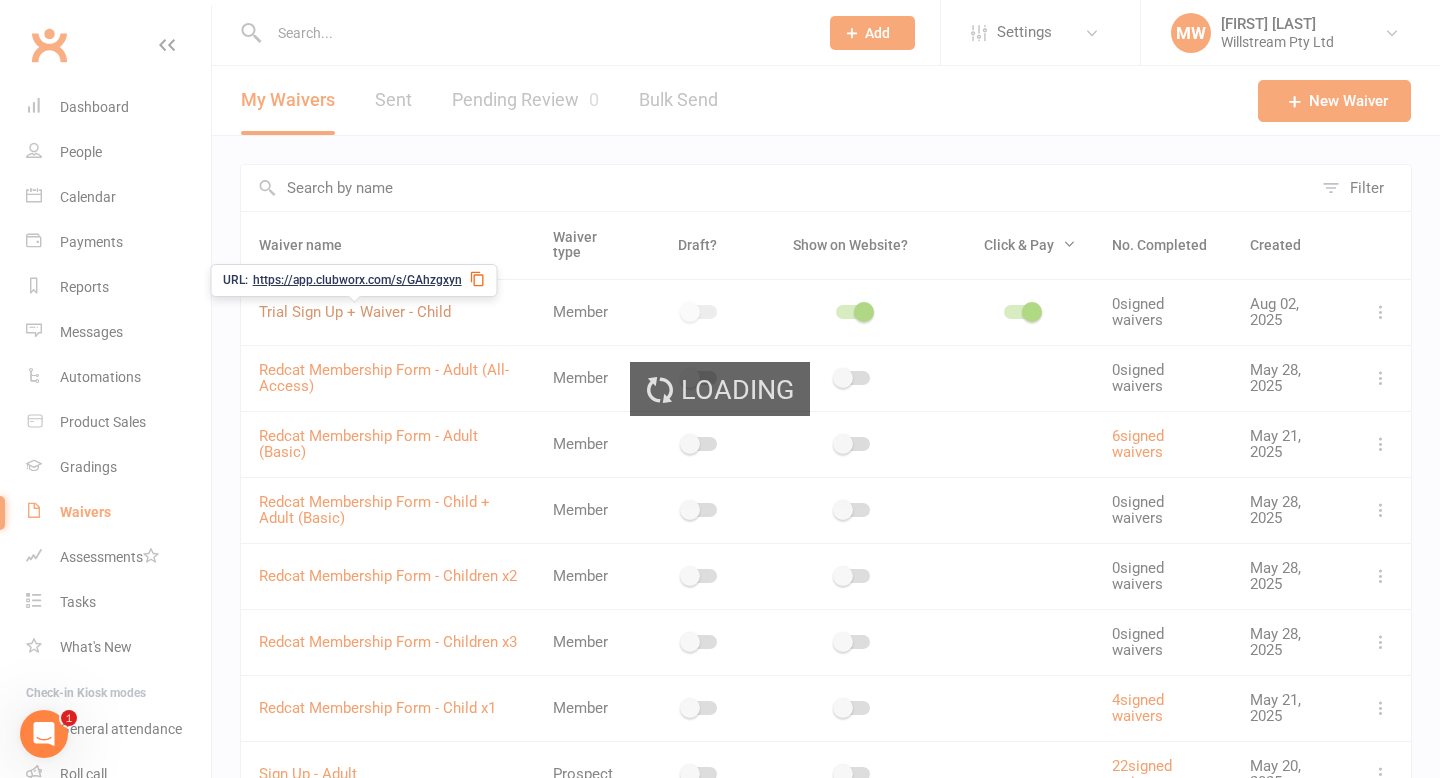 select on "applies_to_attending_signees" 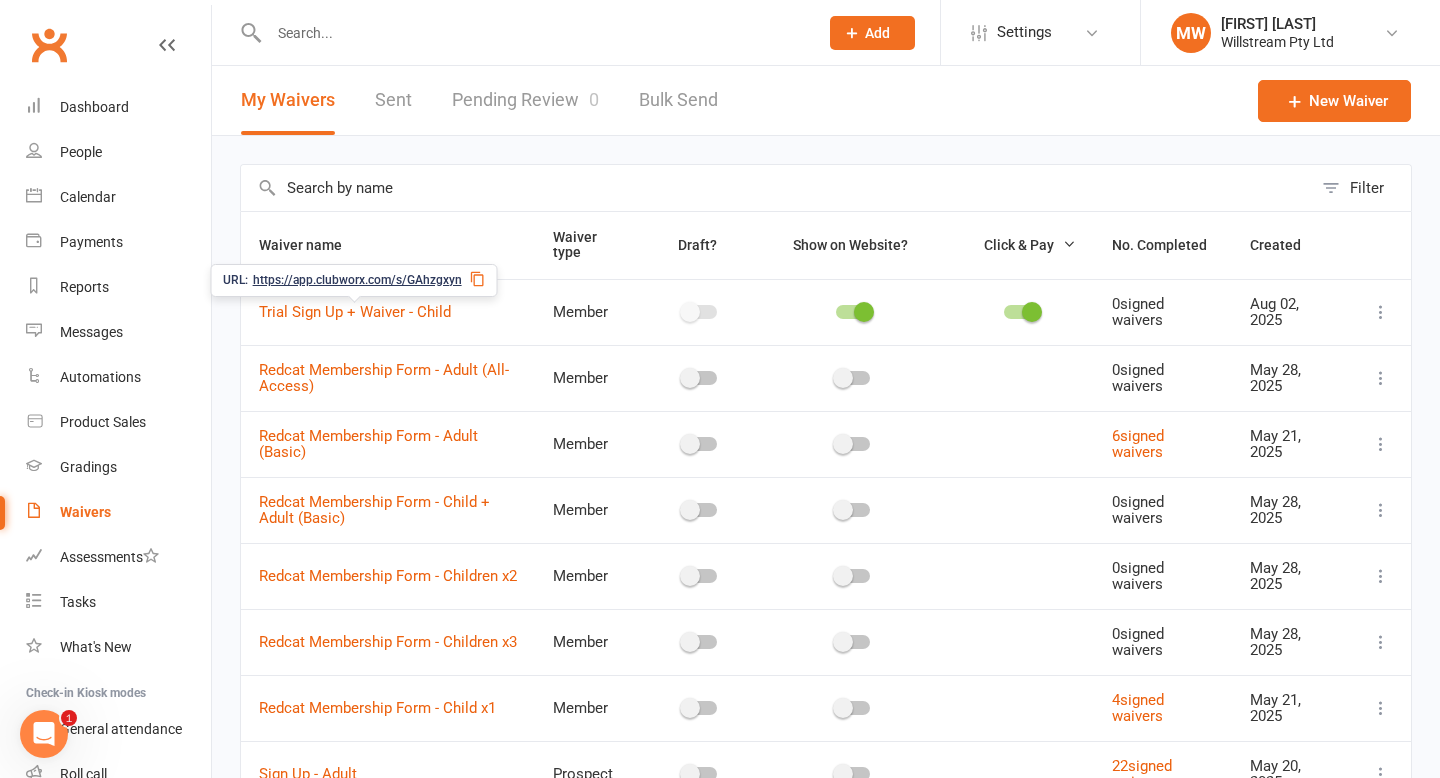 click on "https://app.clubworx.com/s/GAhzgxyn" at bounding box center (357, 280) 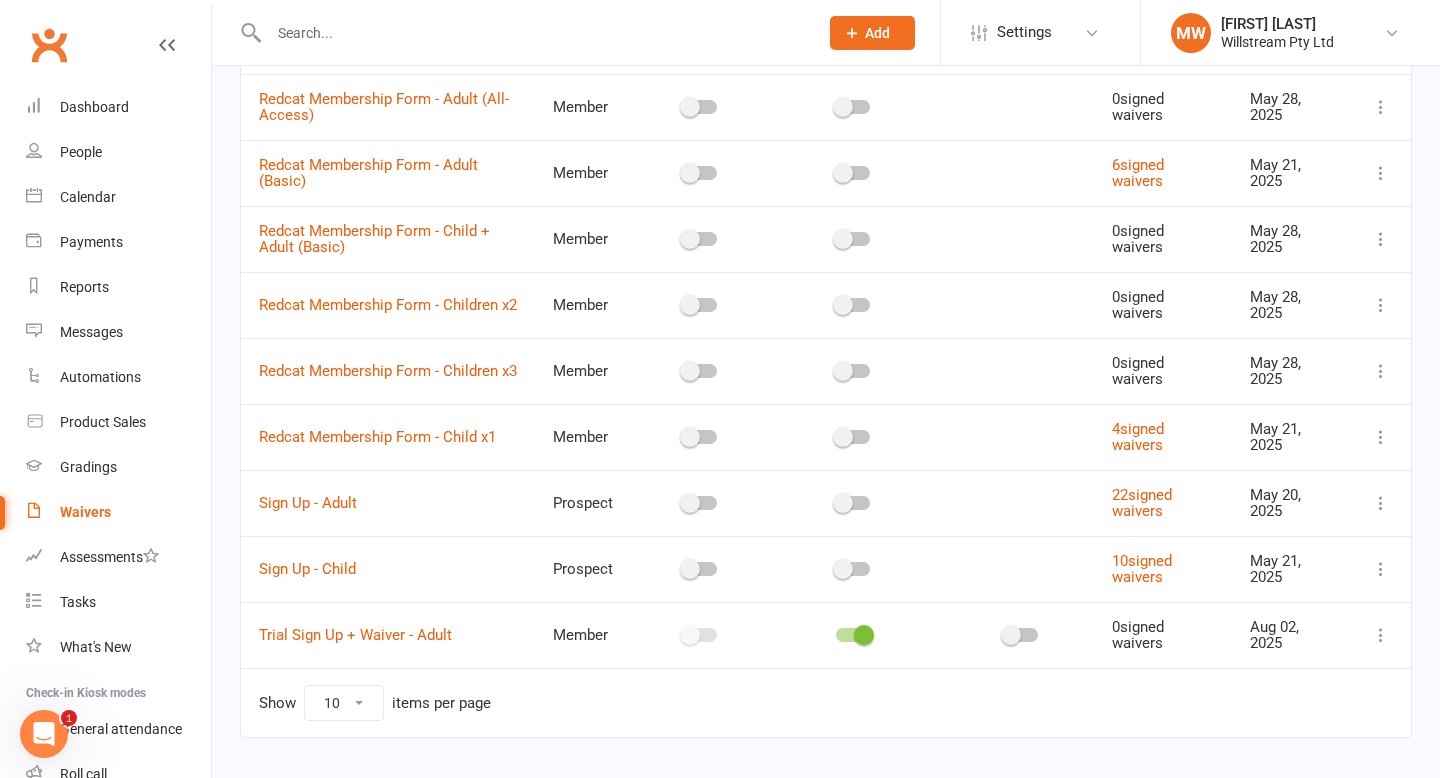 scroll, scrollTop: 316, scrollLeft: 0, axis: vertical 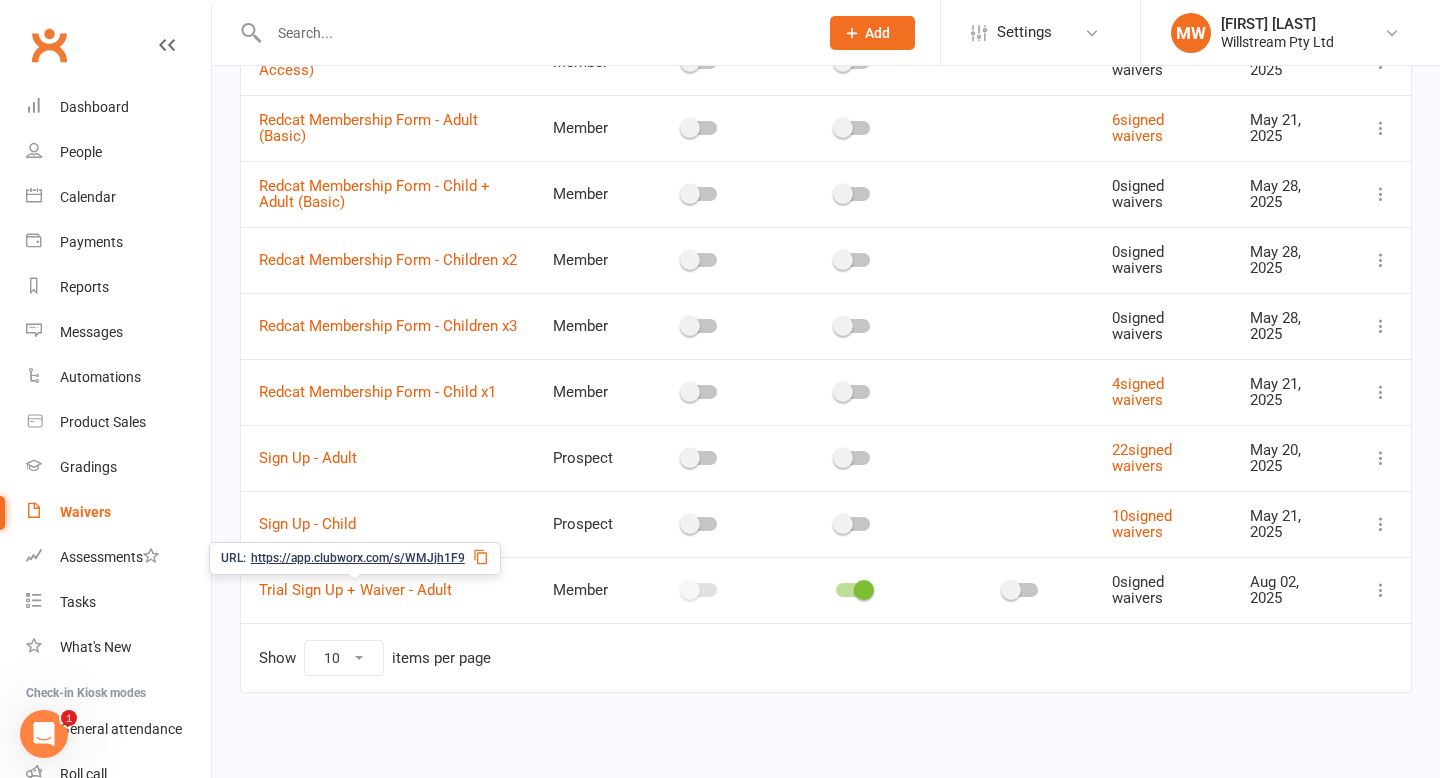 click on "https://app.clubworx.com/s/WMJjh1F9" at bounding box center [358, 558] 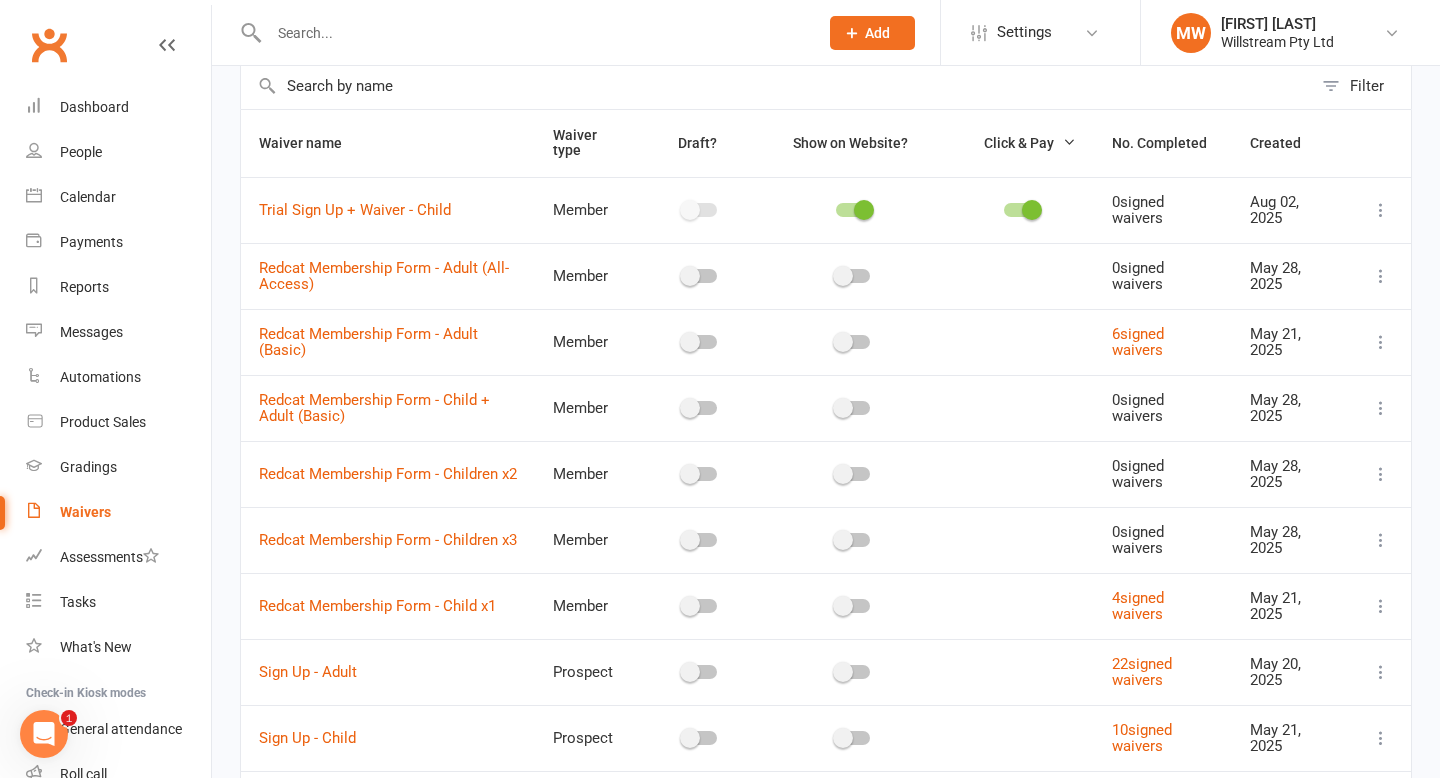 scroll, scrollTop: 0, scrollLeft: 0, axis: both 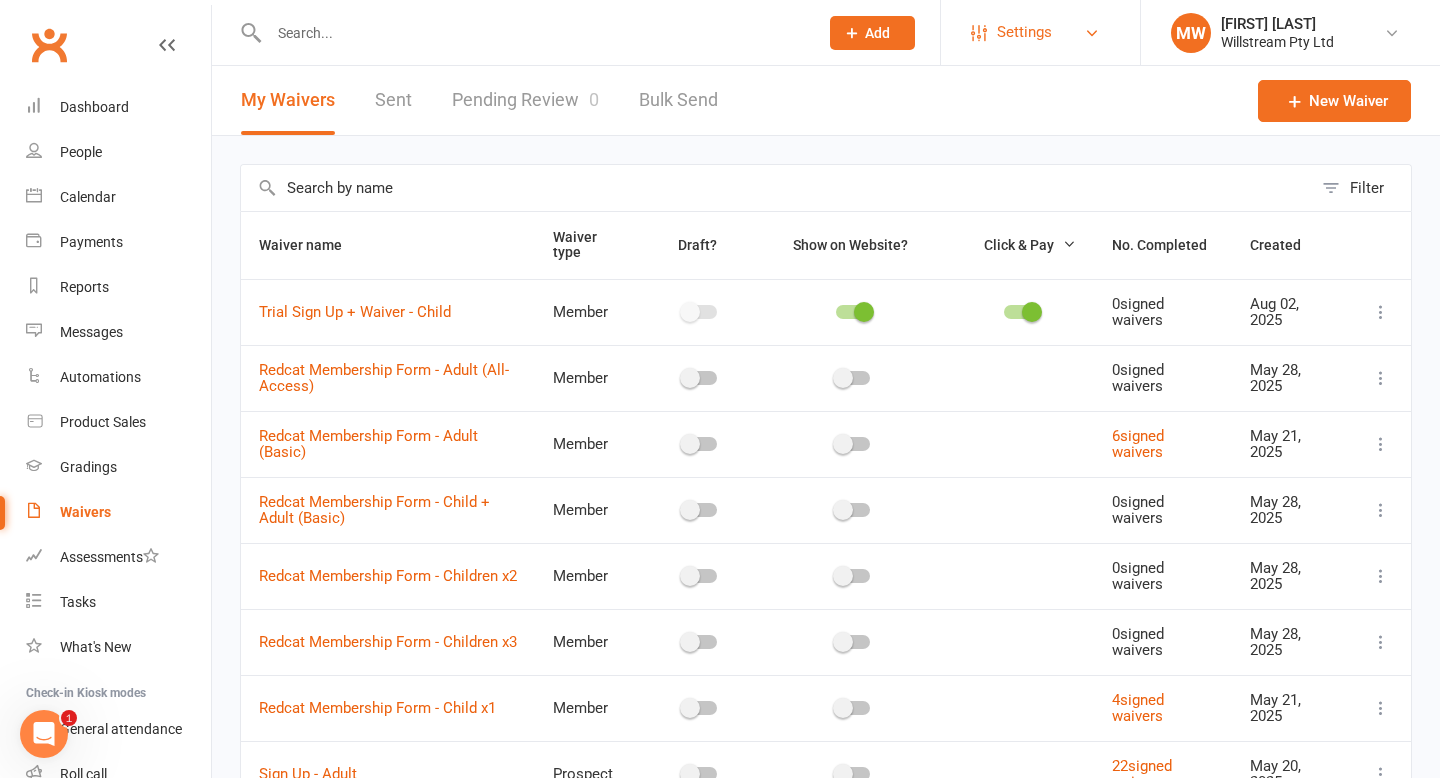click on "Settings" at bounding box center [1040, 32] 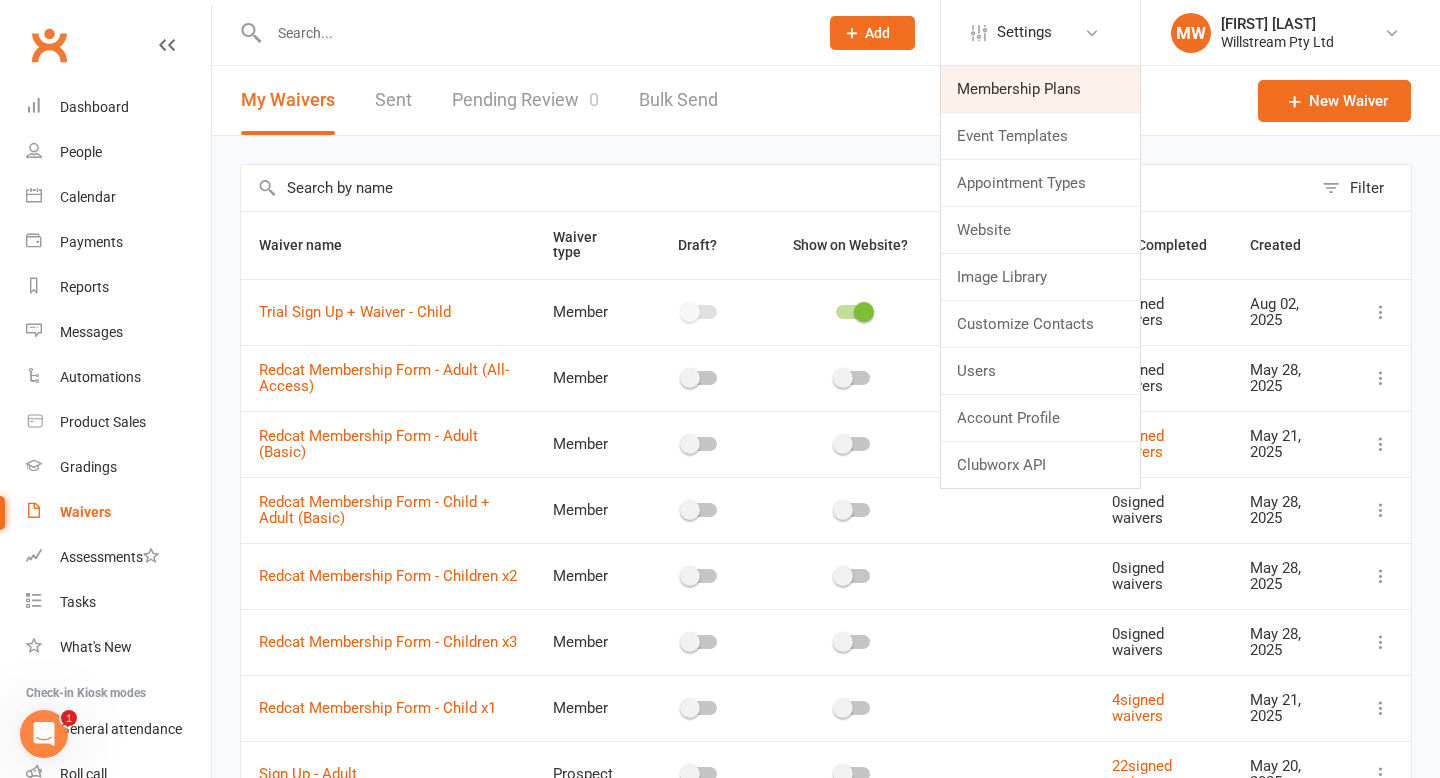 click on "Membership Plans" at bounding box center (1040, 89) 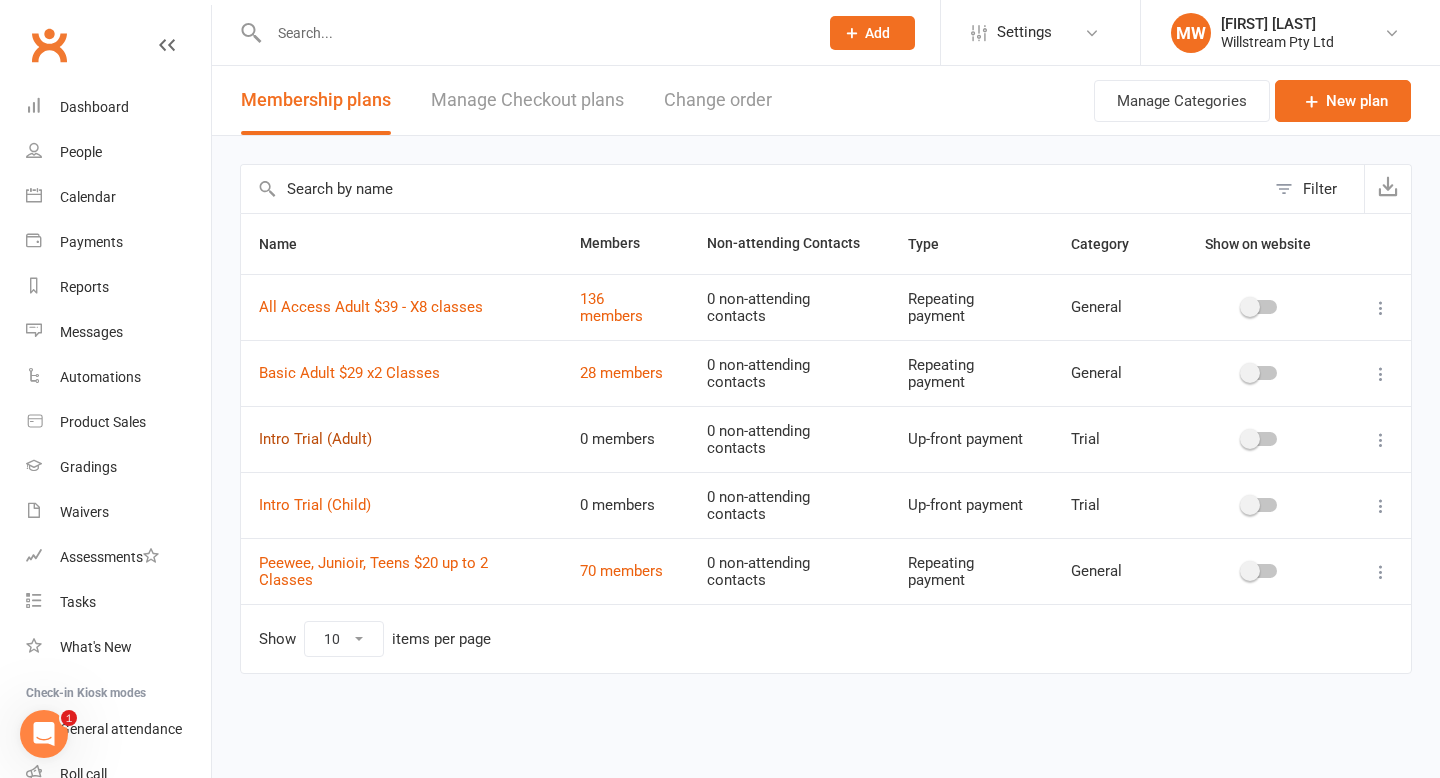 click on "Intro Trial (Adult)" at bounding box center (315, 439) 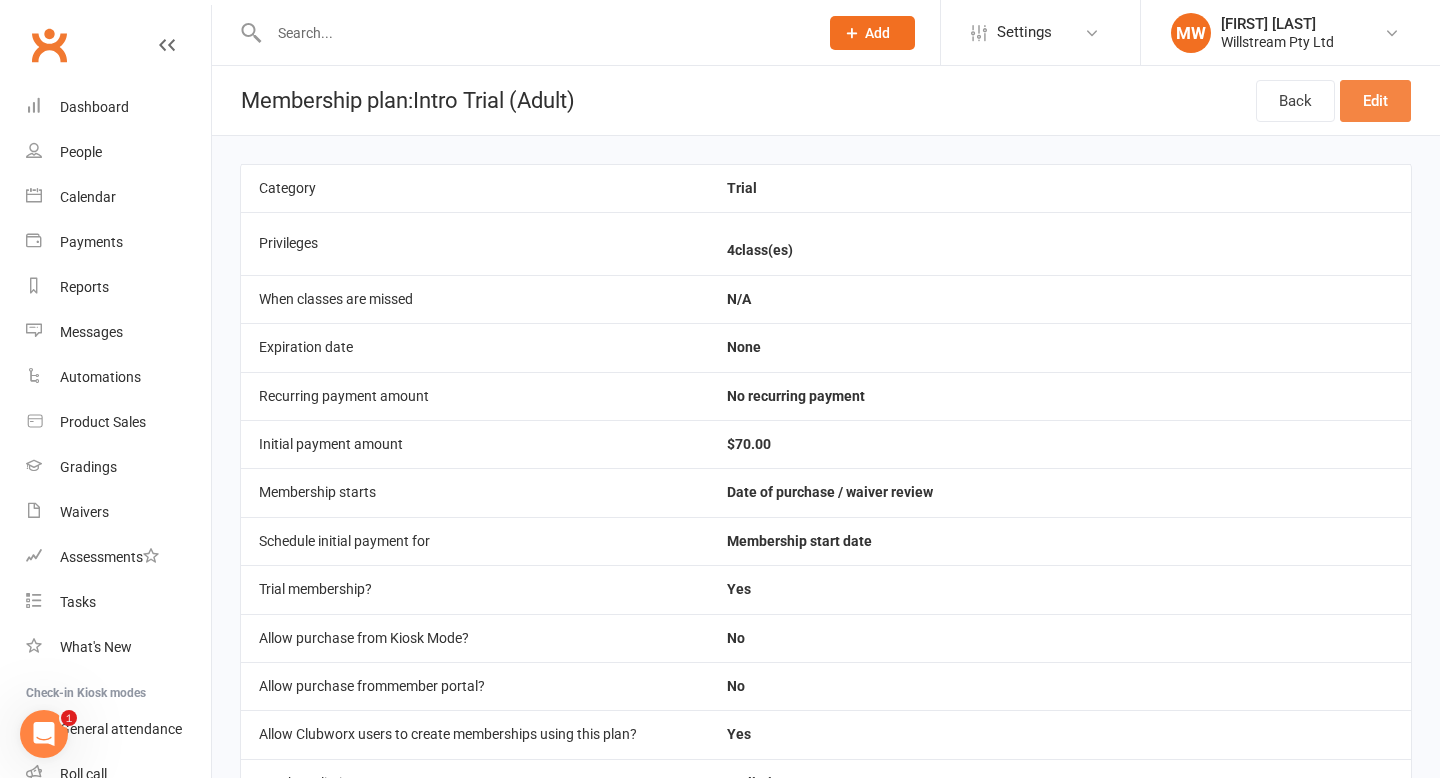 click on "Edit" at bounding box center (1375, 101) 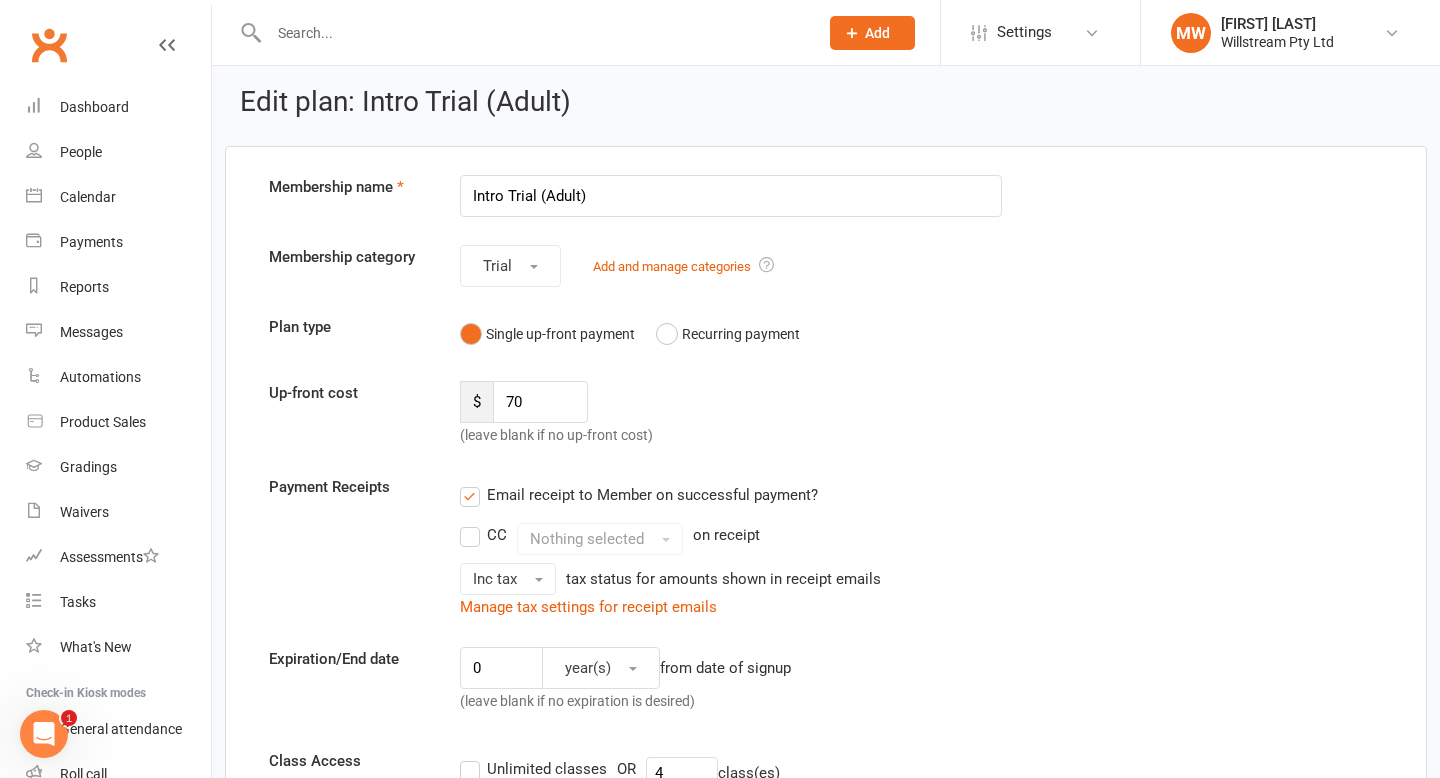scroll, scrollTop: 23, scrollLeft: 0, axis: vertical 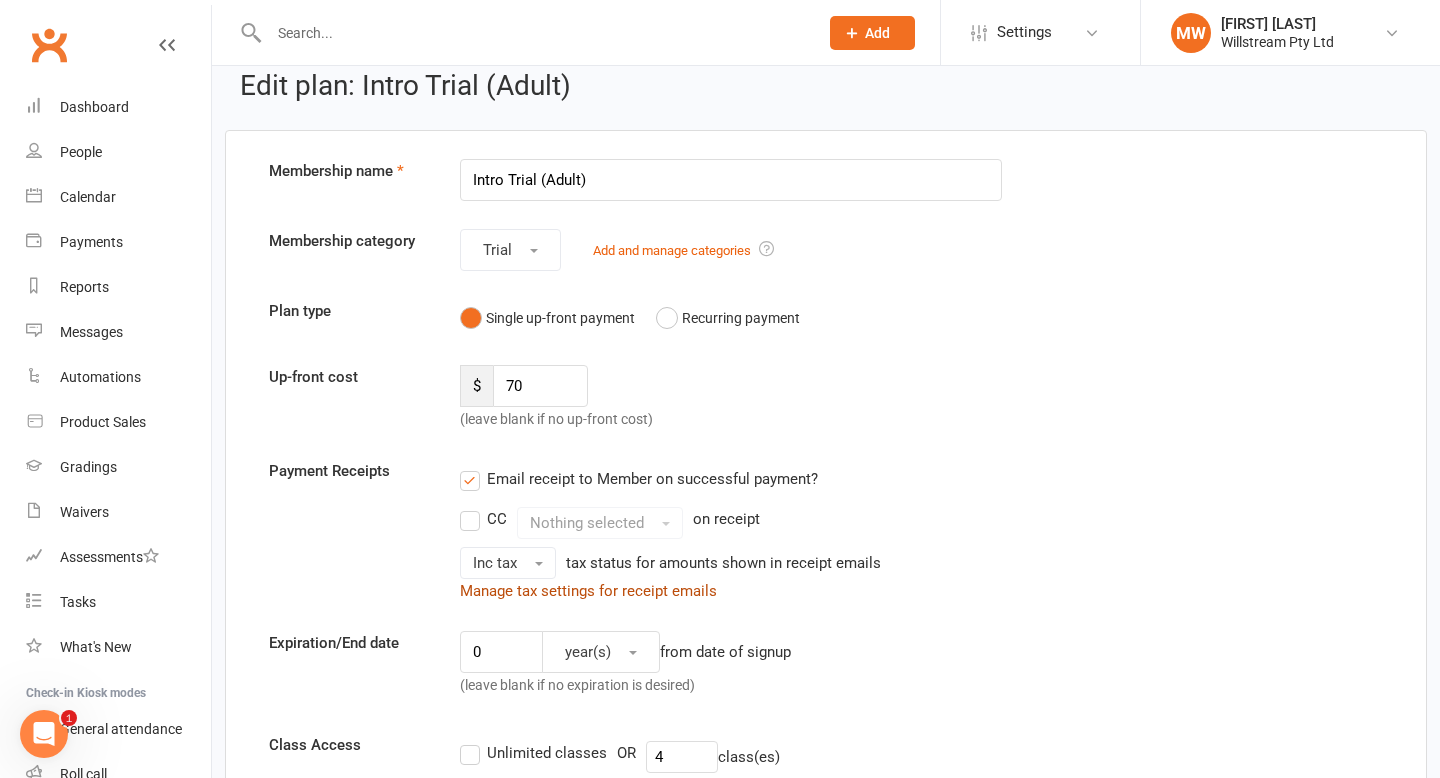 click on "Manage tax settings for receipt emails" at bounding box center [588, 591] 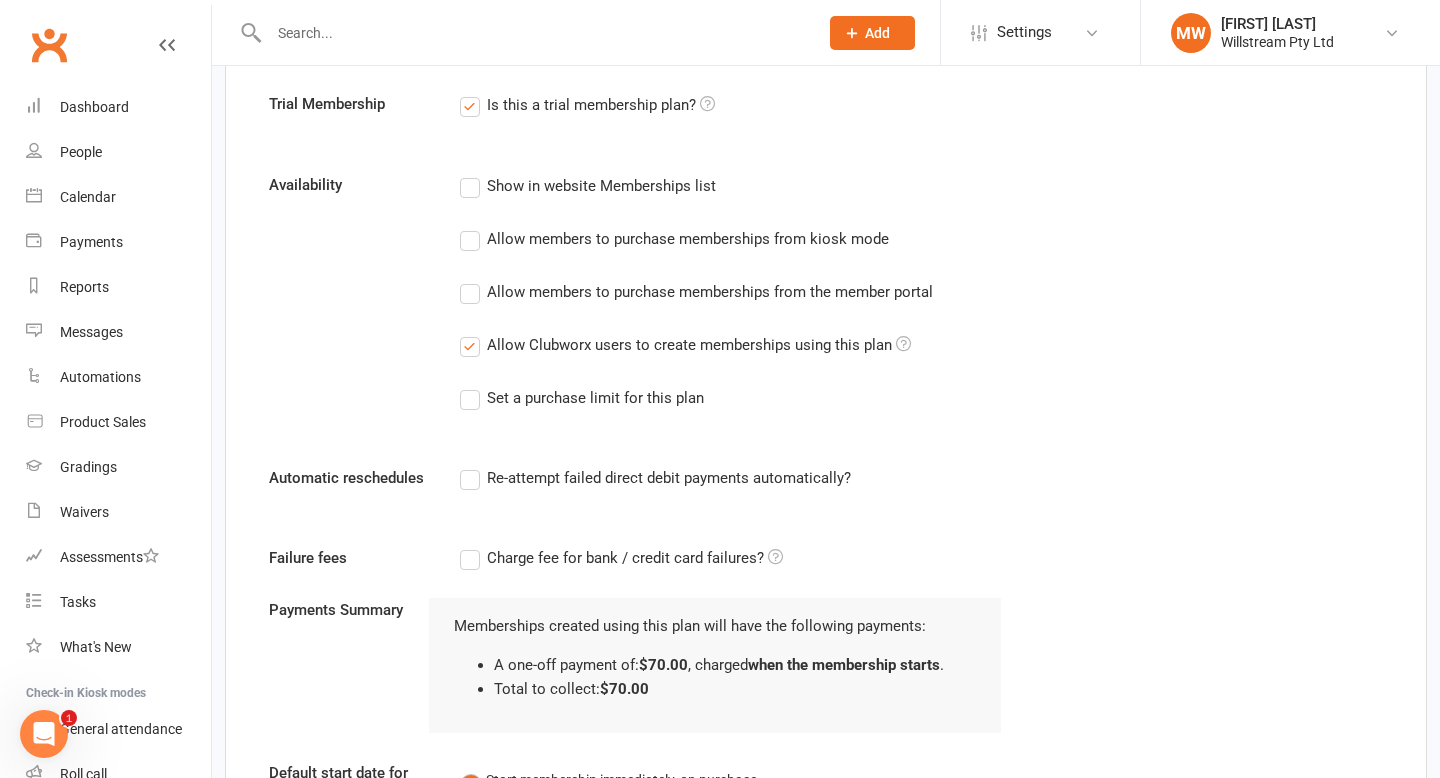 scroll, scrollTop: 1827, scrollLeft: 0, axis: vertical 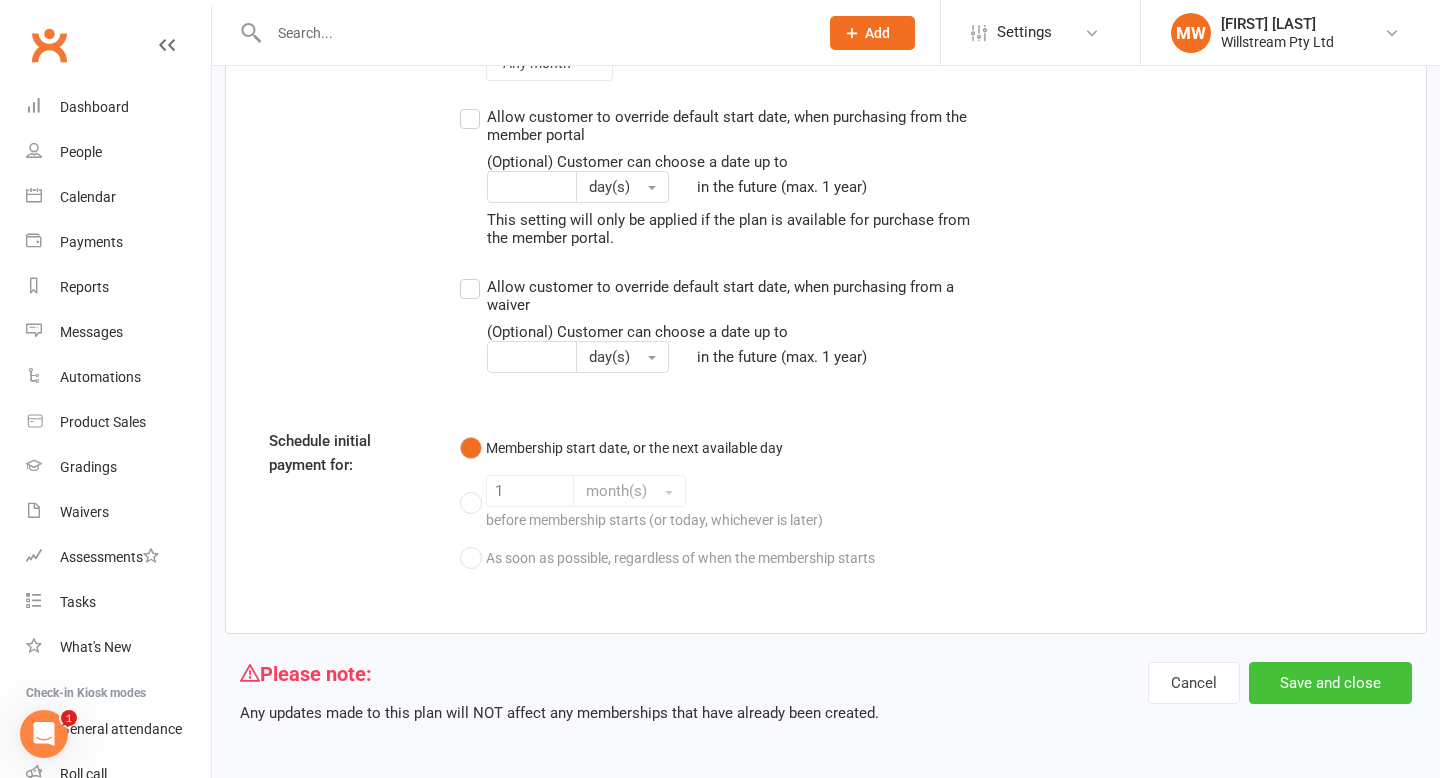 click on "Save and close" at bounding box center [1330, 683] 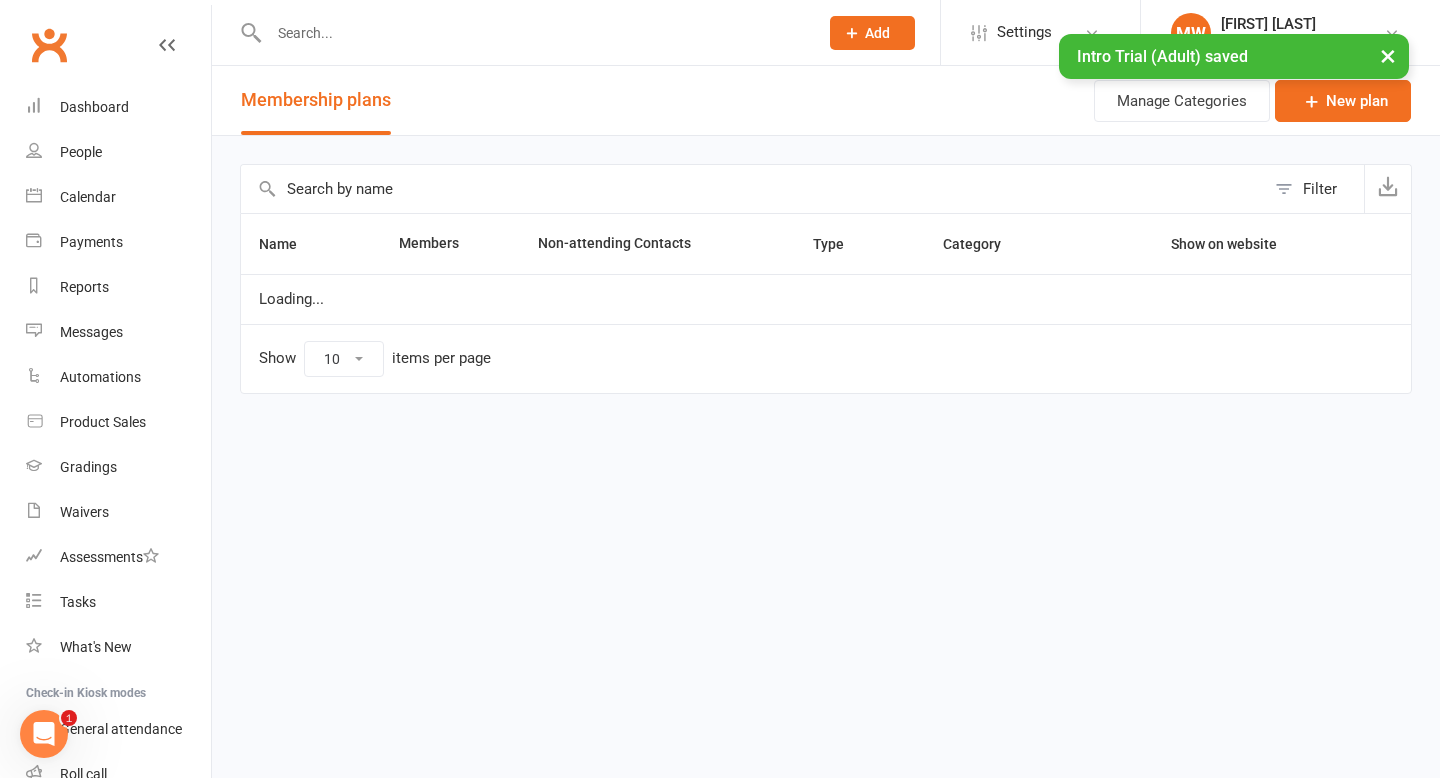scroll, scrollTop: 0, scrollLeft: 0, axis: both 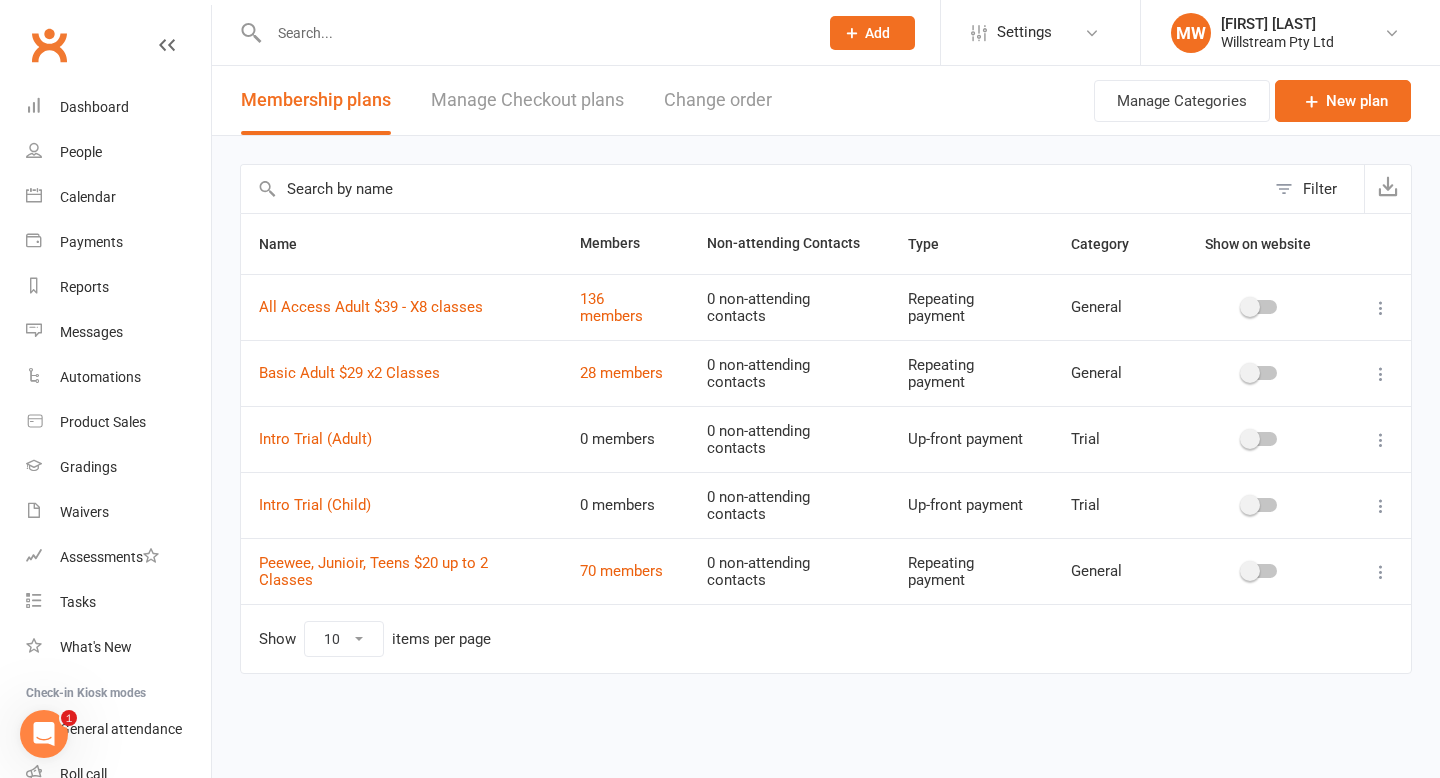 click at bounding box center (533, 33) 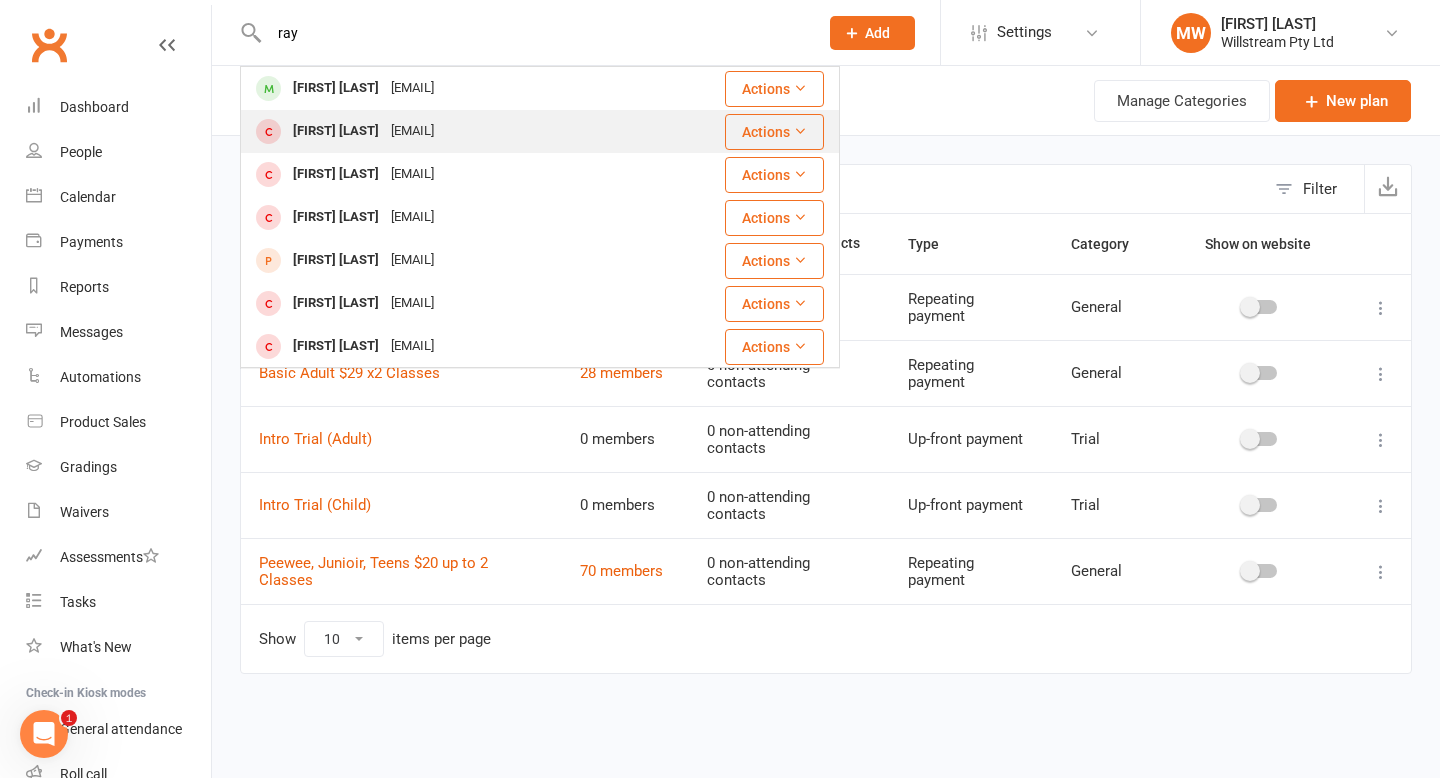 type on "ray" 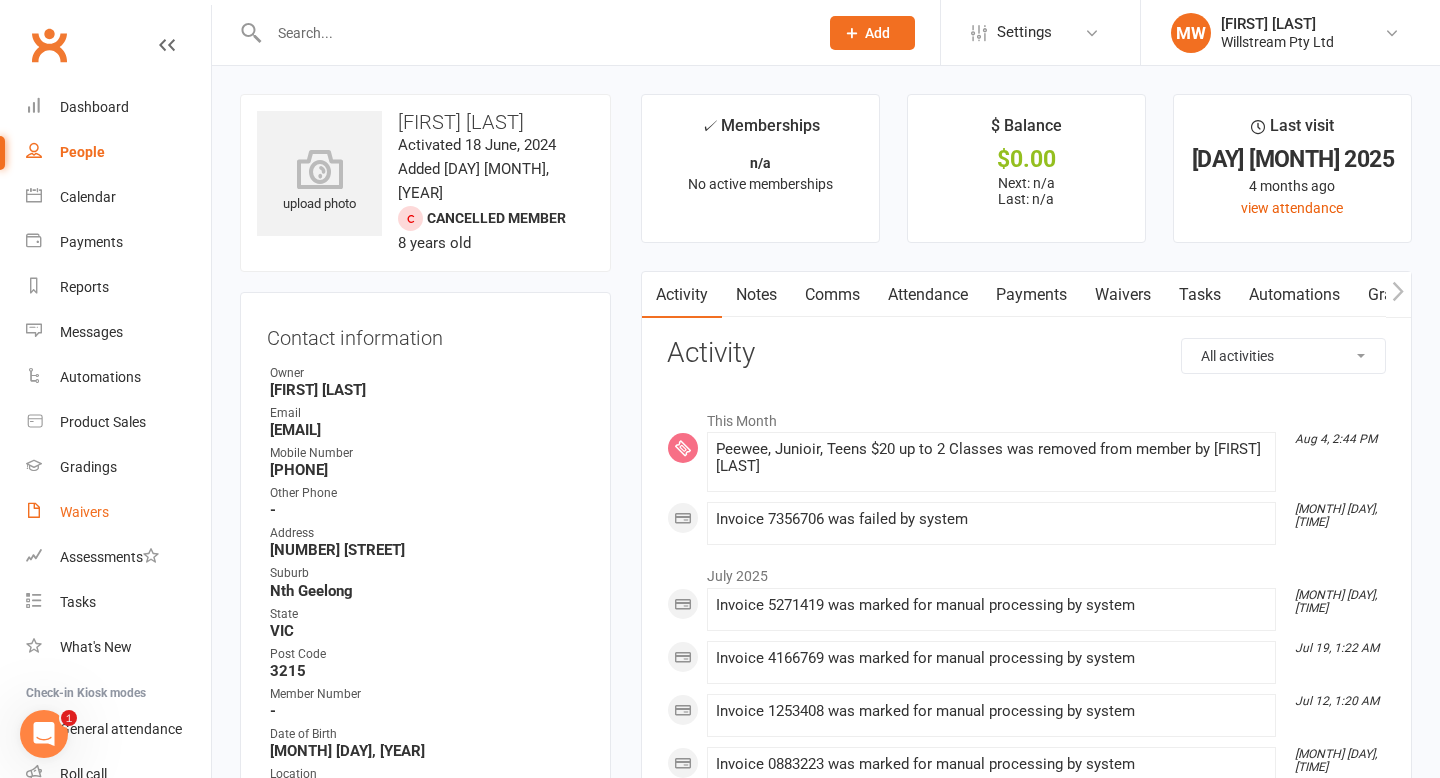 click on "Waivers" at bounding box center [118, 512] 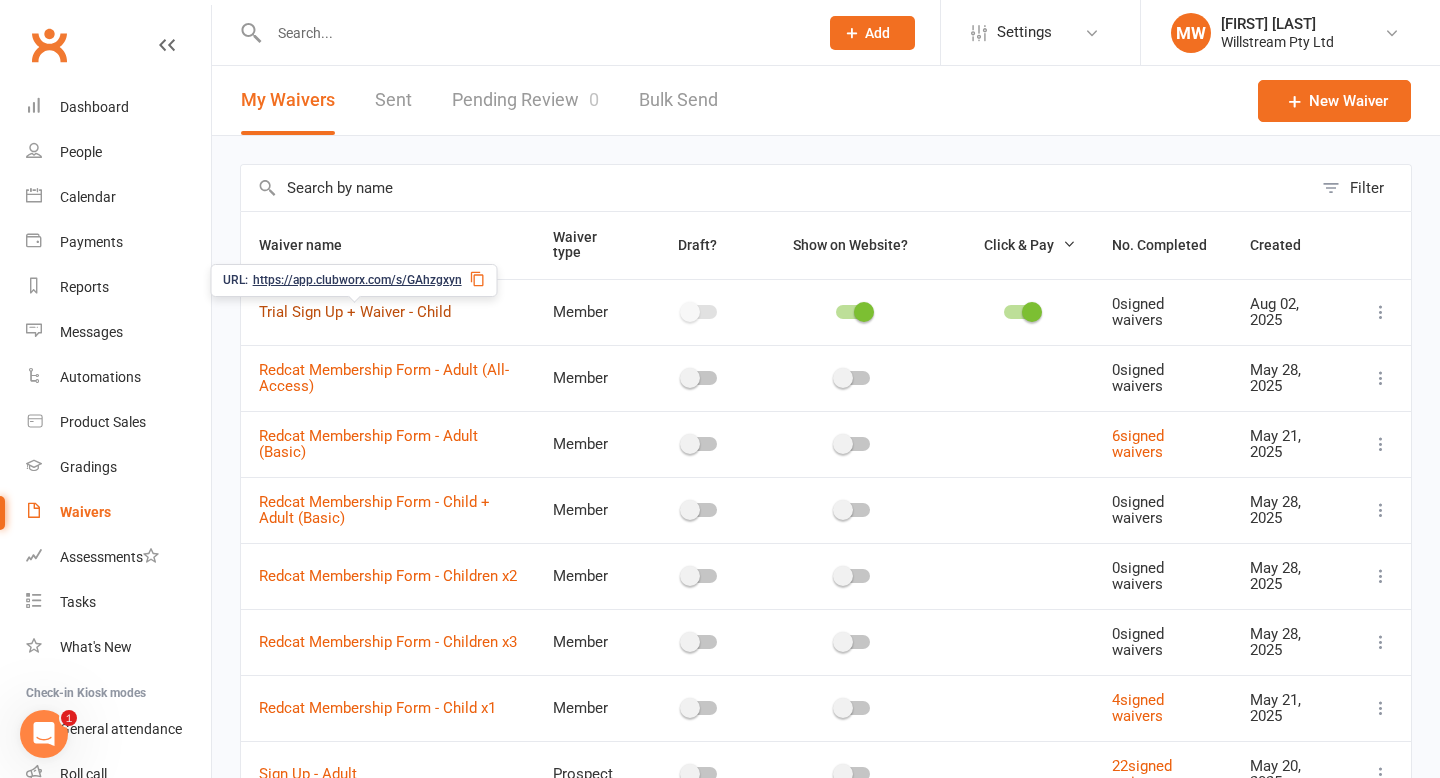 click on "Trial Sign Up + Waiver - Child" at bounding box center (355, 312) 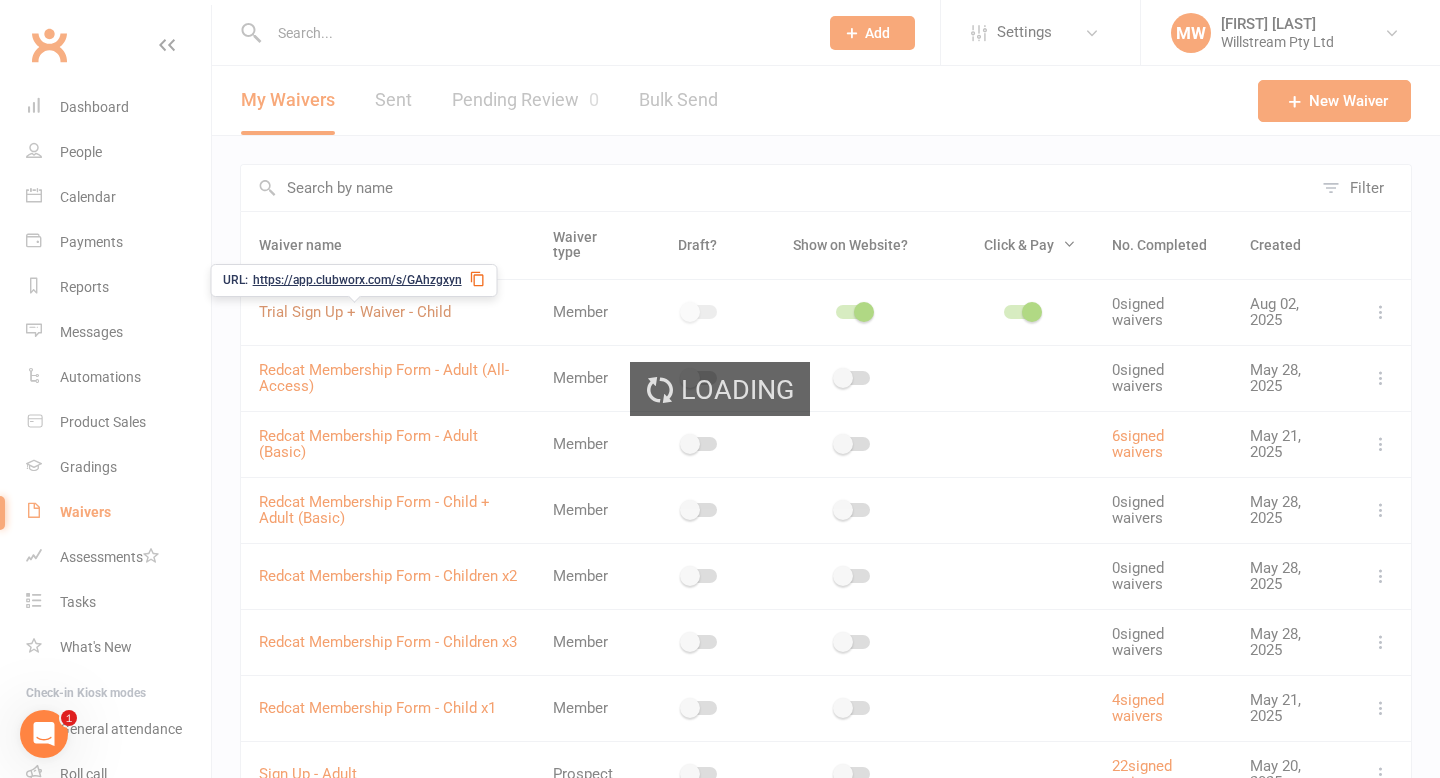 select on "applies_to_attending_signees" 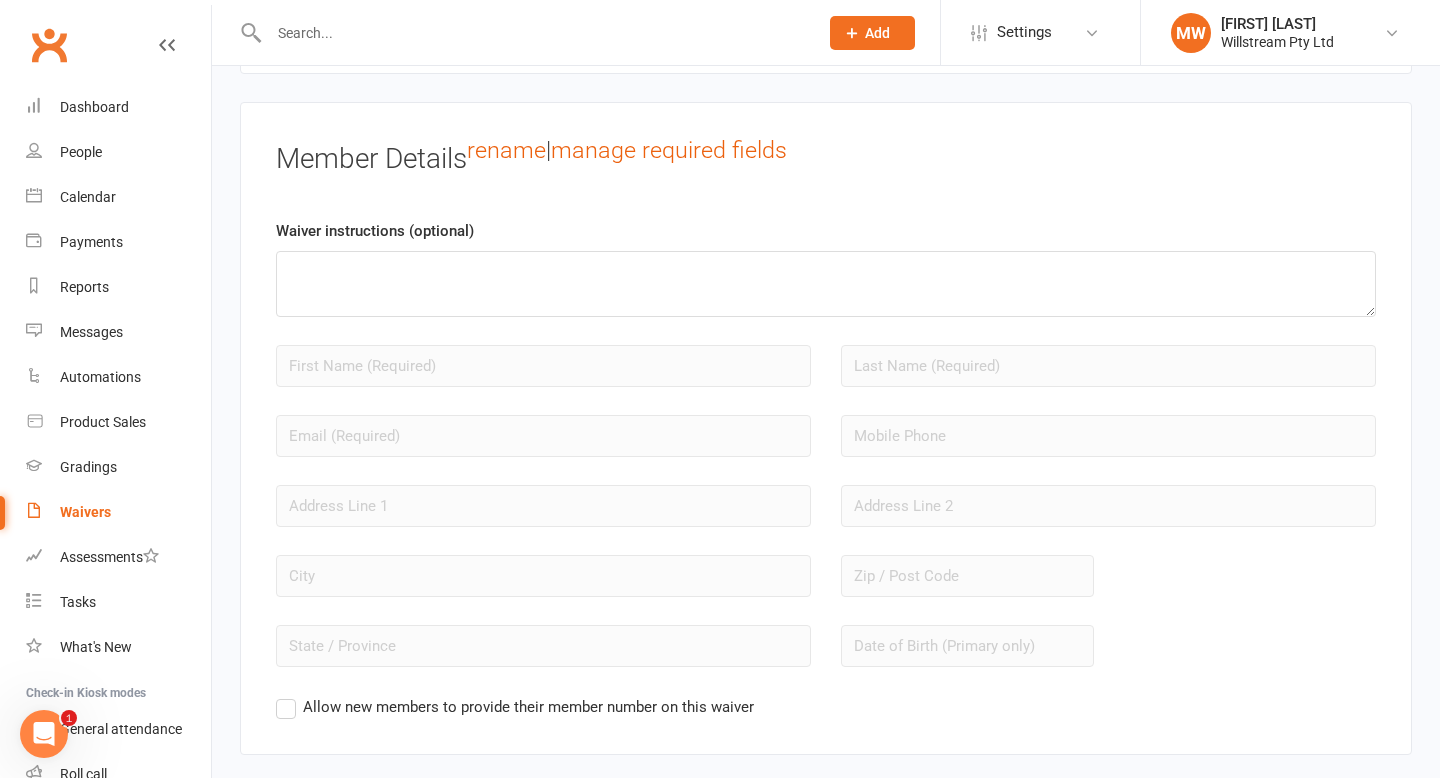 scroll, scrollTop: 1590, scrollLeft: 0, axis: vertical 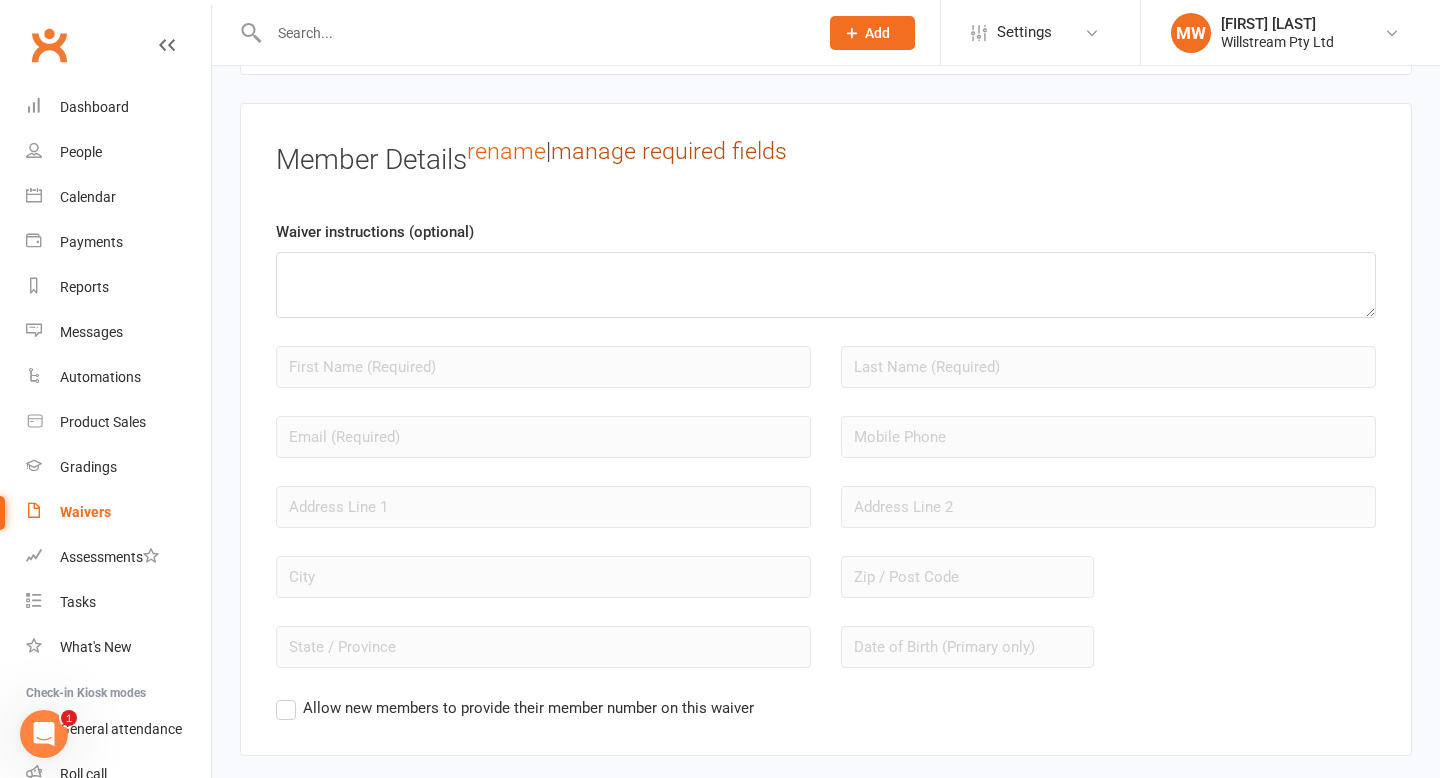 click on "manage required fields" at bounding box center [669, 151] 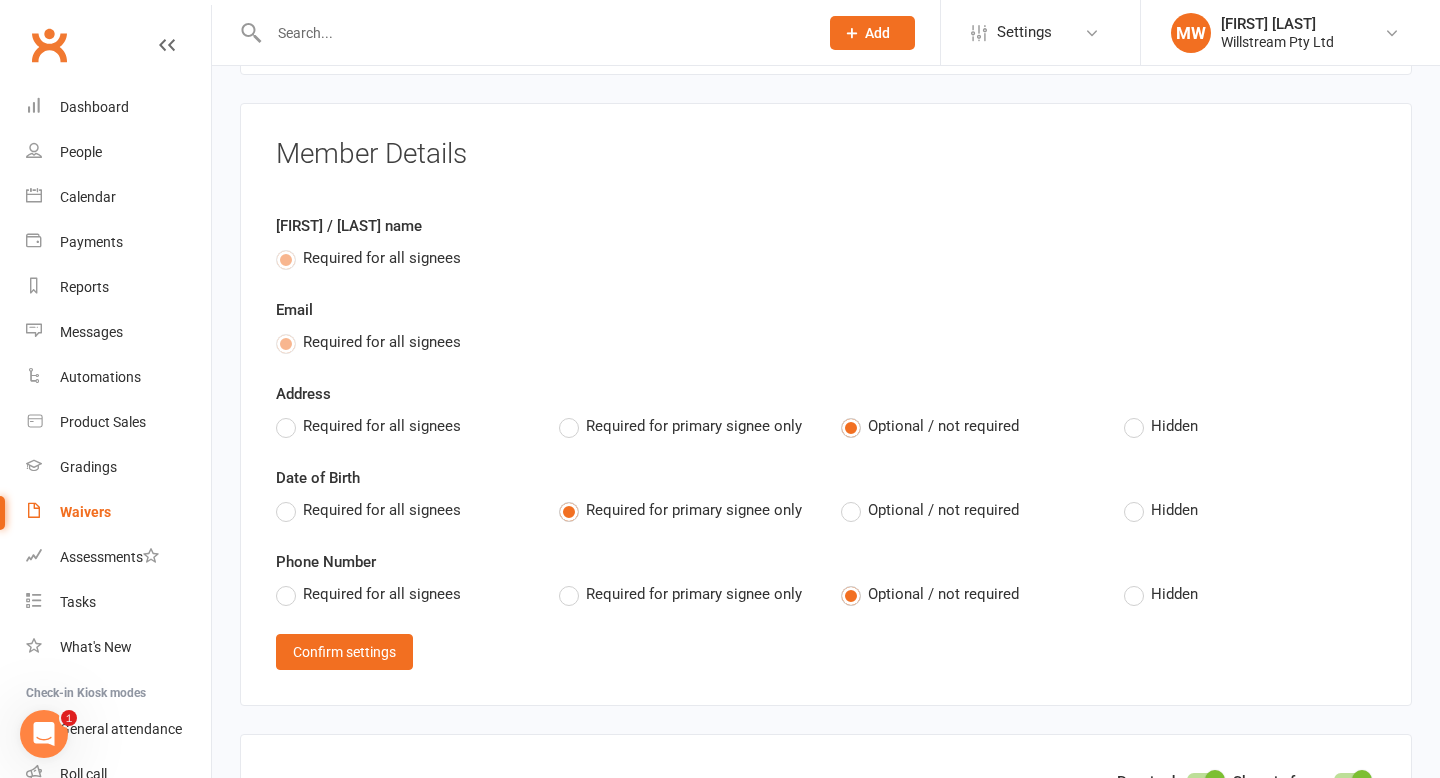 click on "Required for primary signee only" at bounding box center [694, 592] 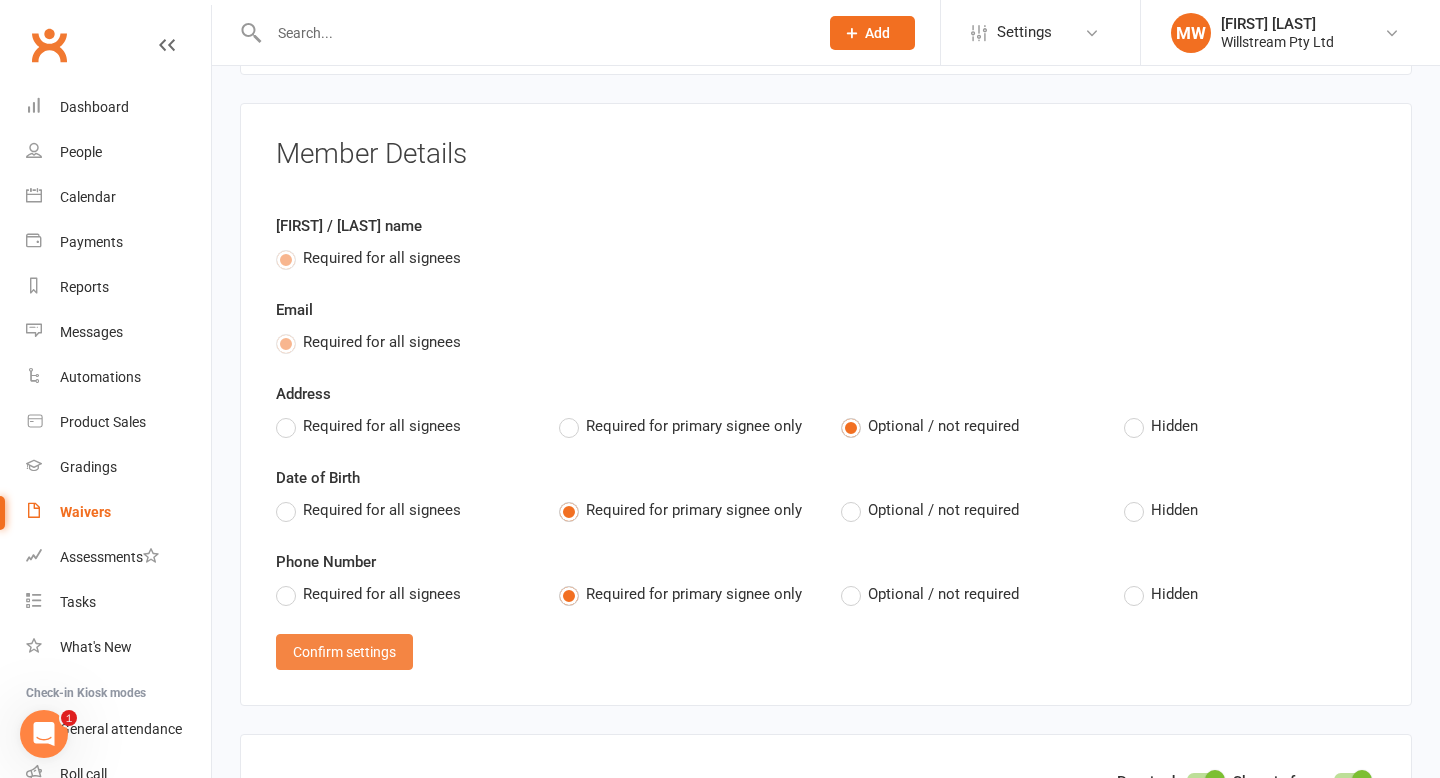 click on "Confirm settings" at bounding box center [344, 652] 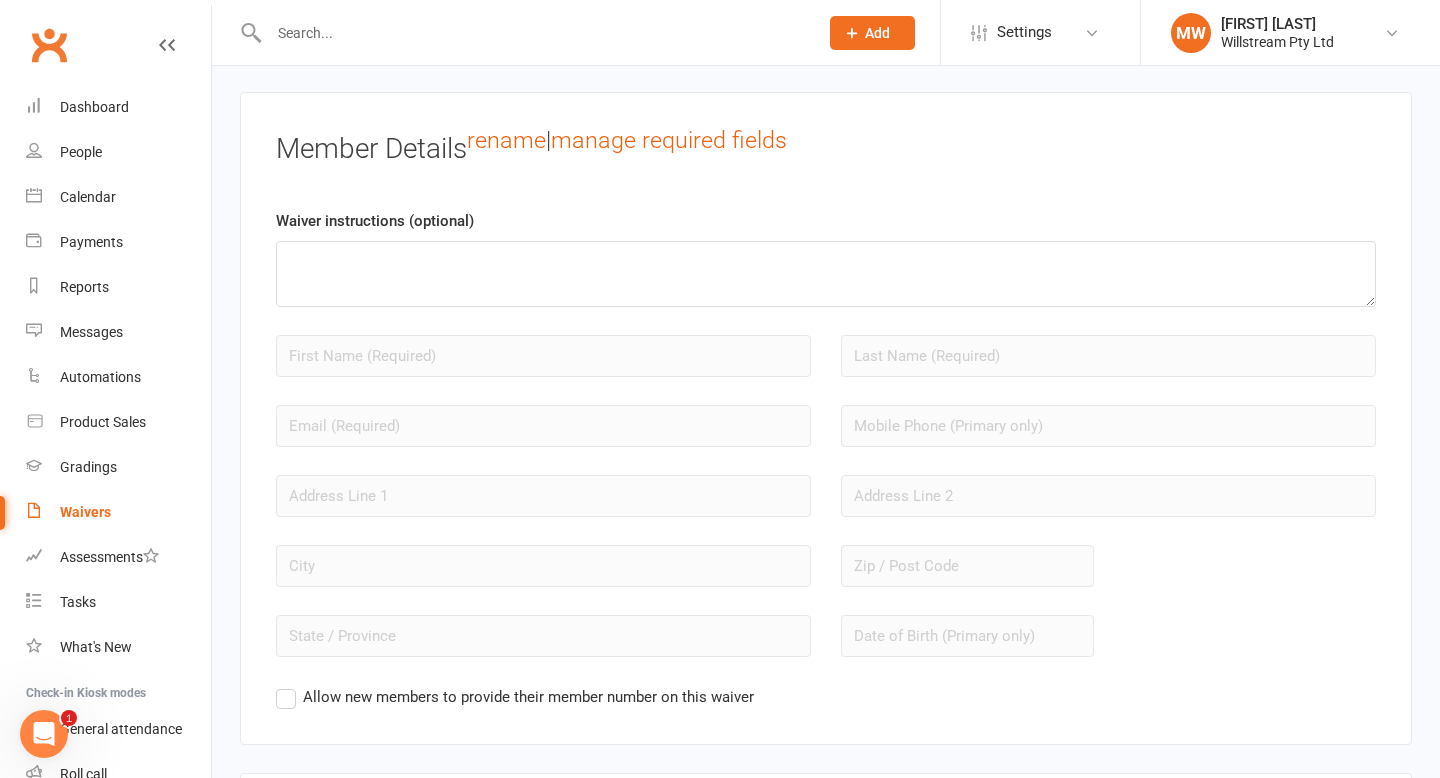 scroll, scrollTop: 1597, scrollLeft: 0, axis: vertical 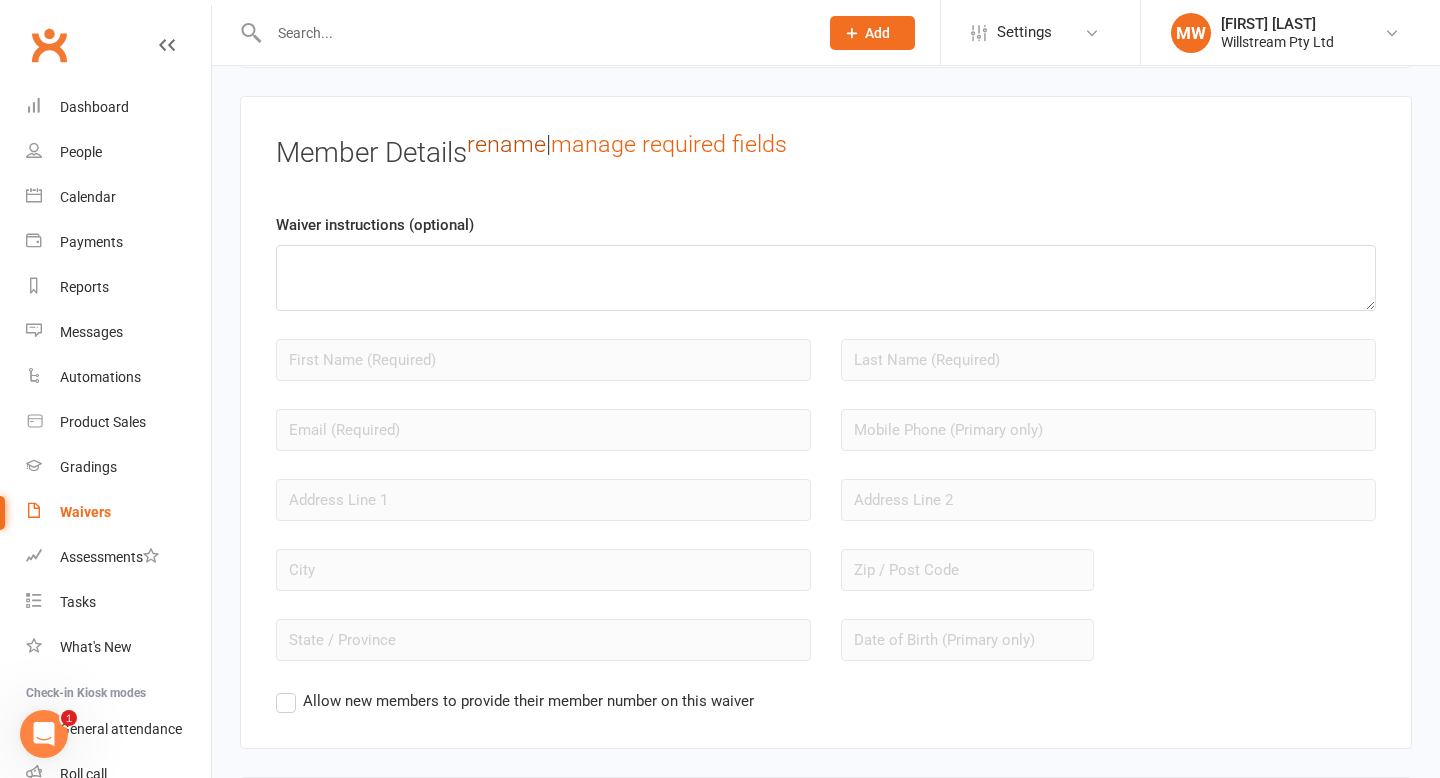 click on "rename" at bounding box center [506, 144] 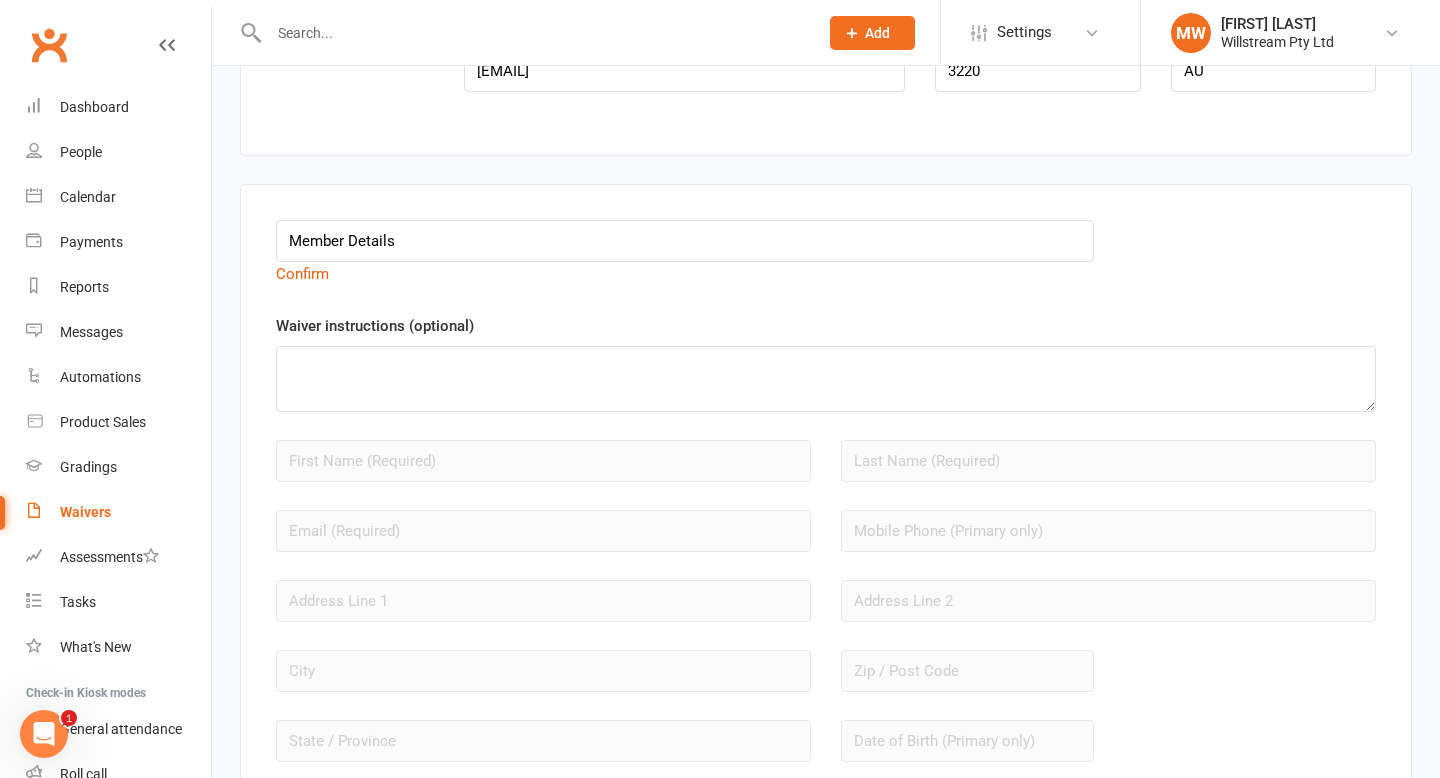 scroll, scrollTop: 1500, scrollLeft: 0, axis: vertical 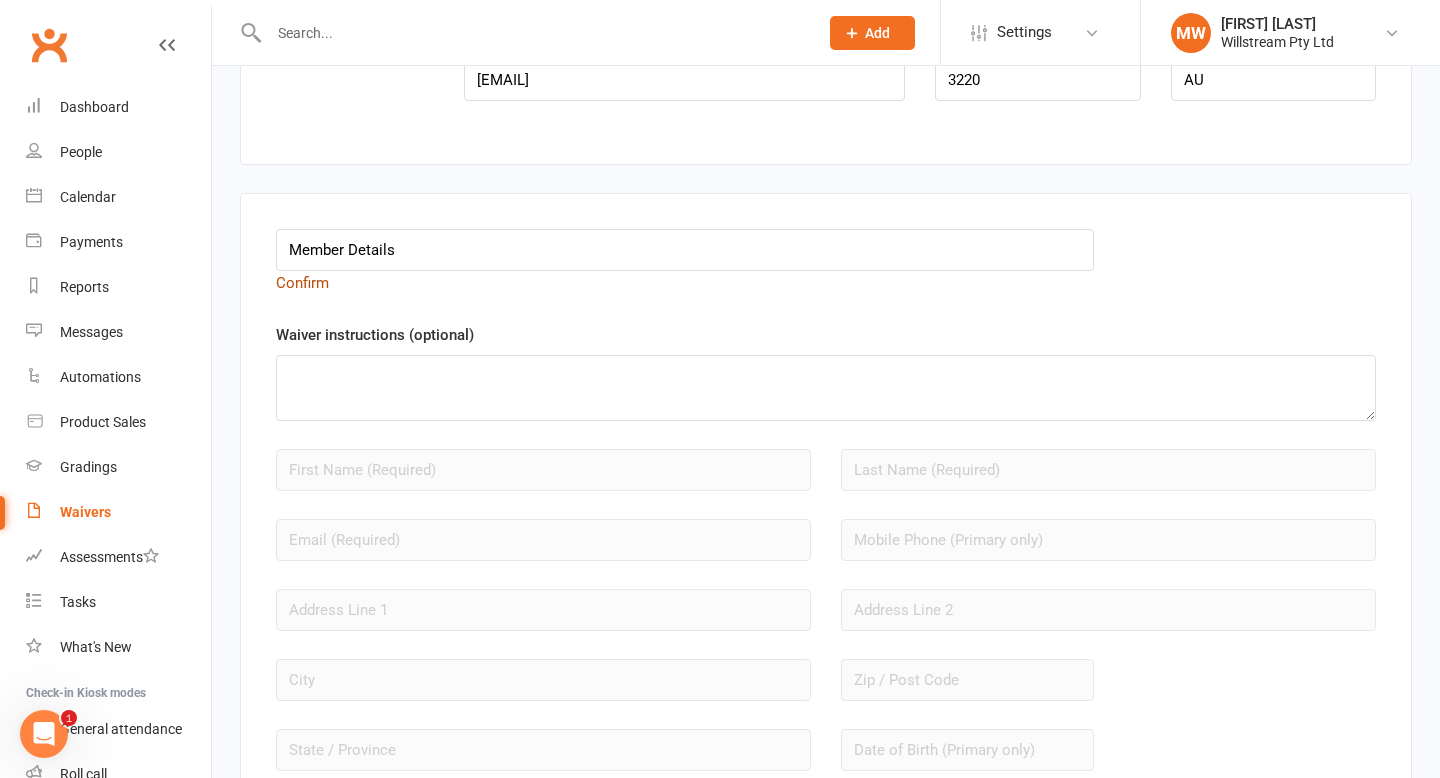 click on "Confirm" at bounding box center (302, 283) 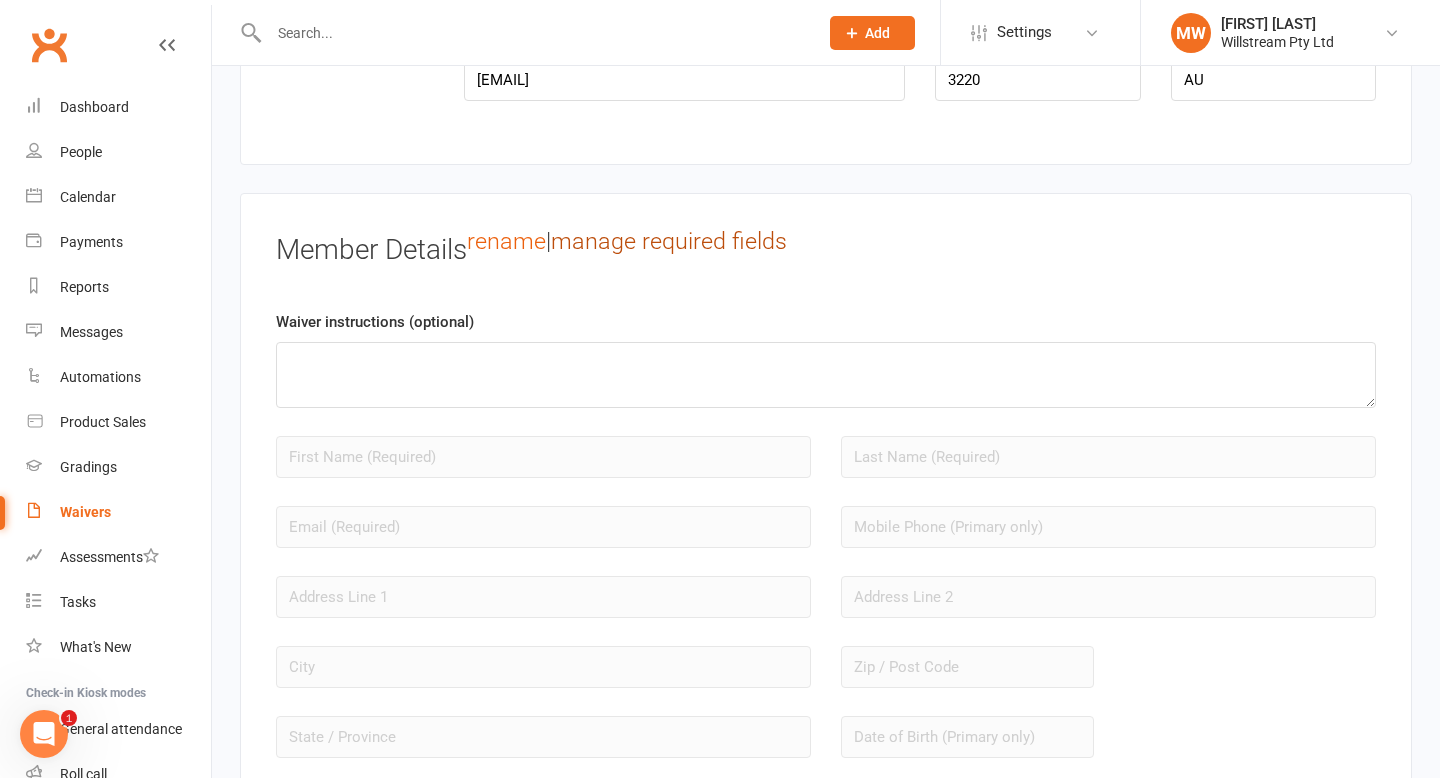 click on "manage required fields" at bounding box center [669, 241] 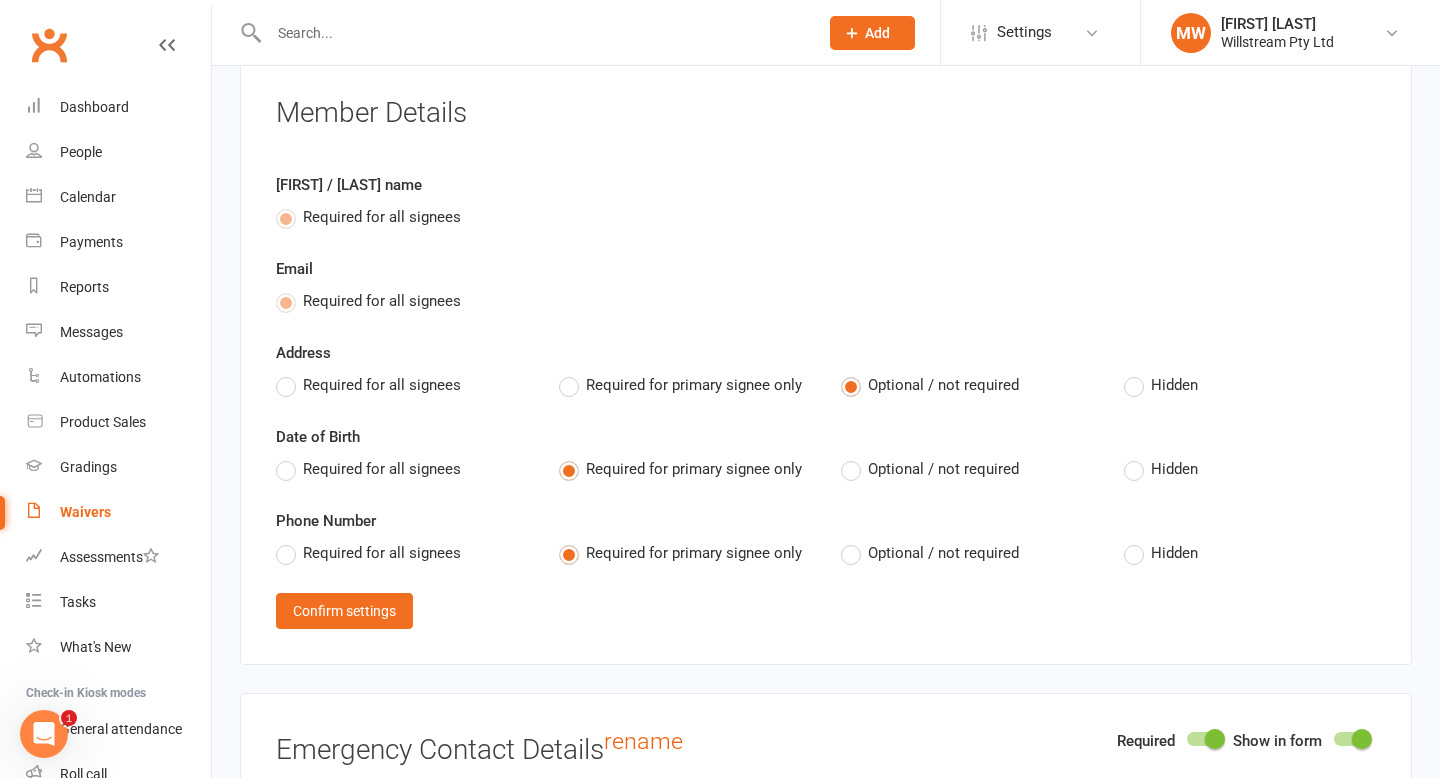 scroll, scrollTop: 1648, scrollLeft: 0, axis: vertical 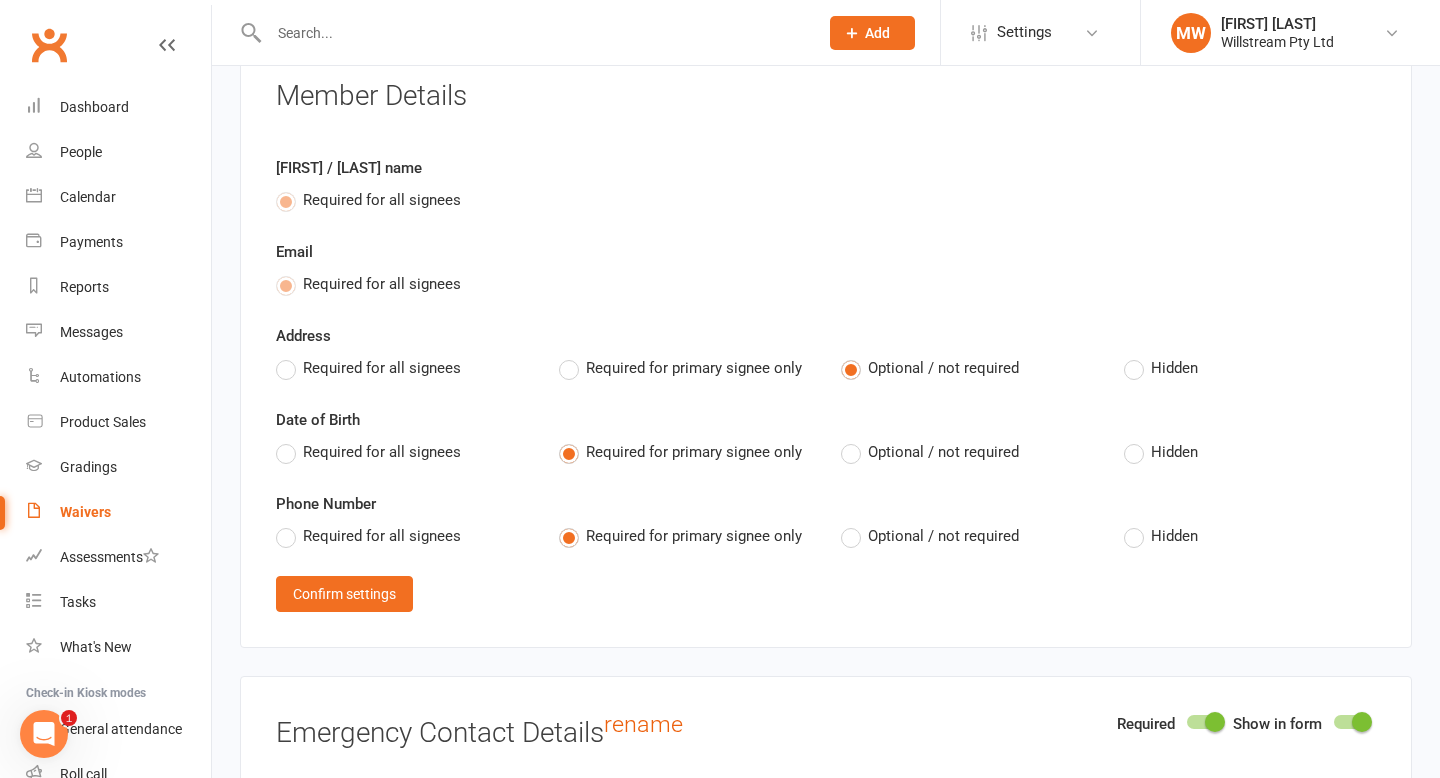 click on "Required for all signees" at bounding box center (382, 450) 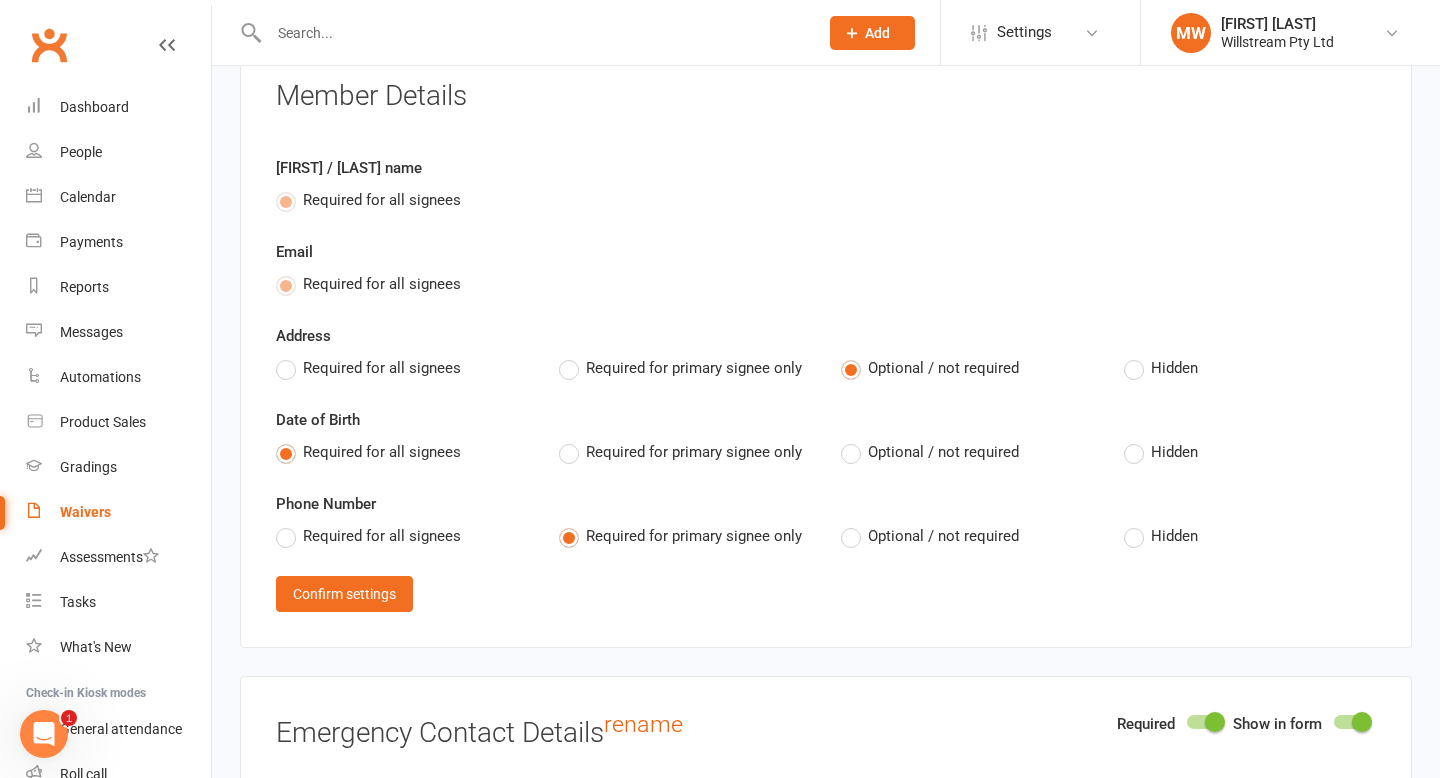 click on "Required for all signees" at bounding box center [382, 366] 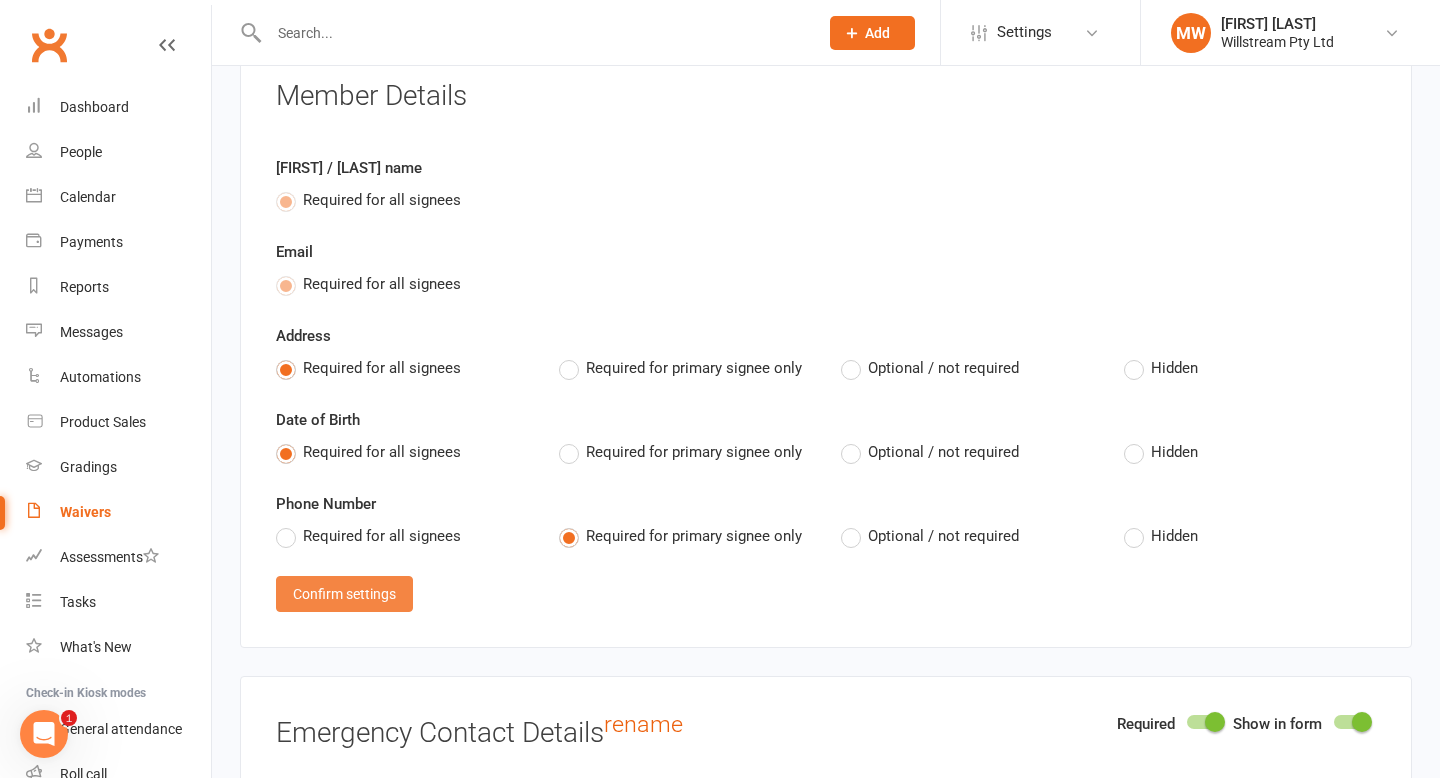 click on "Confirm settings" at bounding box center [344, 594] 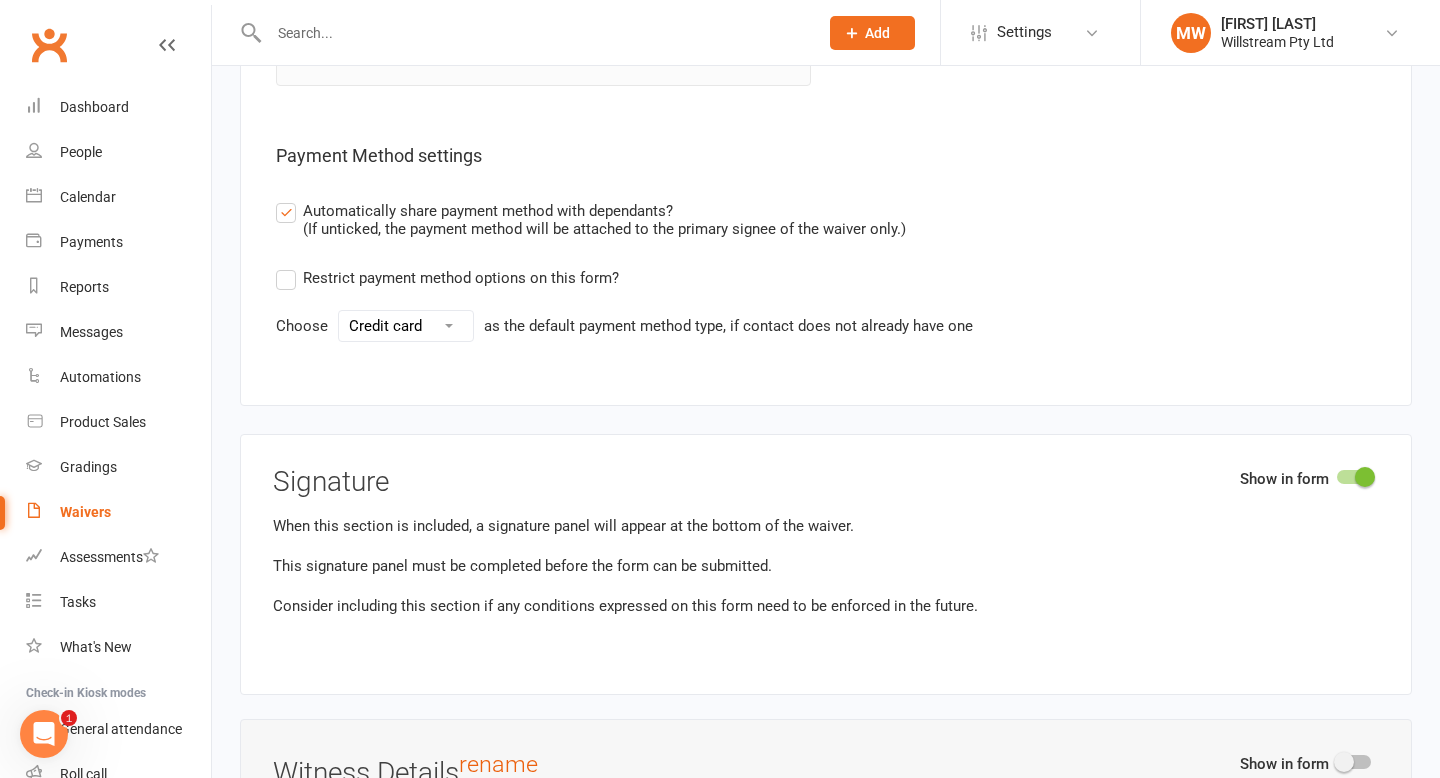 scroll, scrollTop: 9035, scrollLeft: 0, axis: vertical 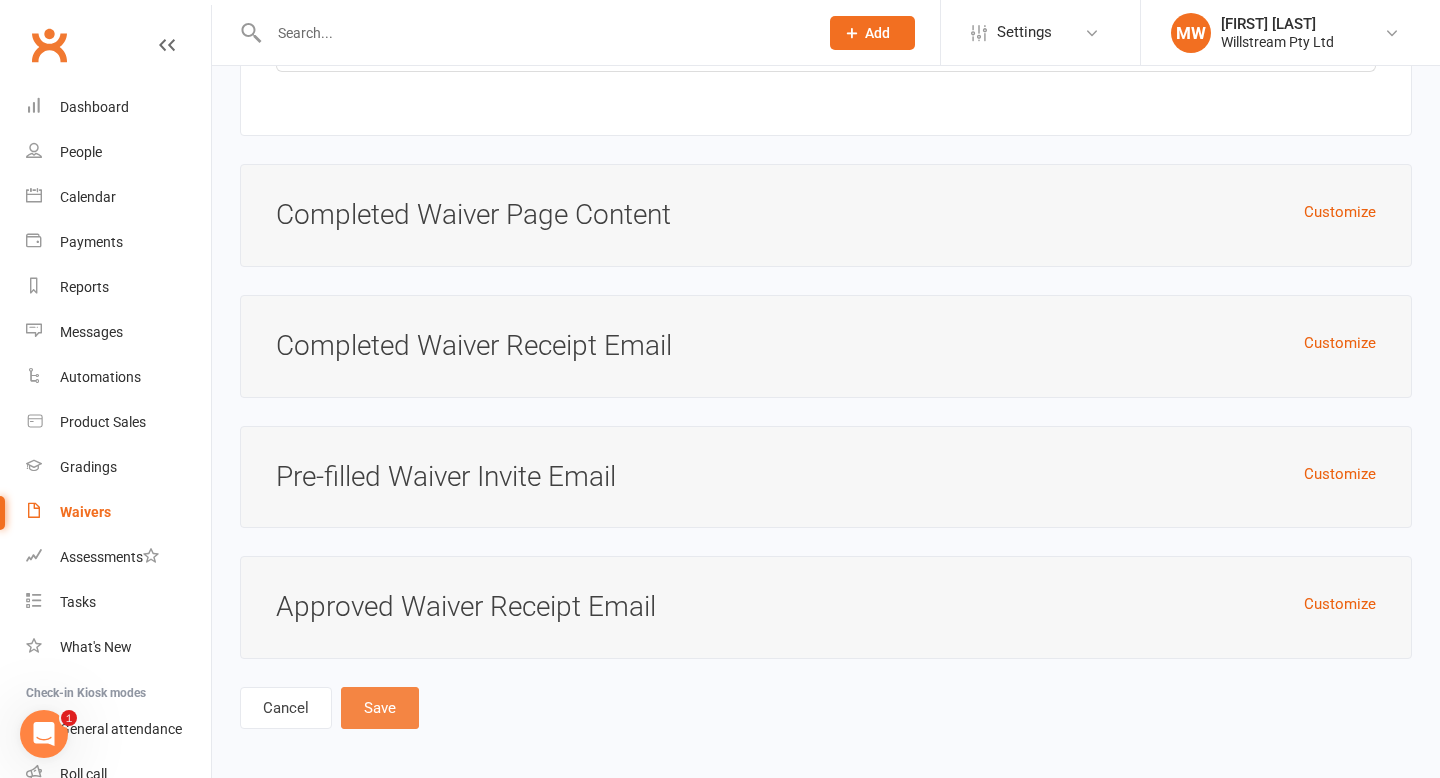click on "Save" at bounding box center [380, 708] 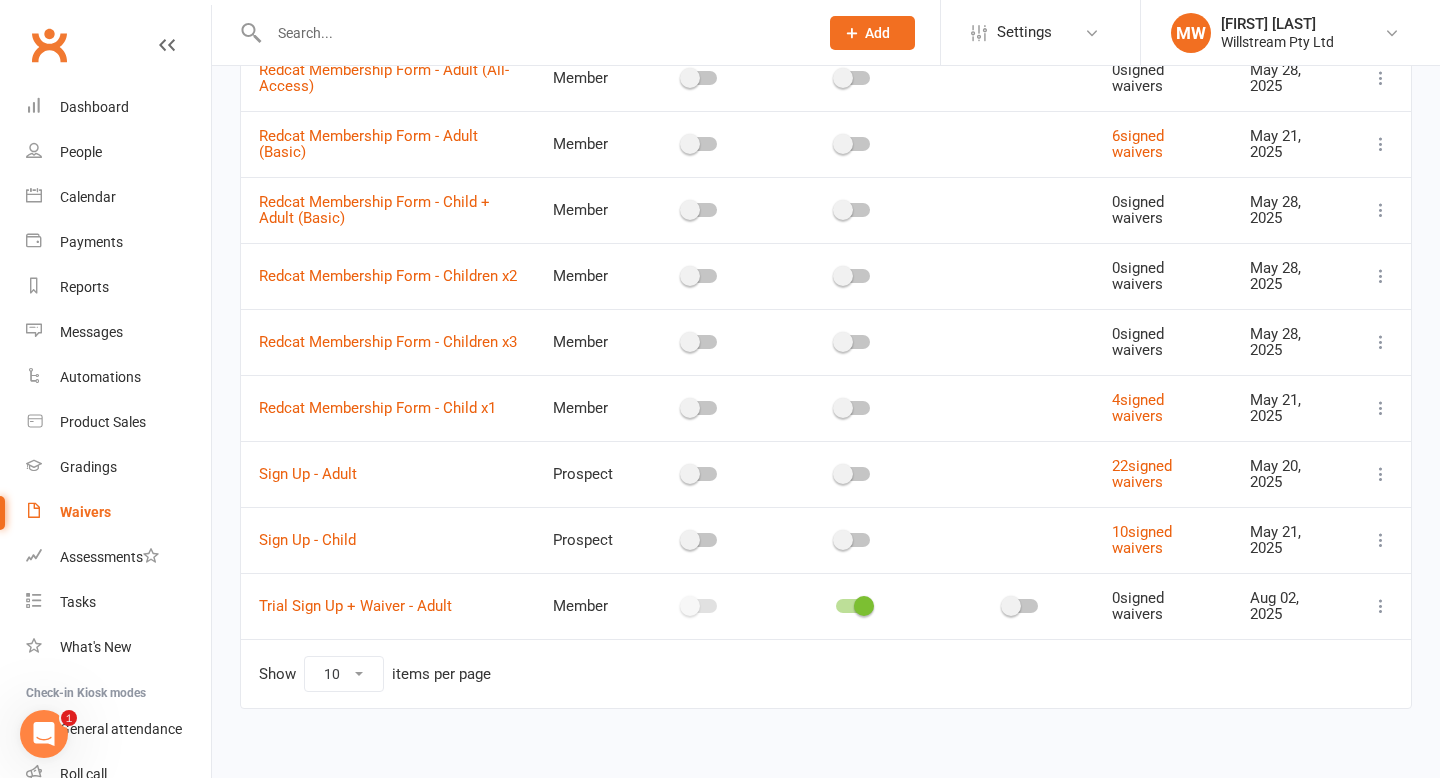 scroll, scrollTop: 316, scrollLeft: 0, axis: vertical 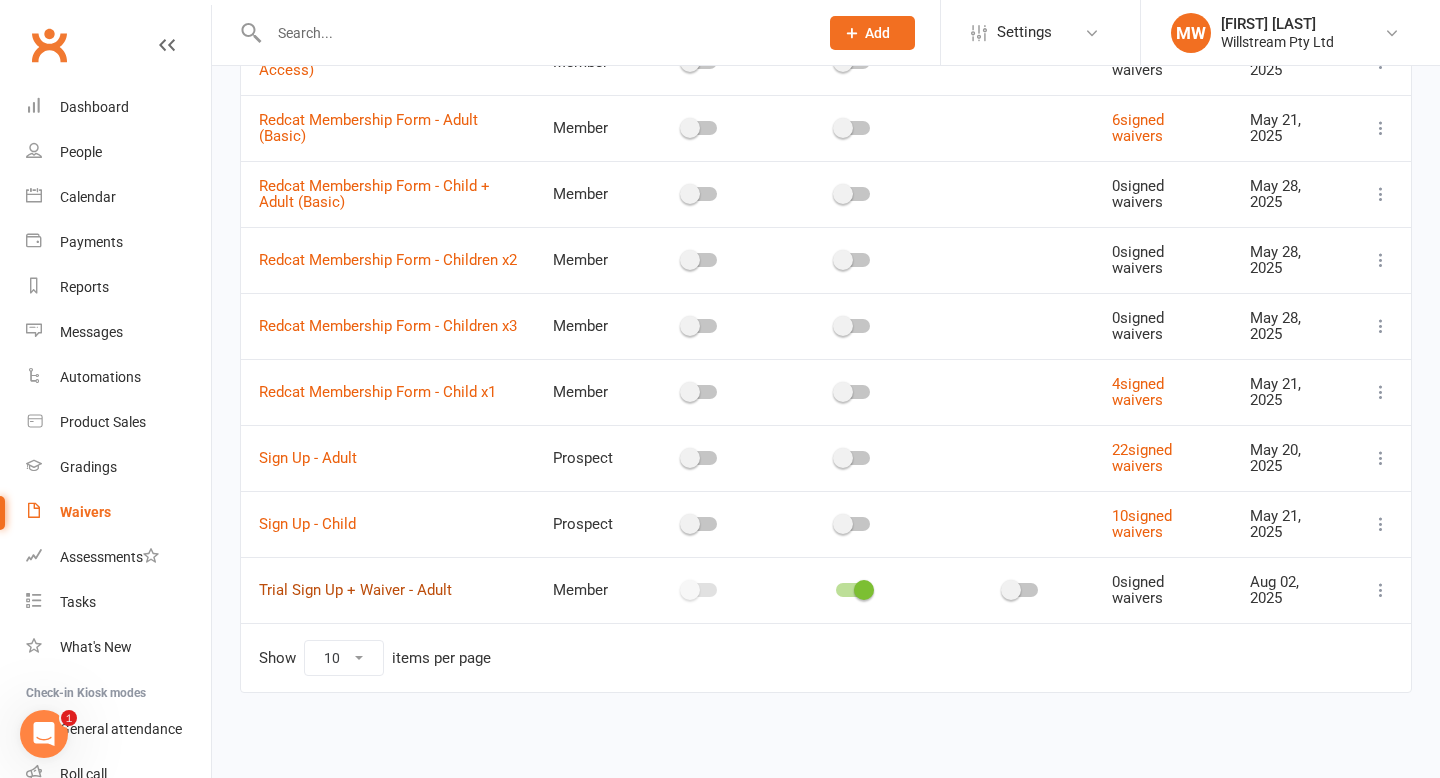 click on "Trial Sign Up + Waiver - Adult" at bounding box center (355, 590) 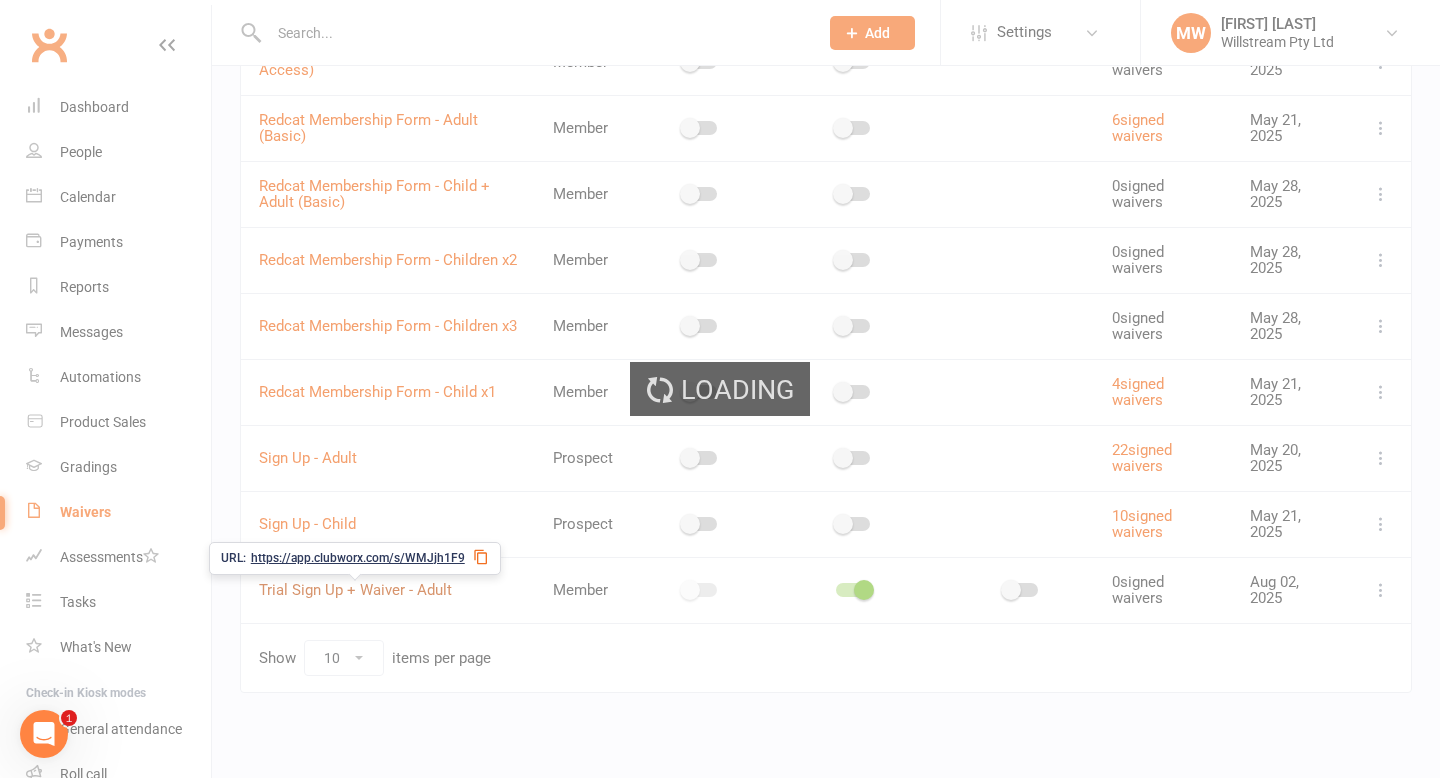 select on "applies_to_primary_signee" 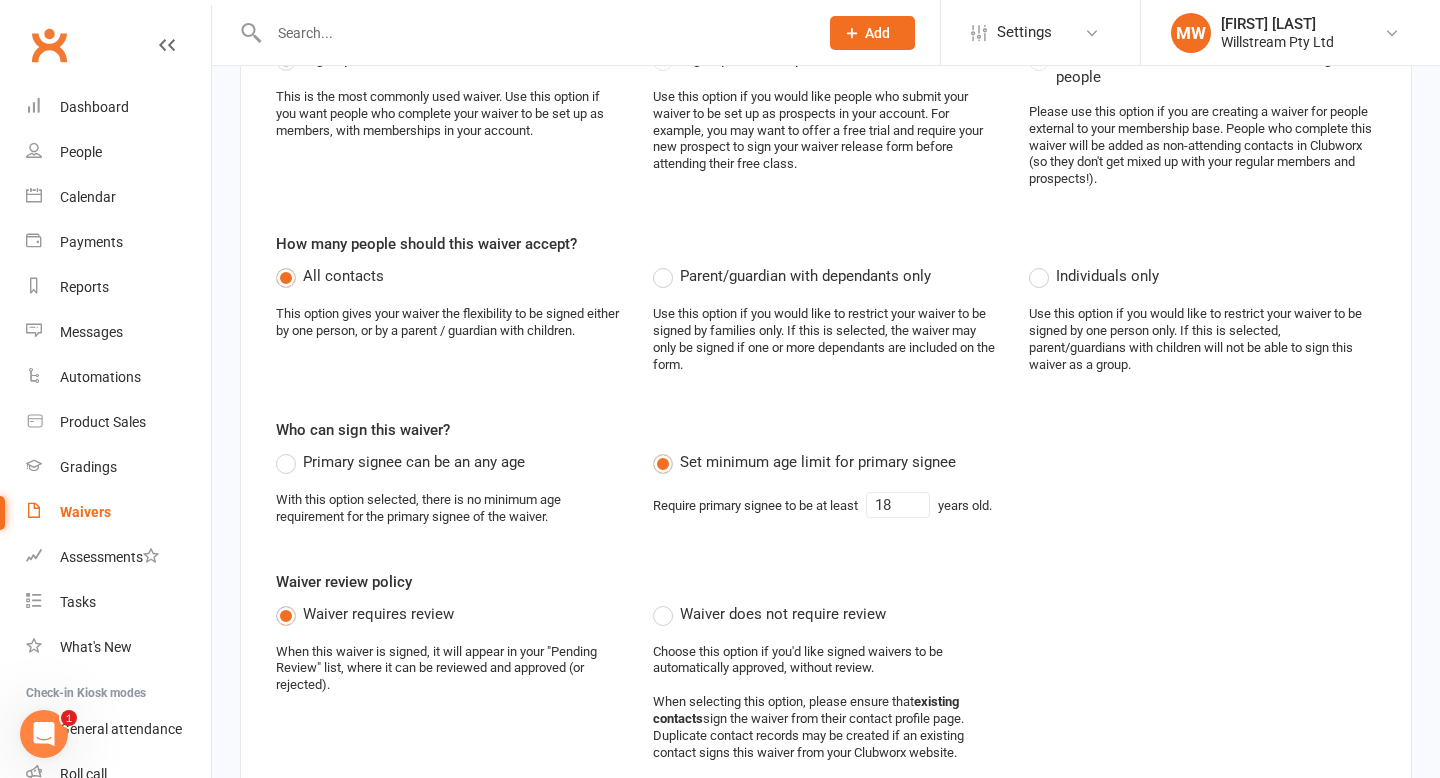 scroll, scrollTop: 0, scrollLeft: 0, axis: both 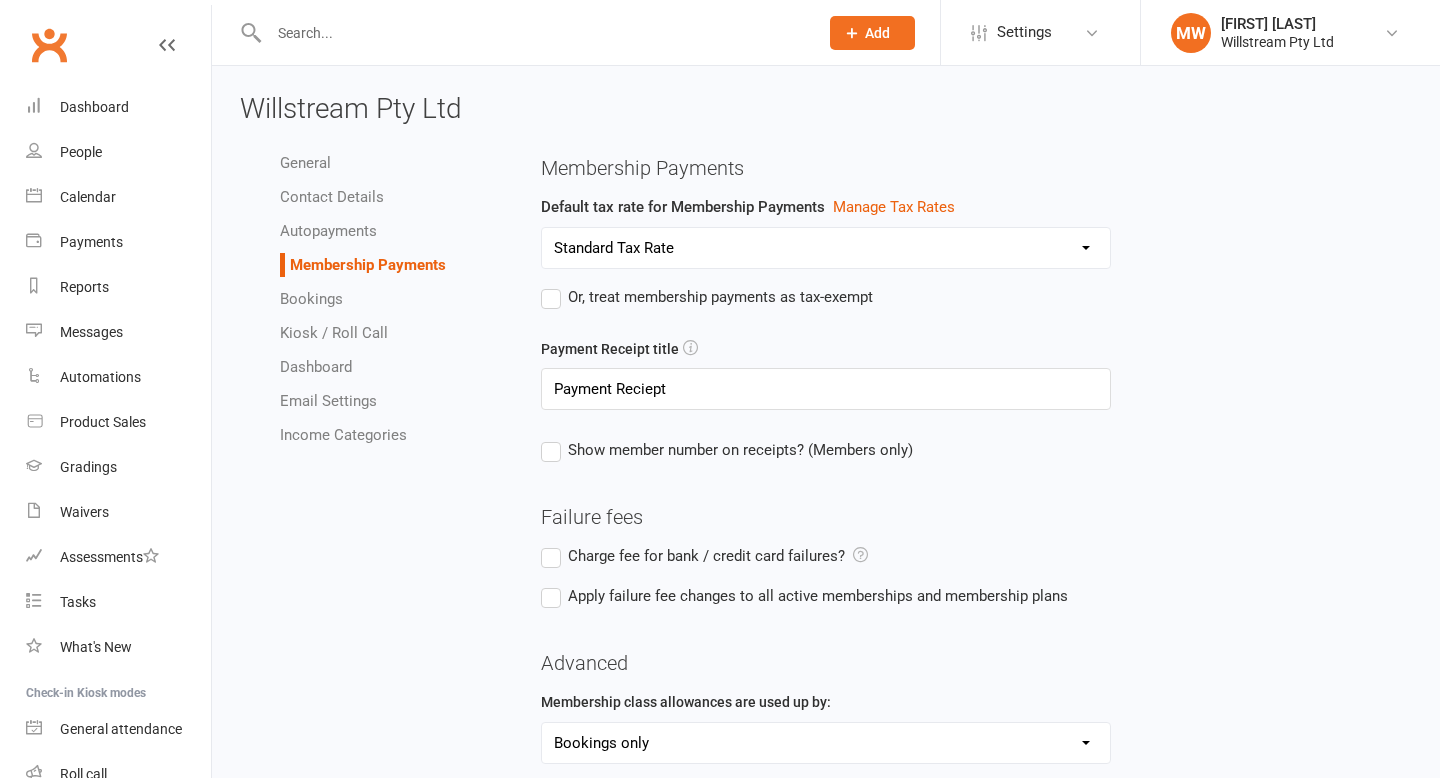 select on "1907" 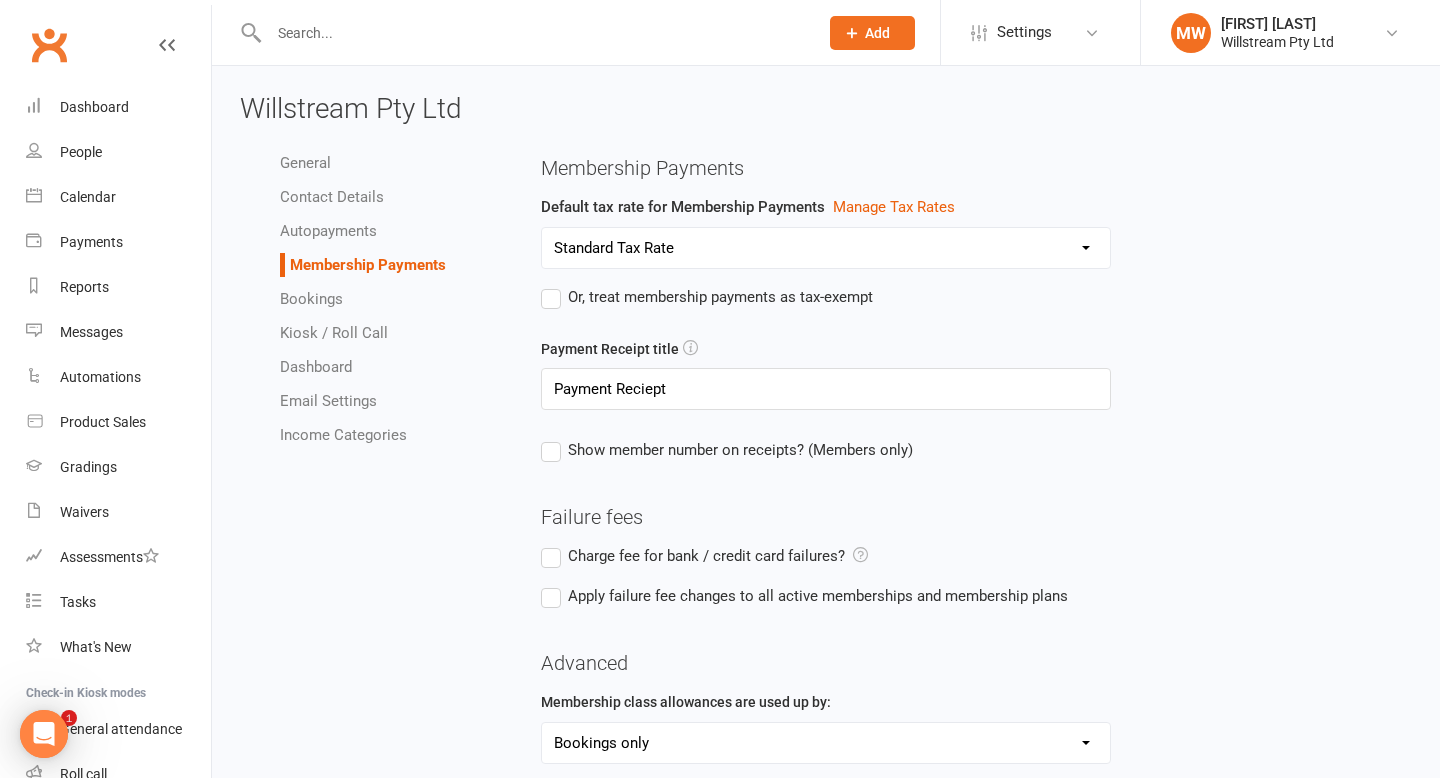 scroll, scrollTop: 0, scrollLeft: 0, axis: both 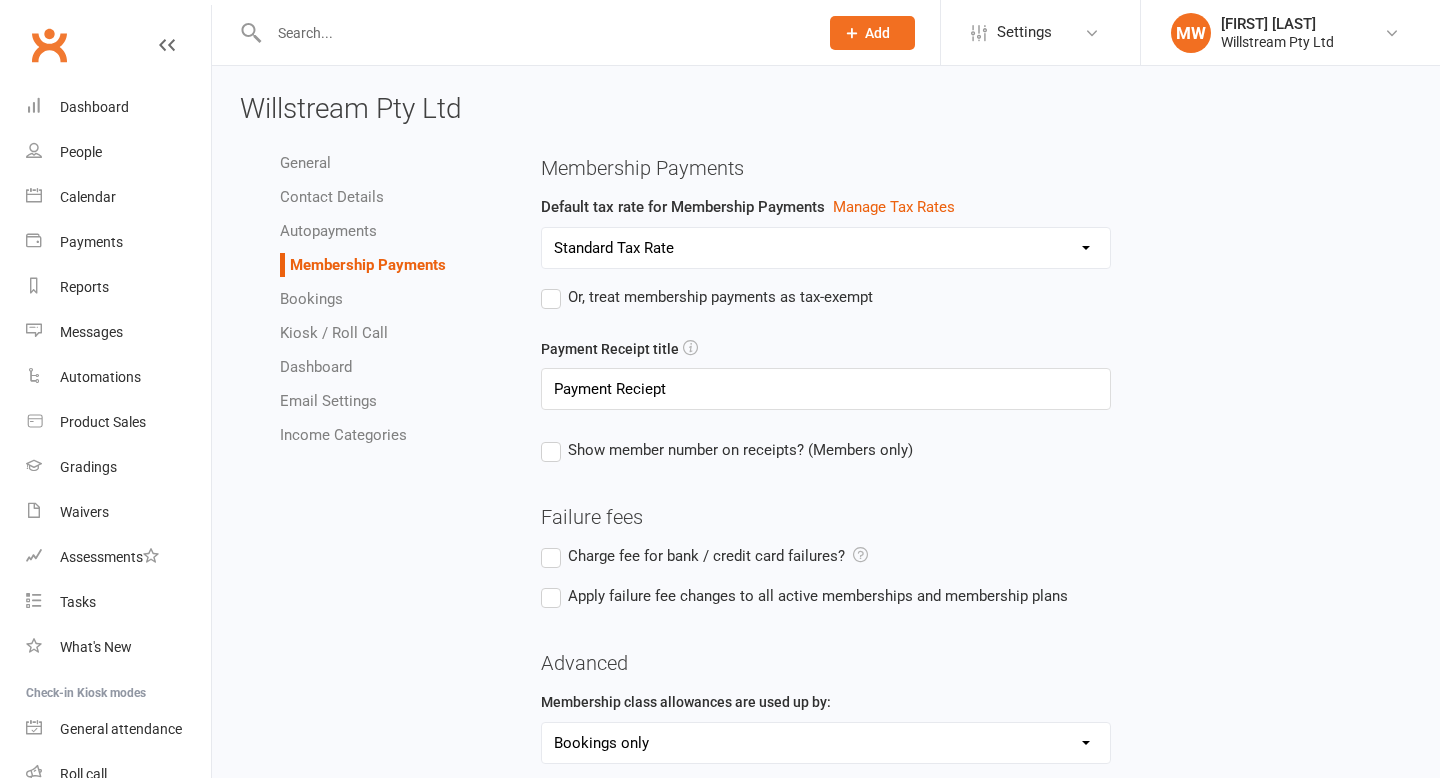 select on "1907" 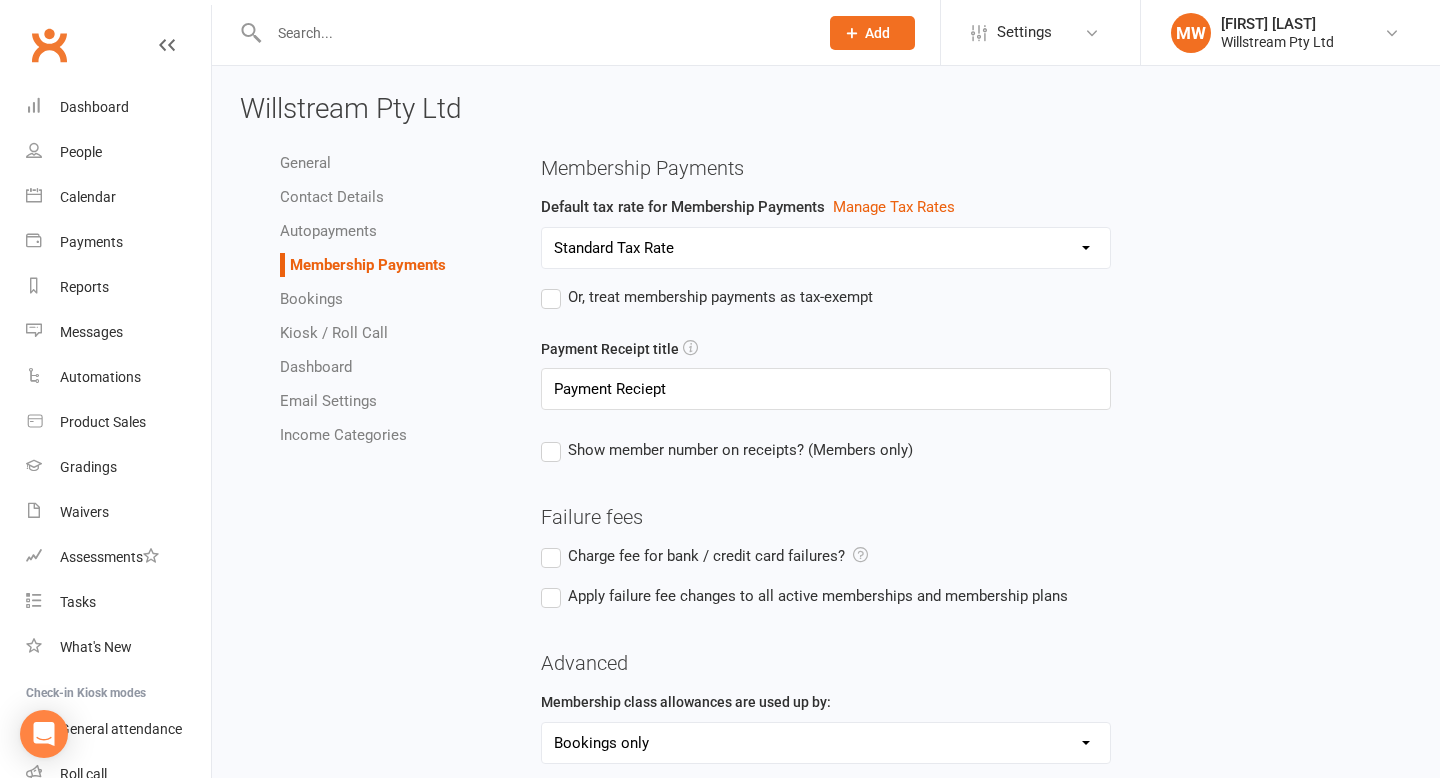 click on "Standard Tax Rate" at bounding box center (826, 248) 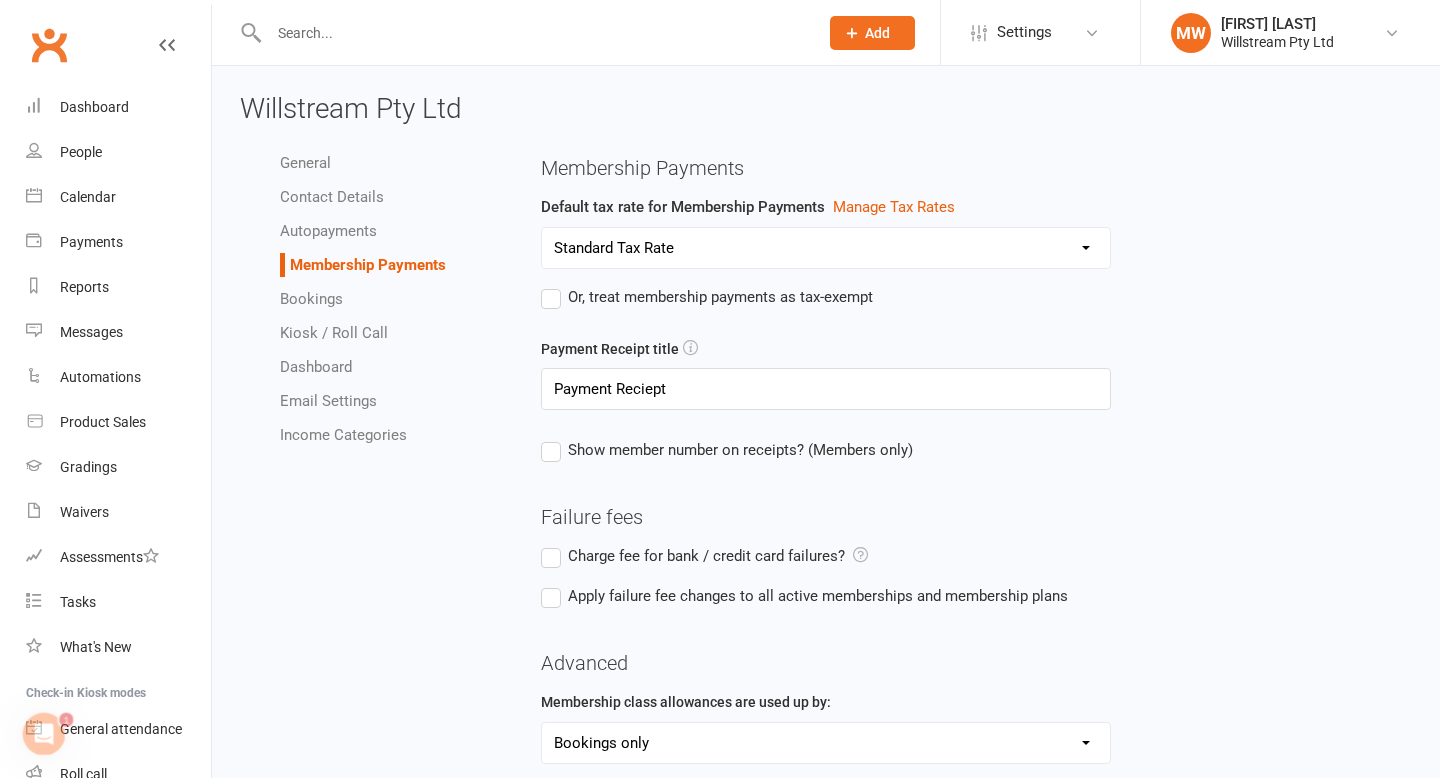 scroll, scrollTop: 0, scrollLeft: 0, axis: both 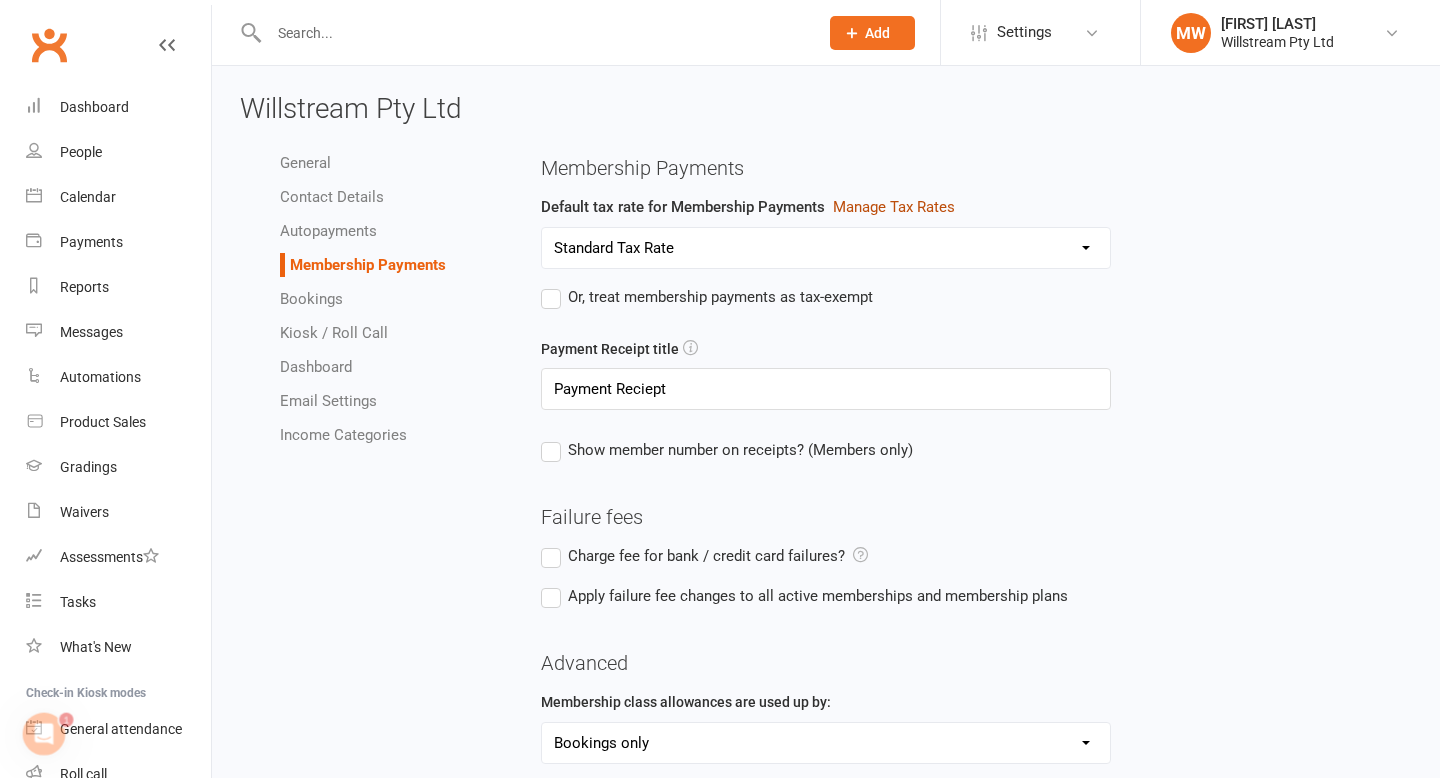 click on "Manage Tax Rates" at bounding box center (894, 207) 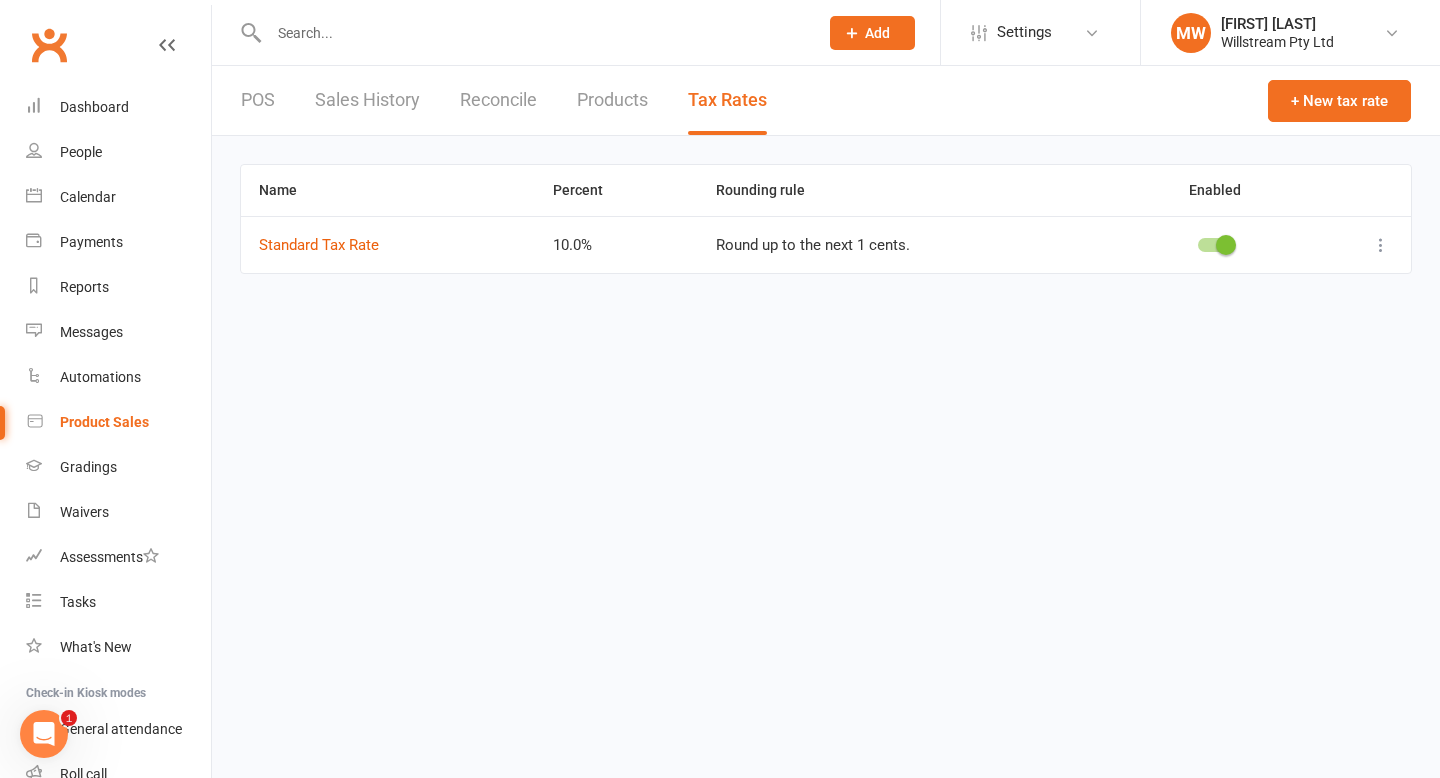 click at bounding box center [1381, 245] 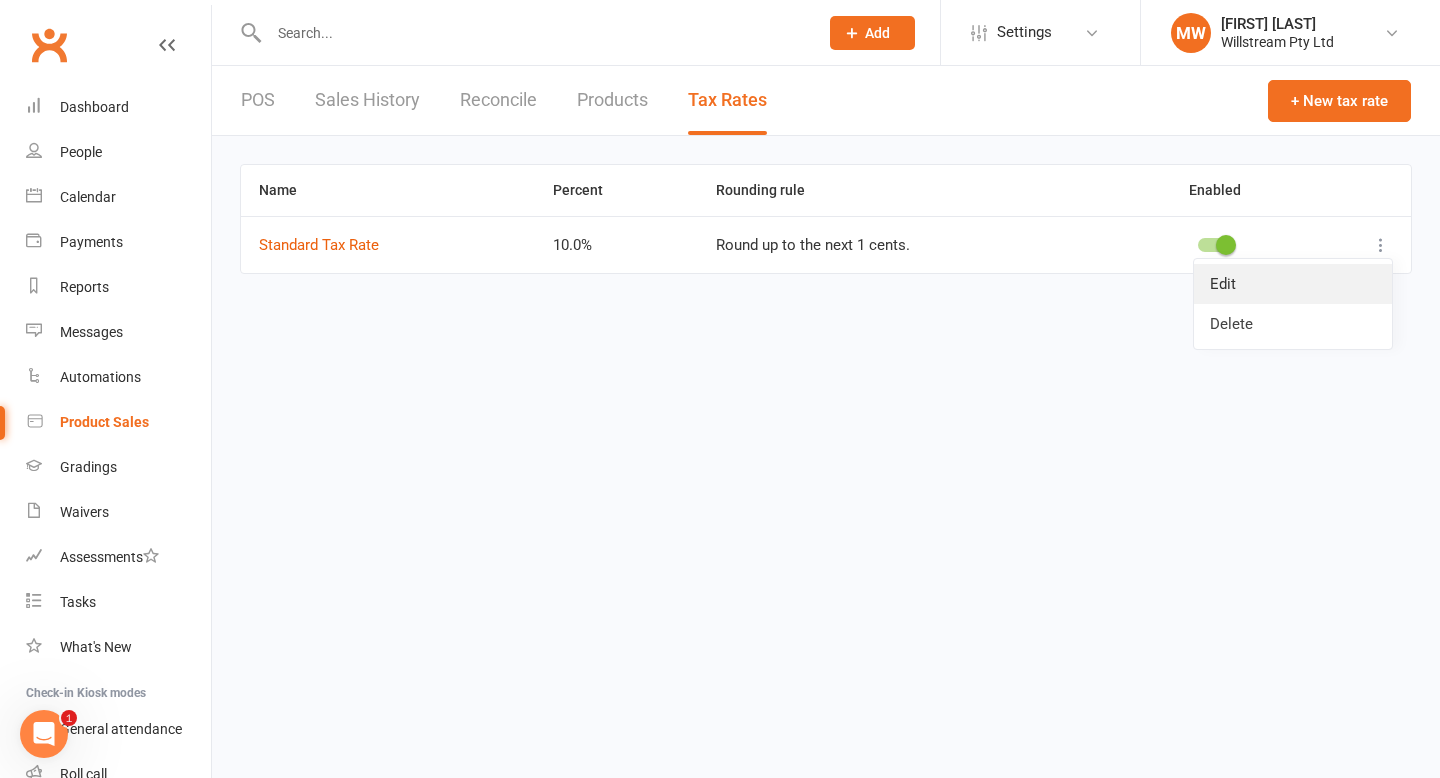 click on "Edit" at bounding box center [1293, 284] 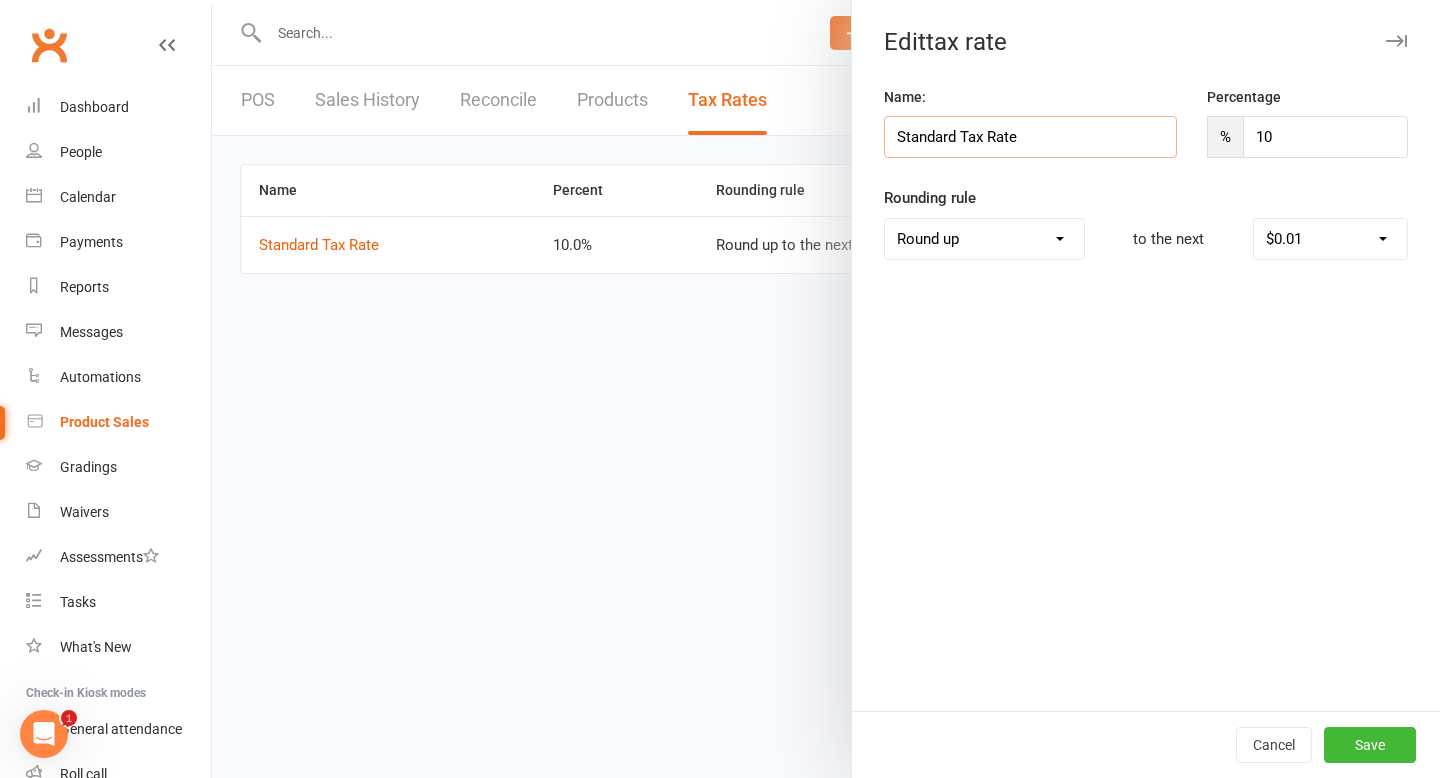 drag, startPoint x: 1078, startPoint y: 136, endPoint x: 738, endPoint y: 122, distance: 340.28812 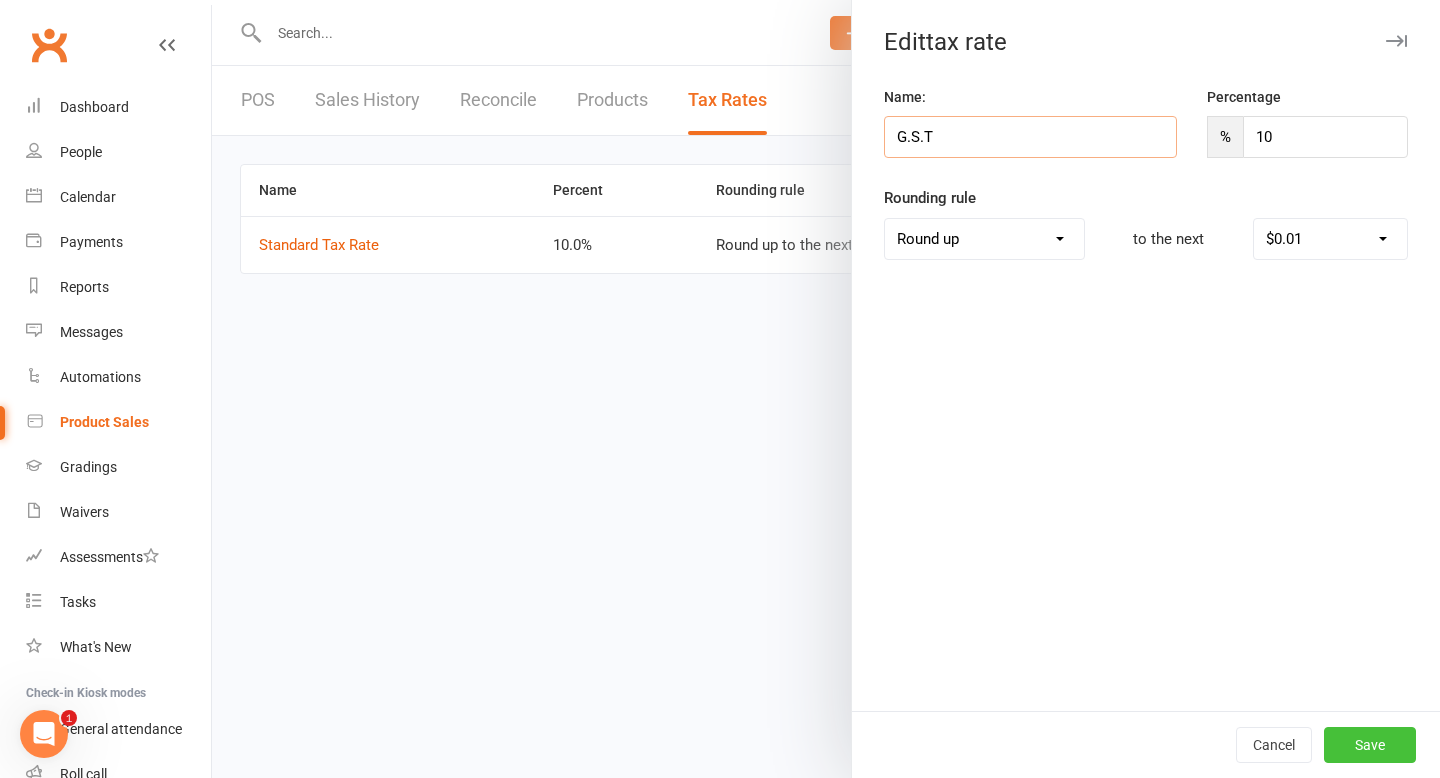 type on "G.S.T" 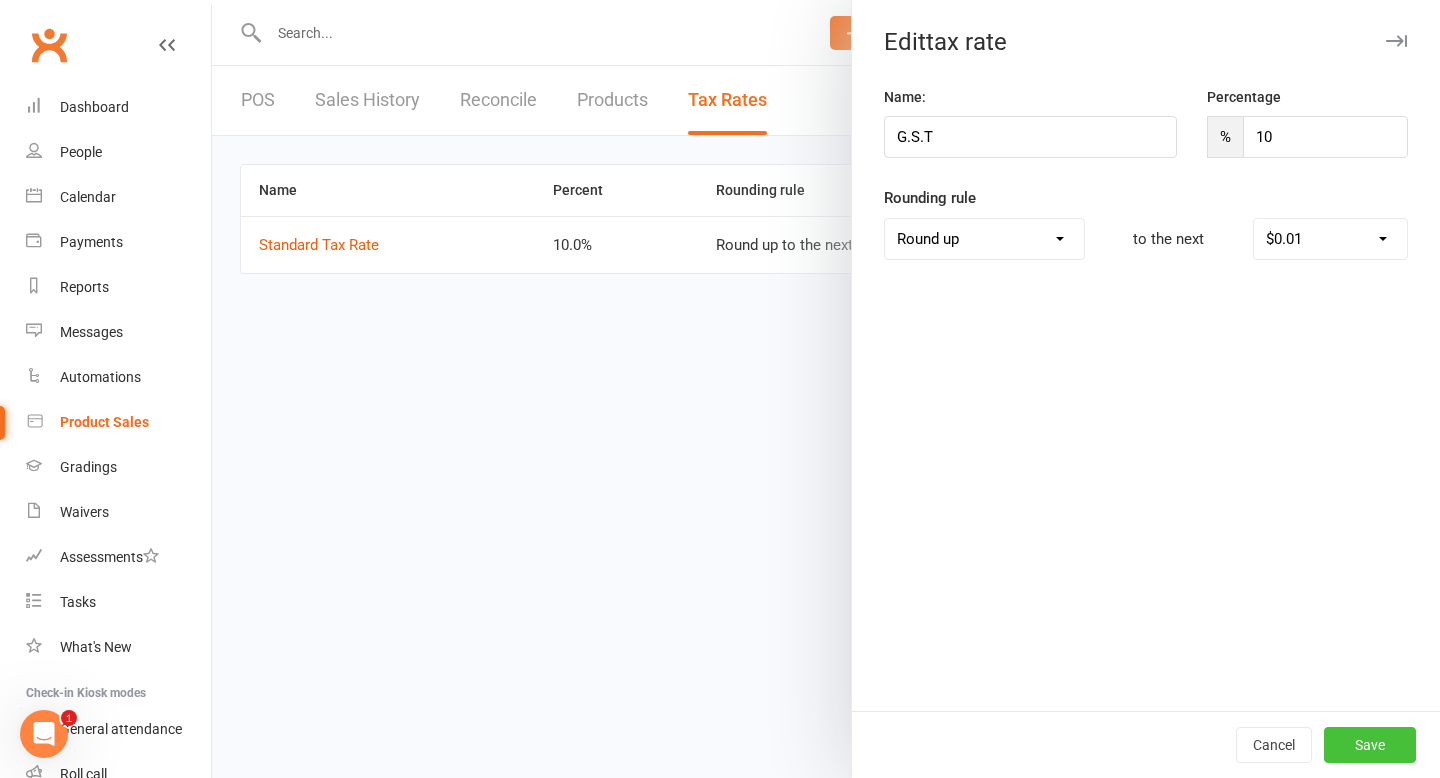 click on "Save" at bounding box center [1370, 745] 